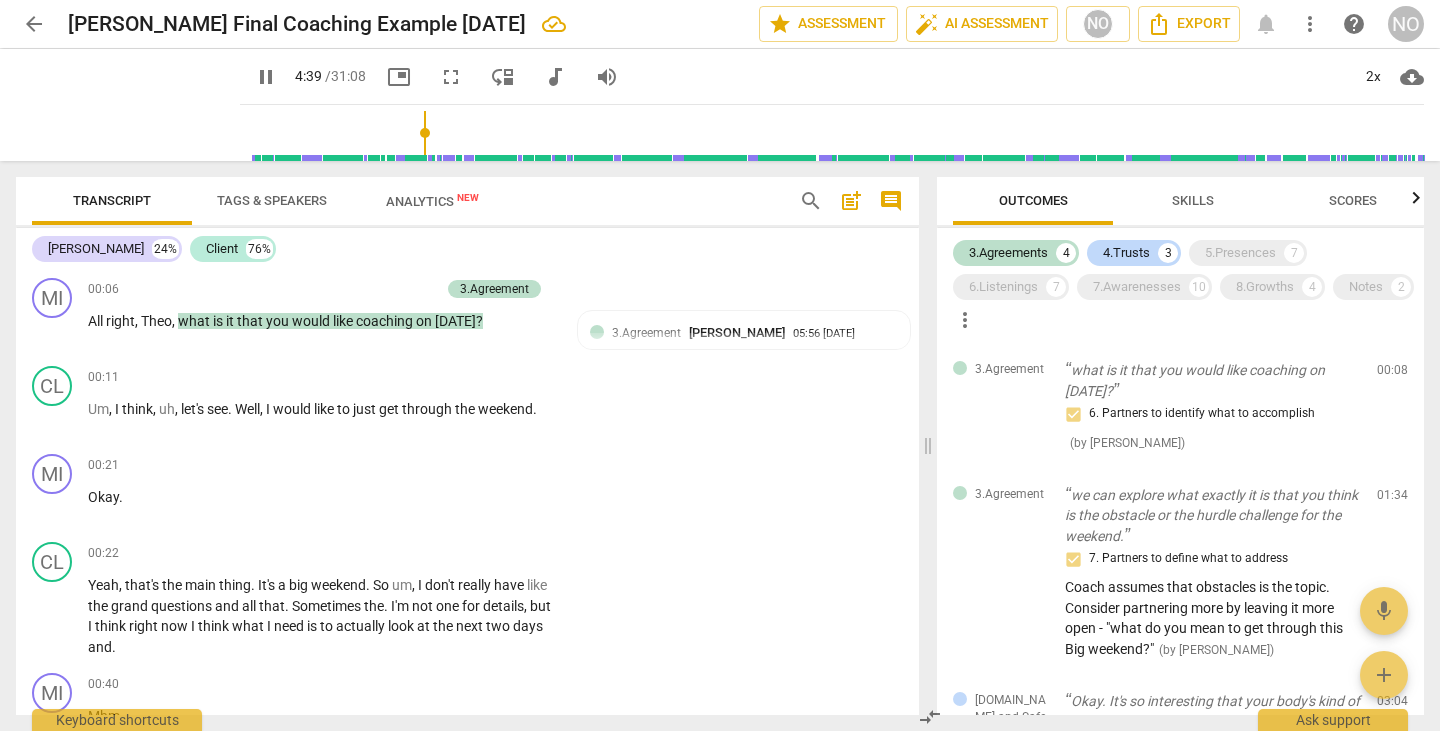 scroll, scrollTop: 0, scrollLeft: 0, axis: both 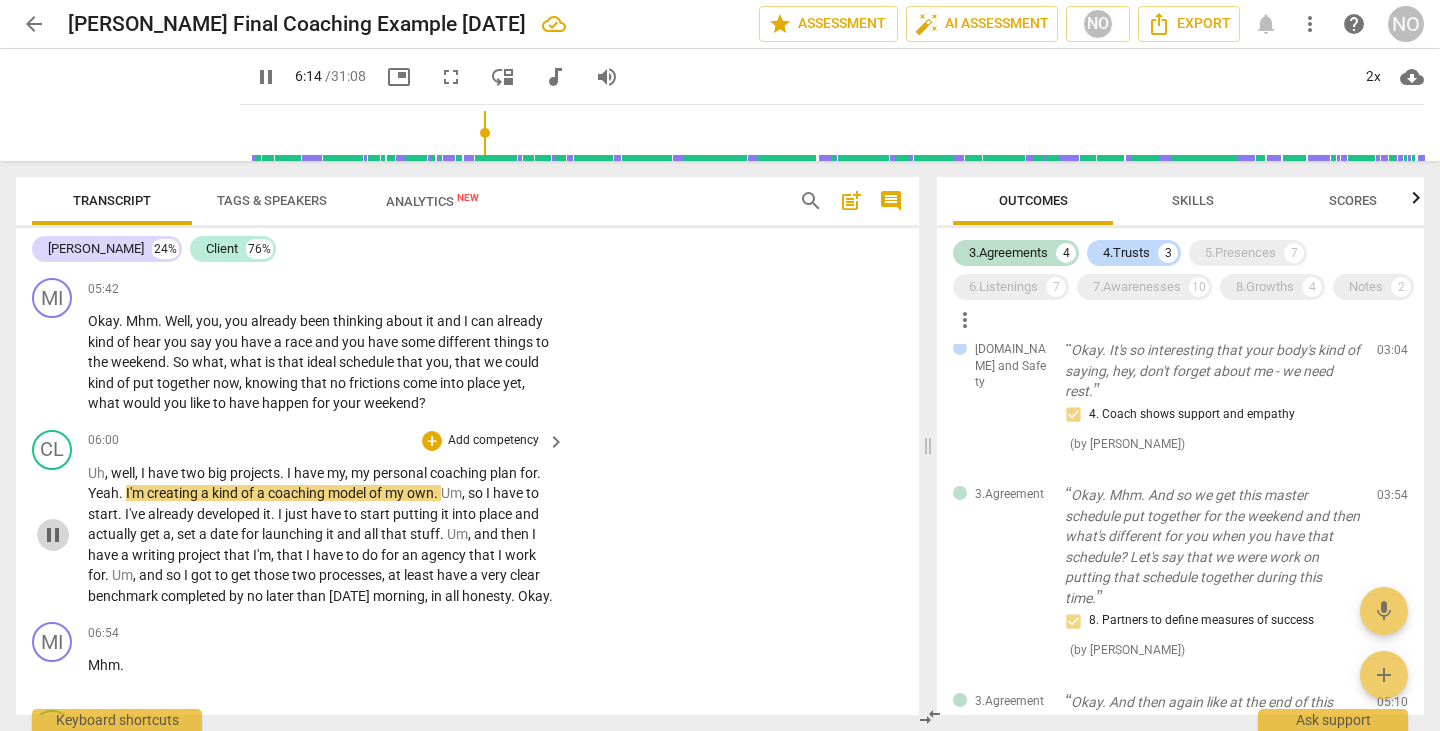 click on "pause" at bounding box center (53, 535) 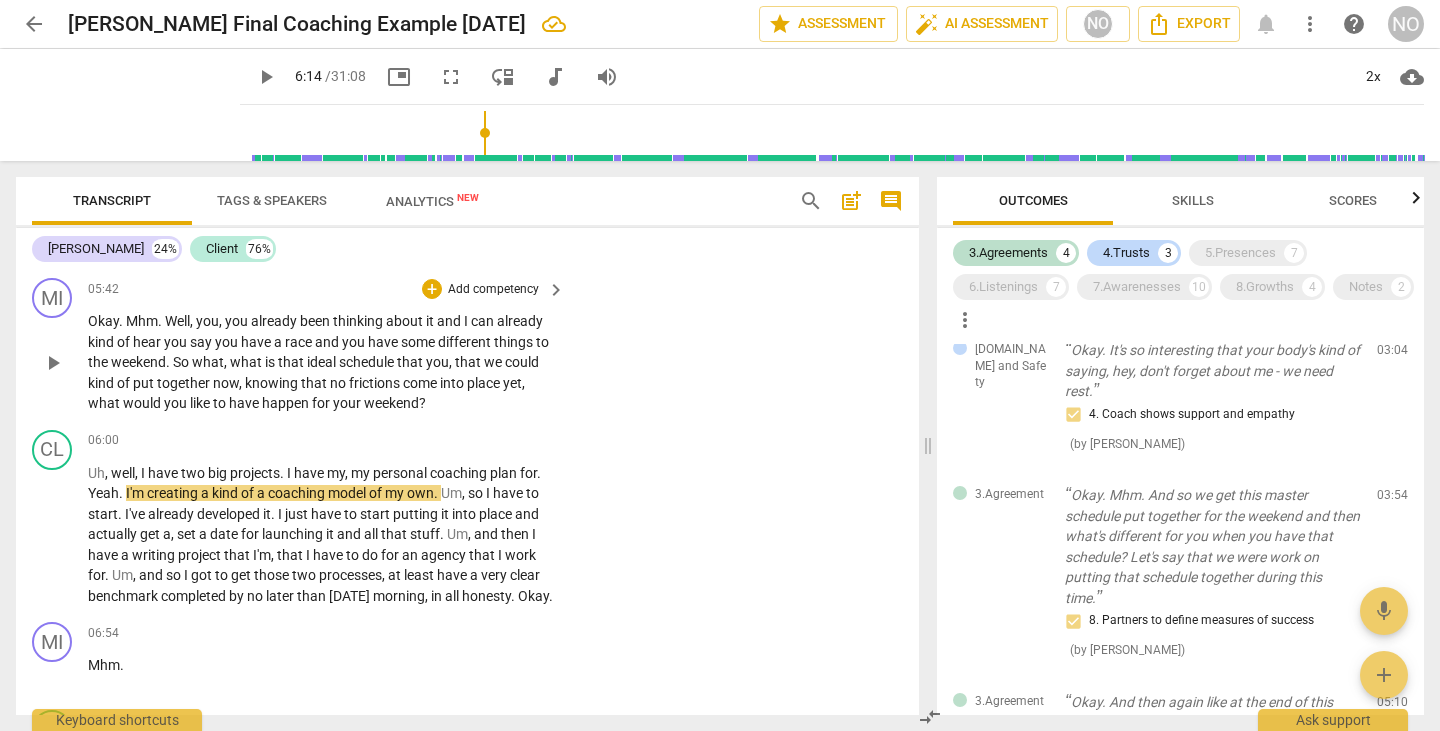 click on "play_arrow" at bounding box center [53, 363] 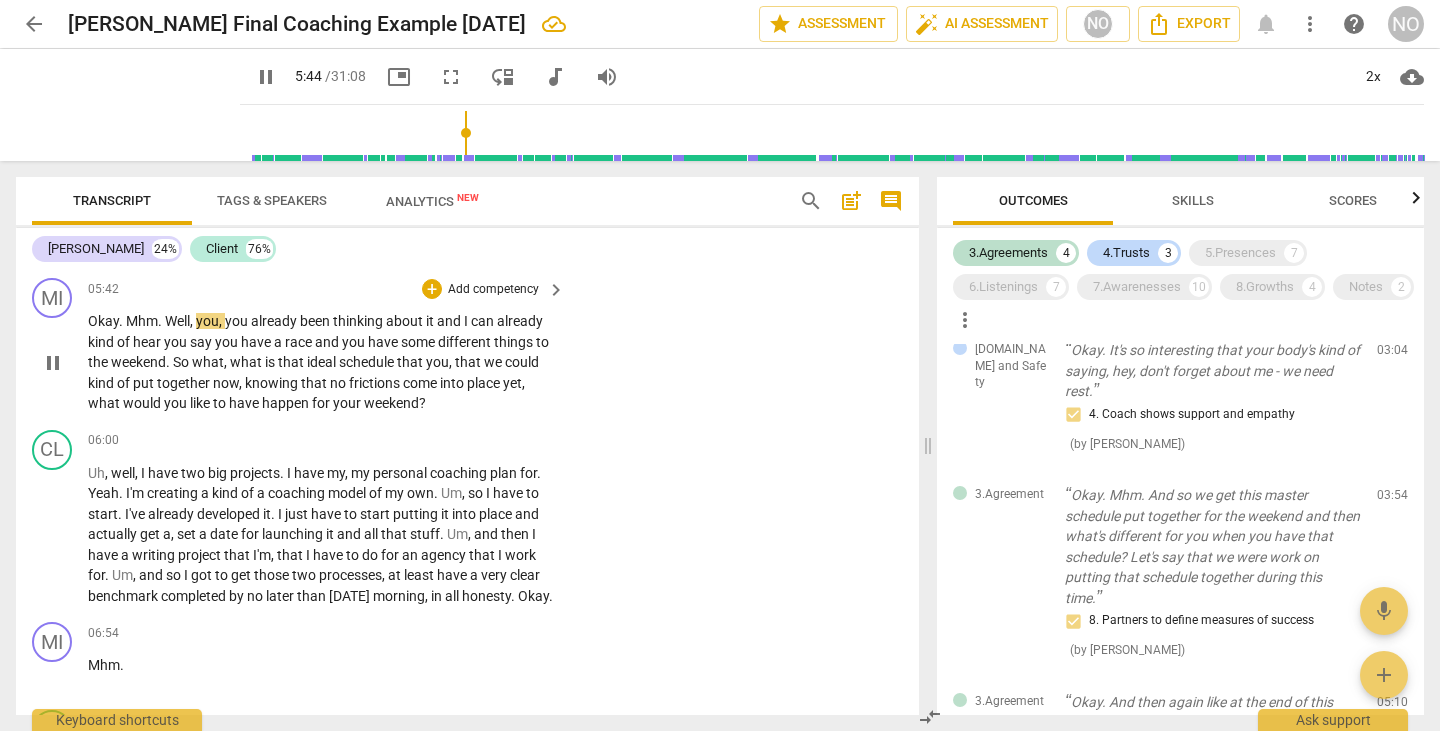 click on "pause" at bounding box center [53, 363] 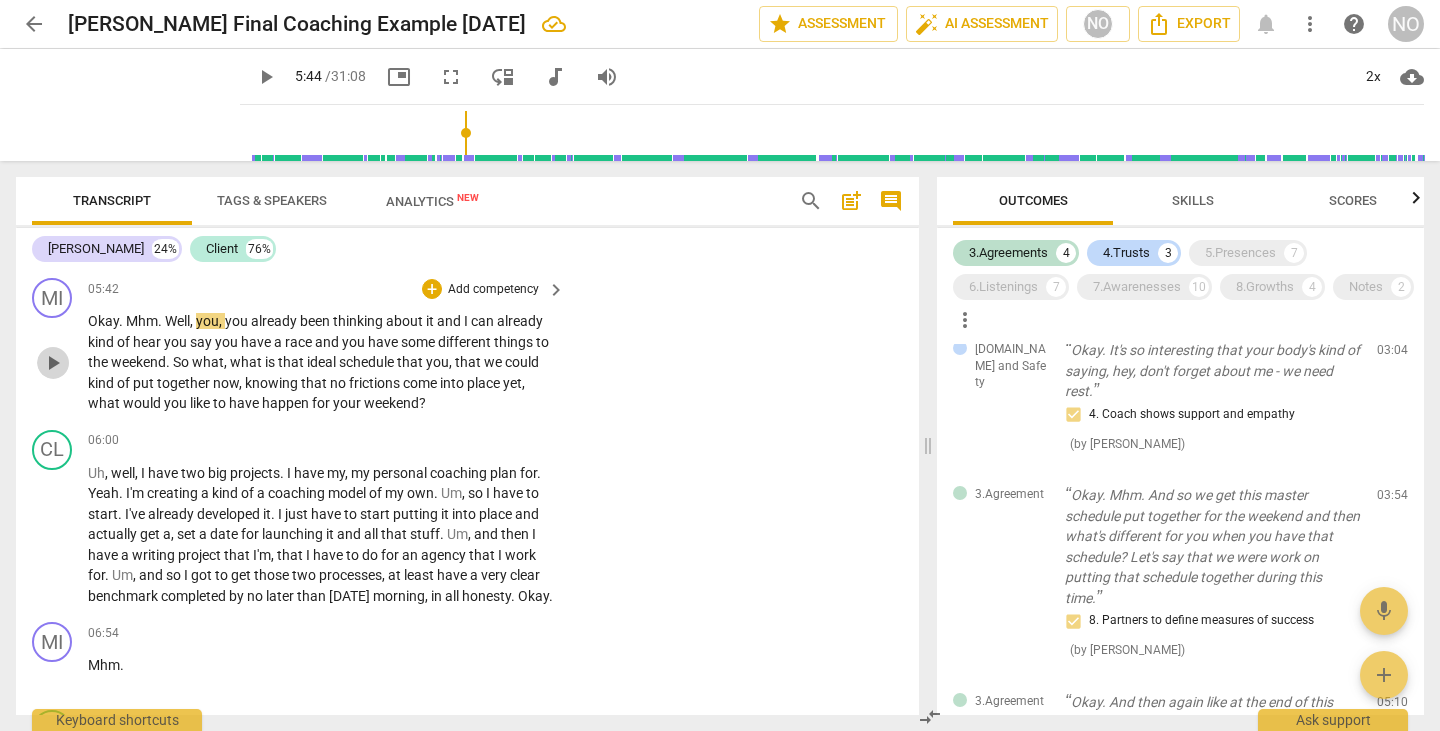 click on "play_arrow" at bounding box center (53, 363) 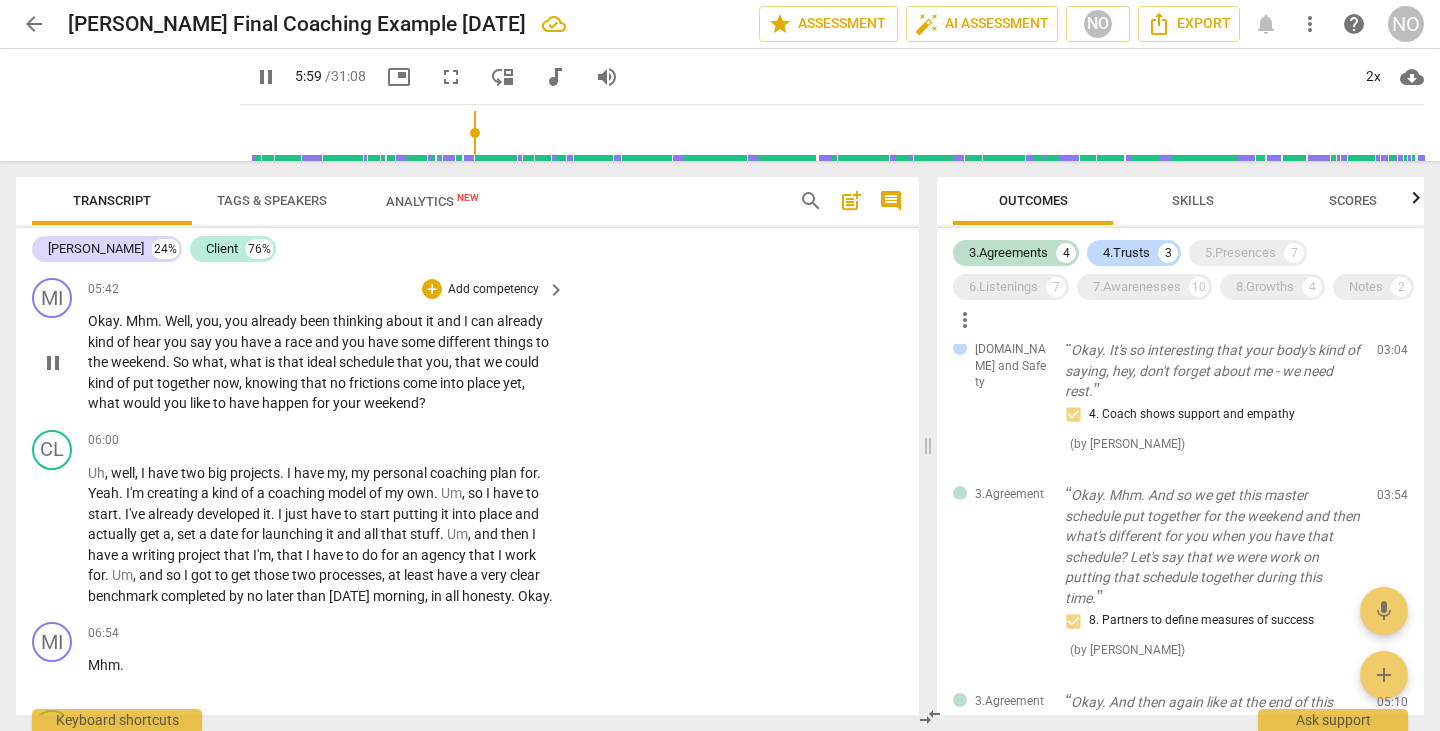 click on "pause" at bounding box center [53, 363] 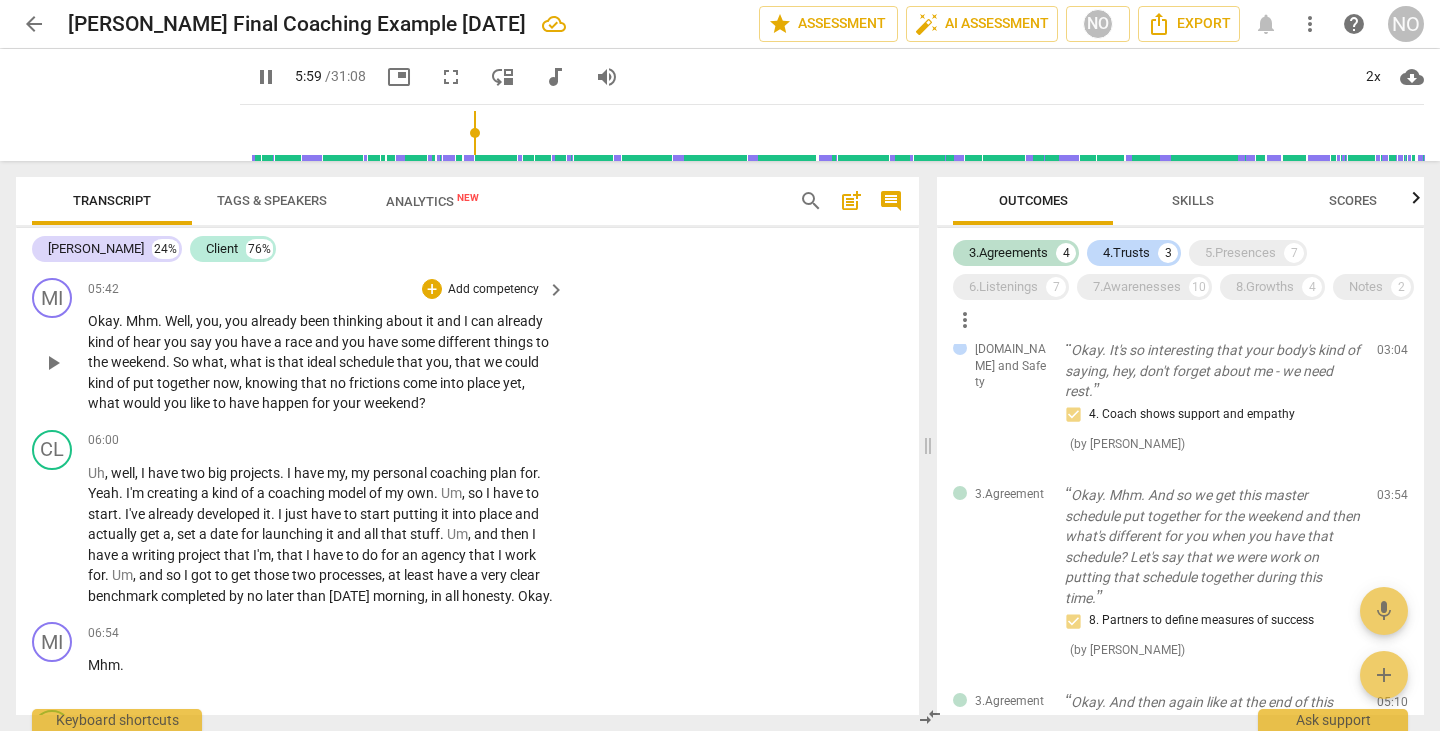 type on "360" 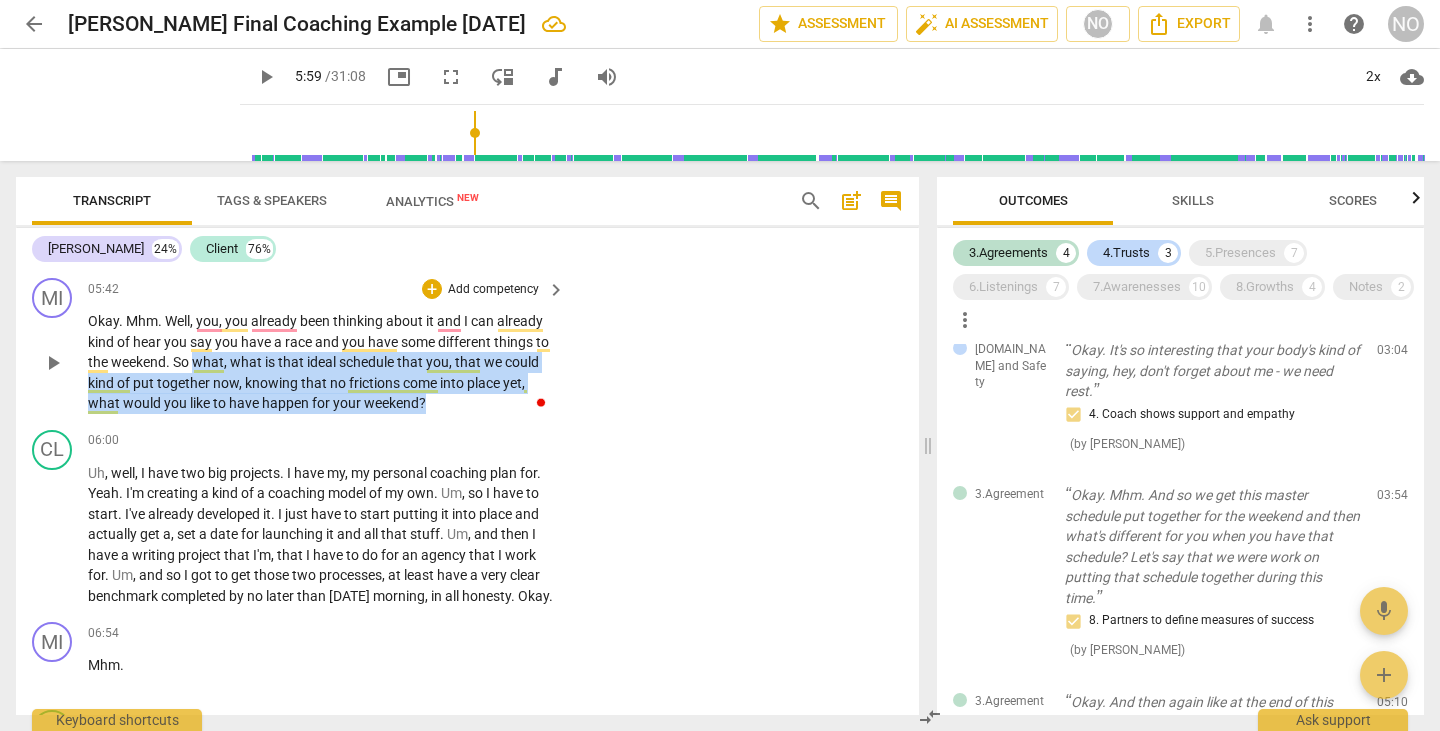 drag, startPoint x: 195, startPoint y: 363, endPoint x: 435, endPoint y: 401, distance: 242.98972 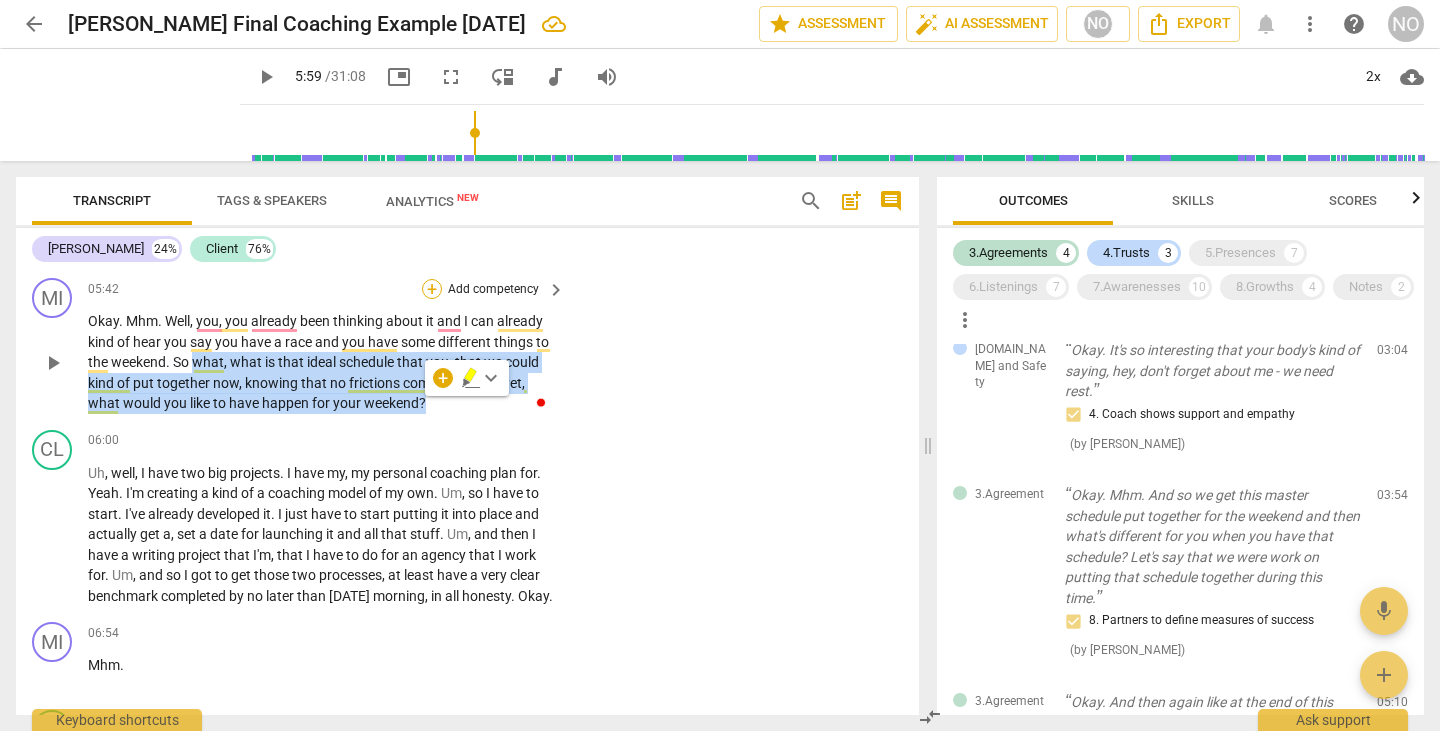 click on "+" at bounding box center (432, 289) 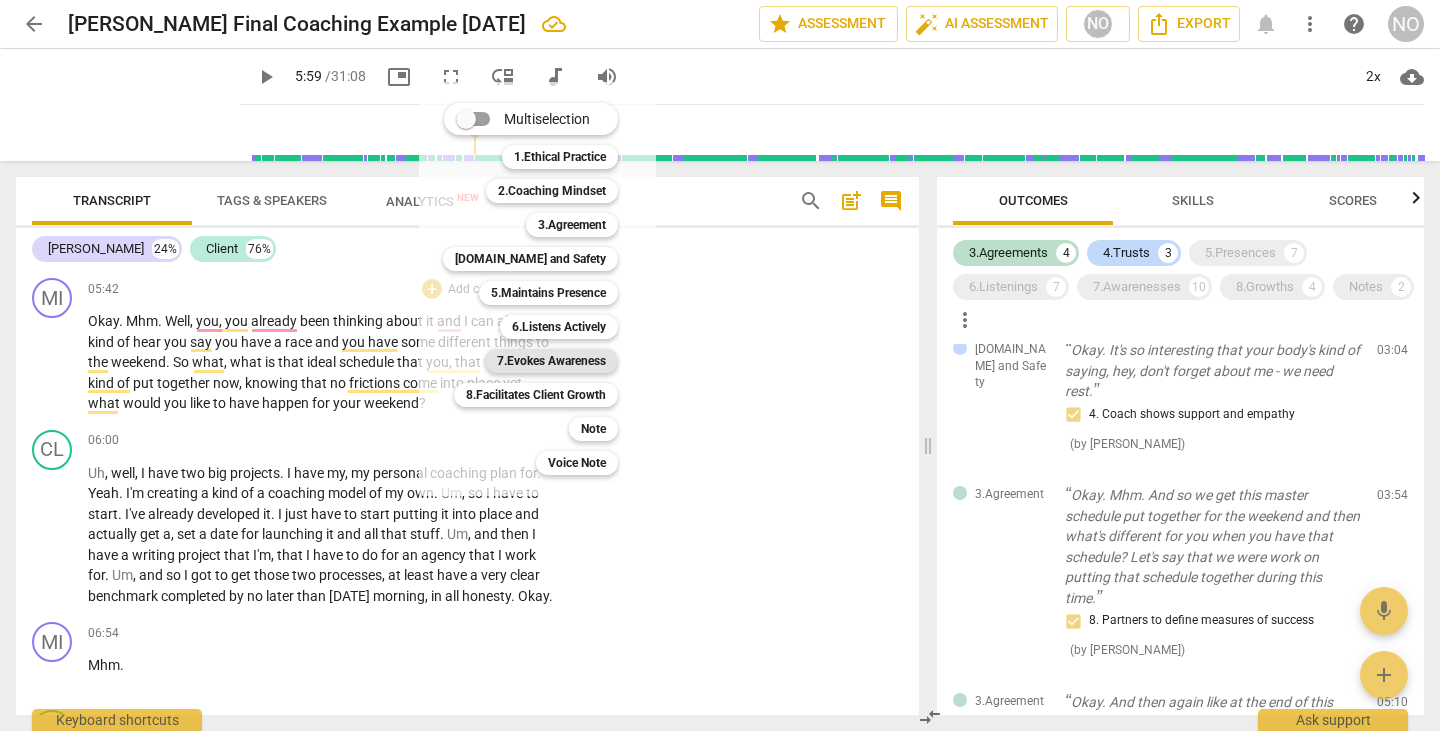 click on "7.Evokes Awareness" at bounding box center (551, 361) 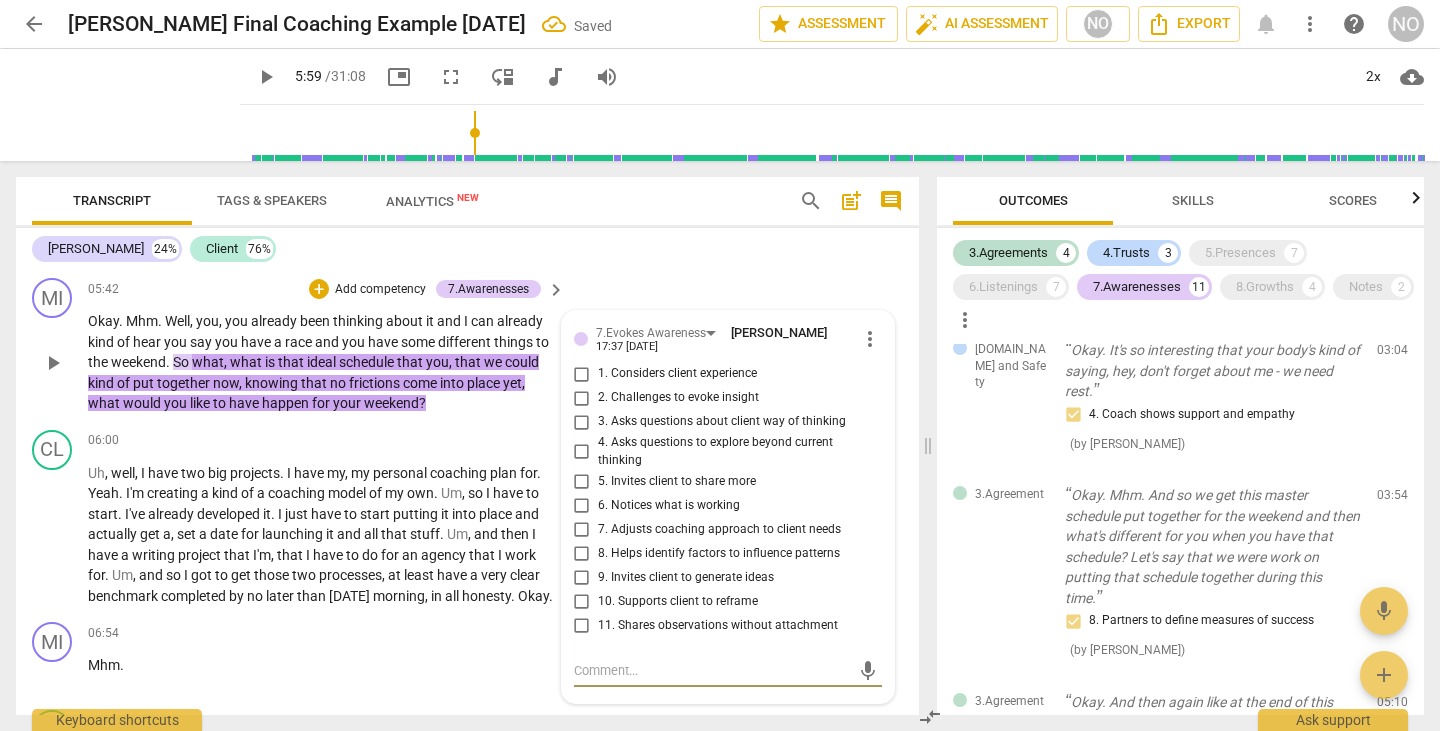 scroll, scrollTop: 1036, scrollLeft: 0, axis: vertical 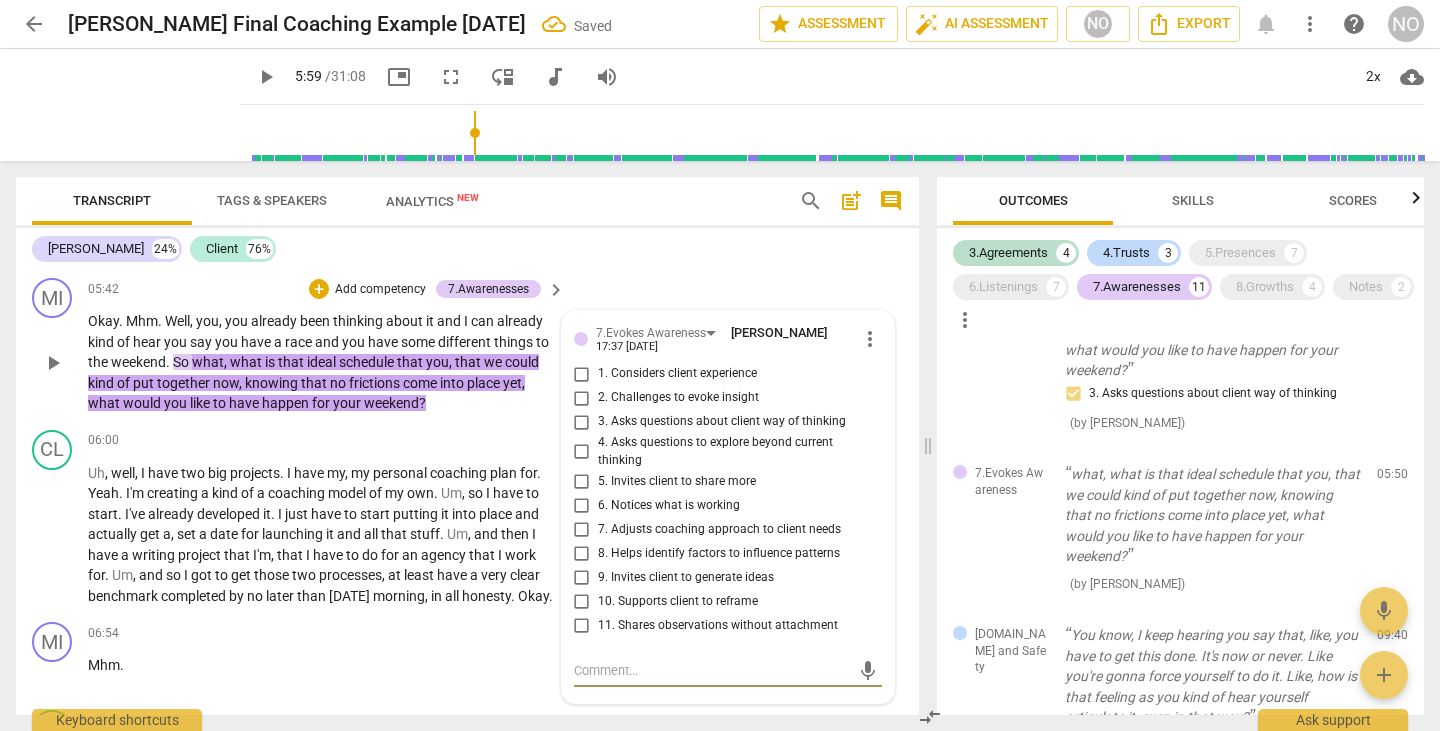 click on "9. Invites client to generate ideas" at bounding box center [582, 577] 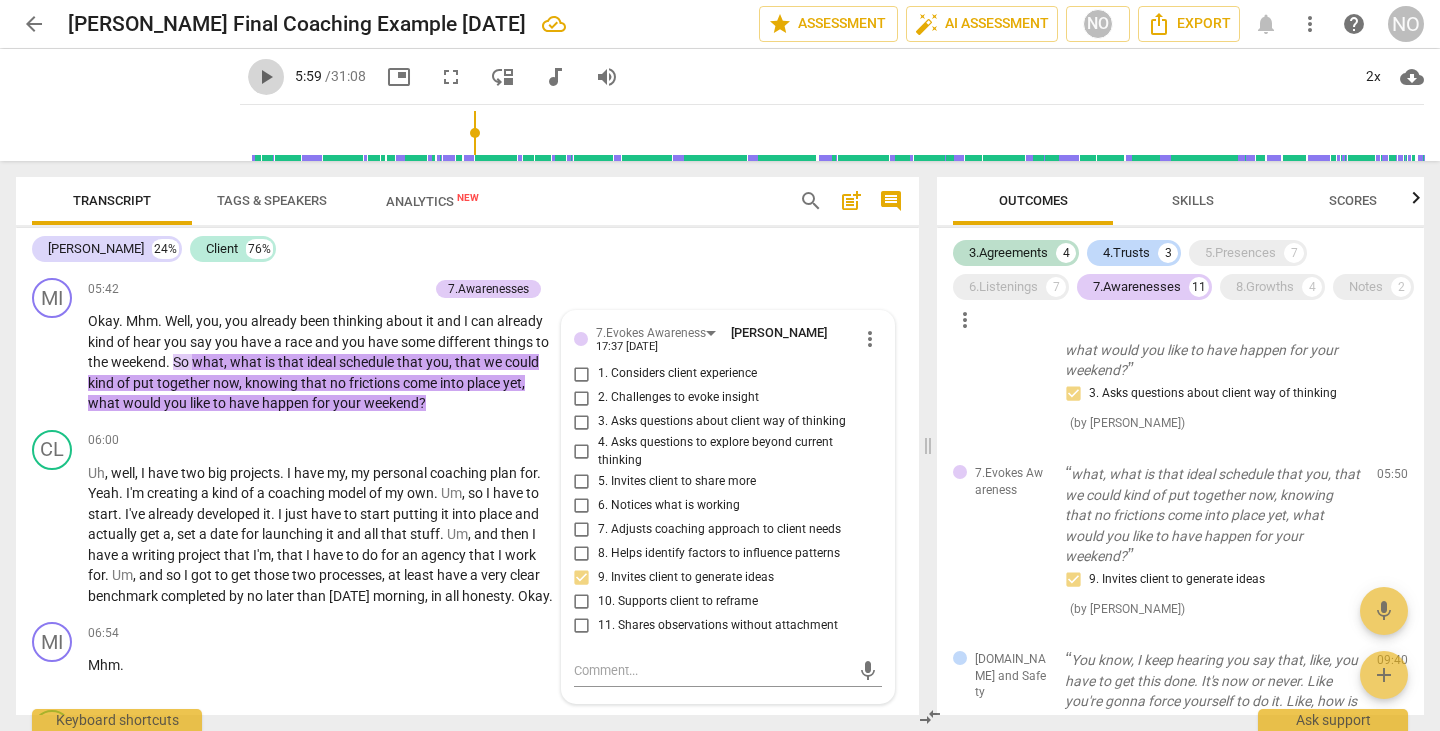 click on "play_arrow" at bounding box center [266, 77] 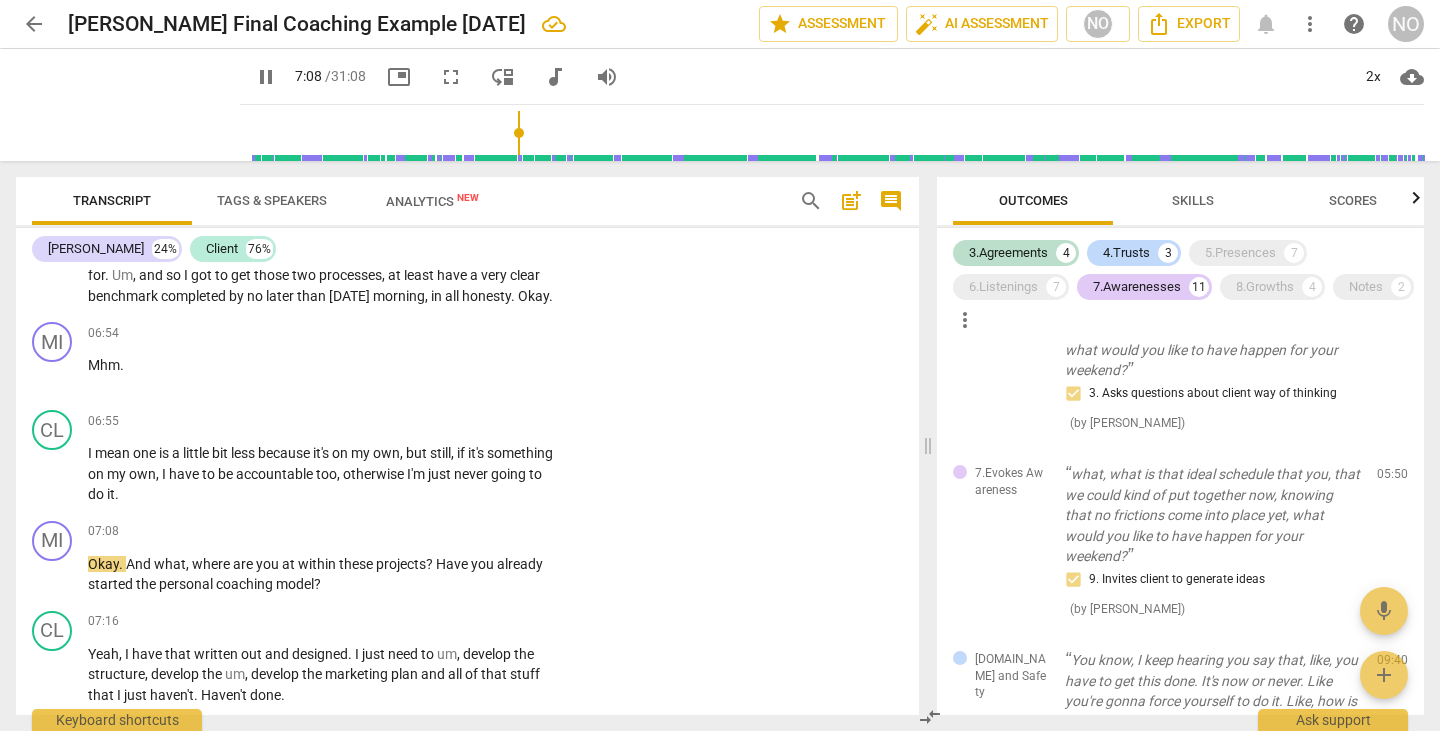 scroll, scrollTop: 3331, scrollLeft: 0, axis: vertical 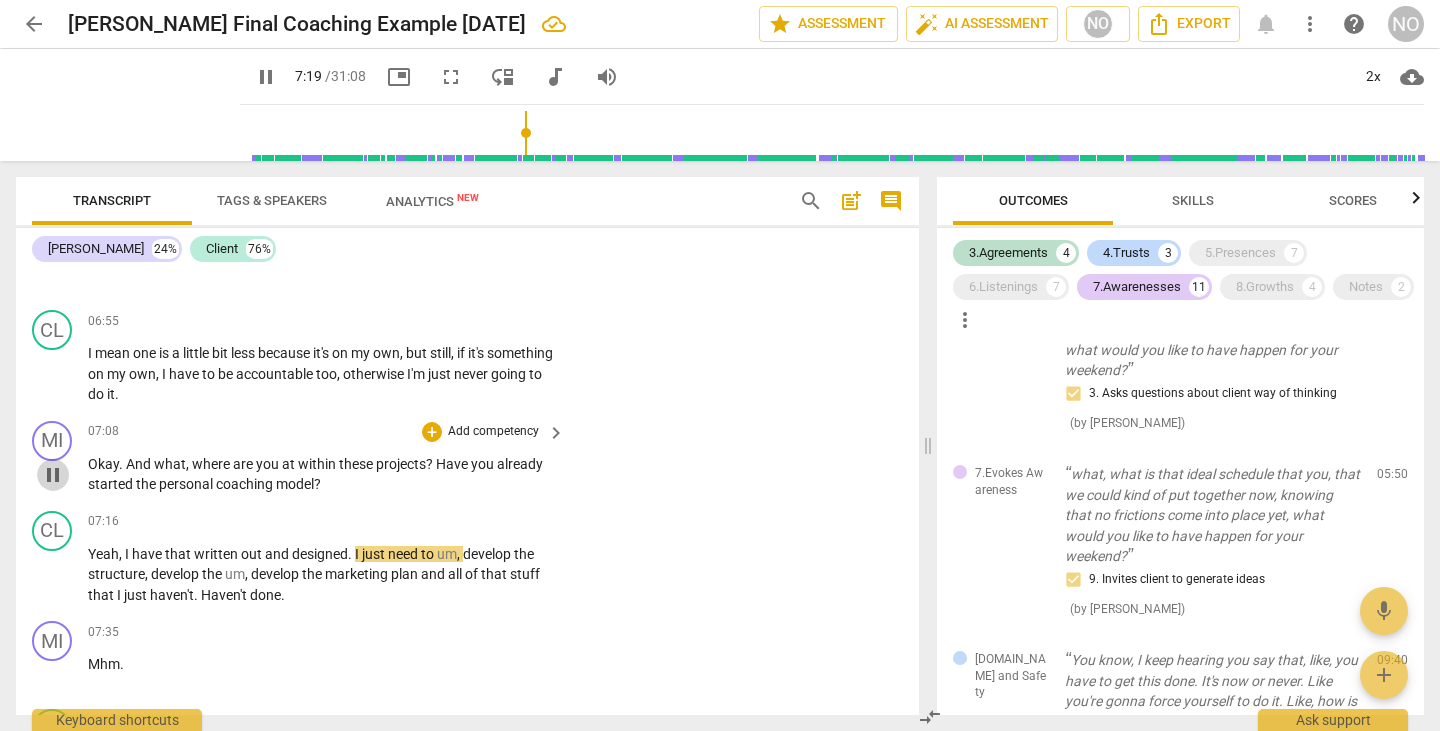 click on "pause" at bounding box center (53, 475) 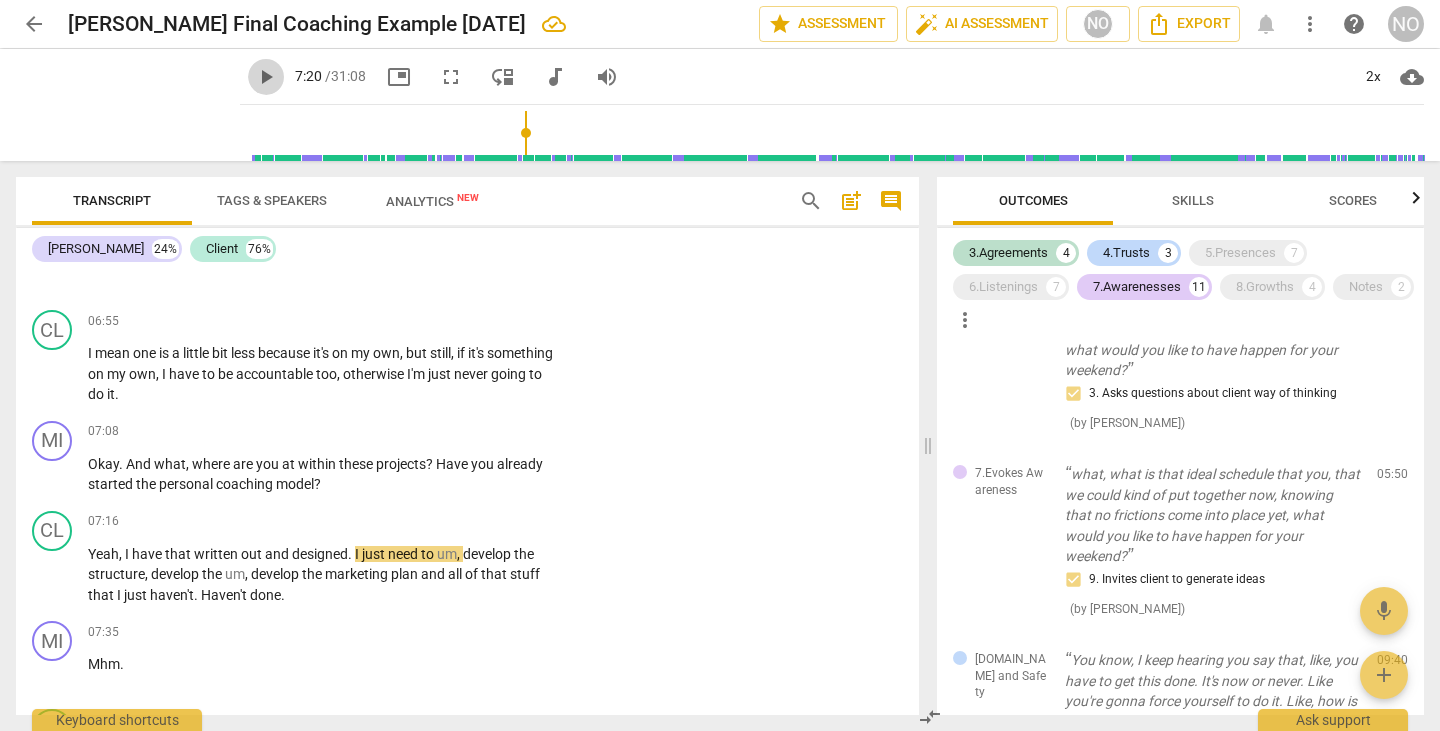 click on "play_arrow" at bounding box center (266, 77) 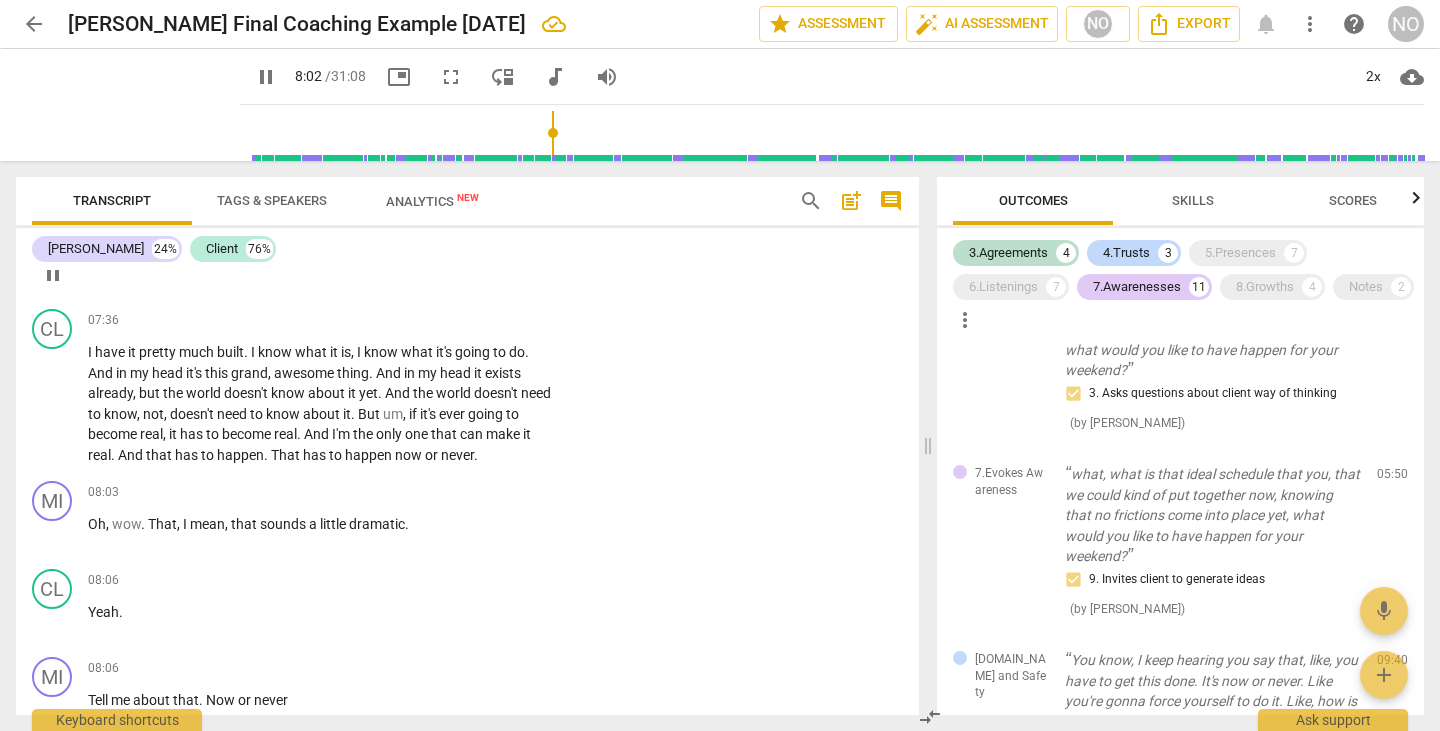 scroll, scrollTop: 3831, scrollLeft: 0, axis: vertical 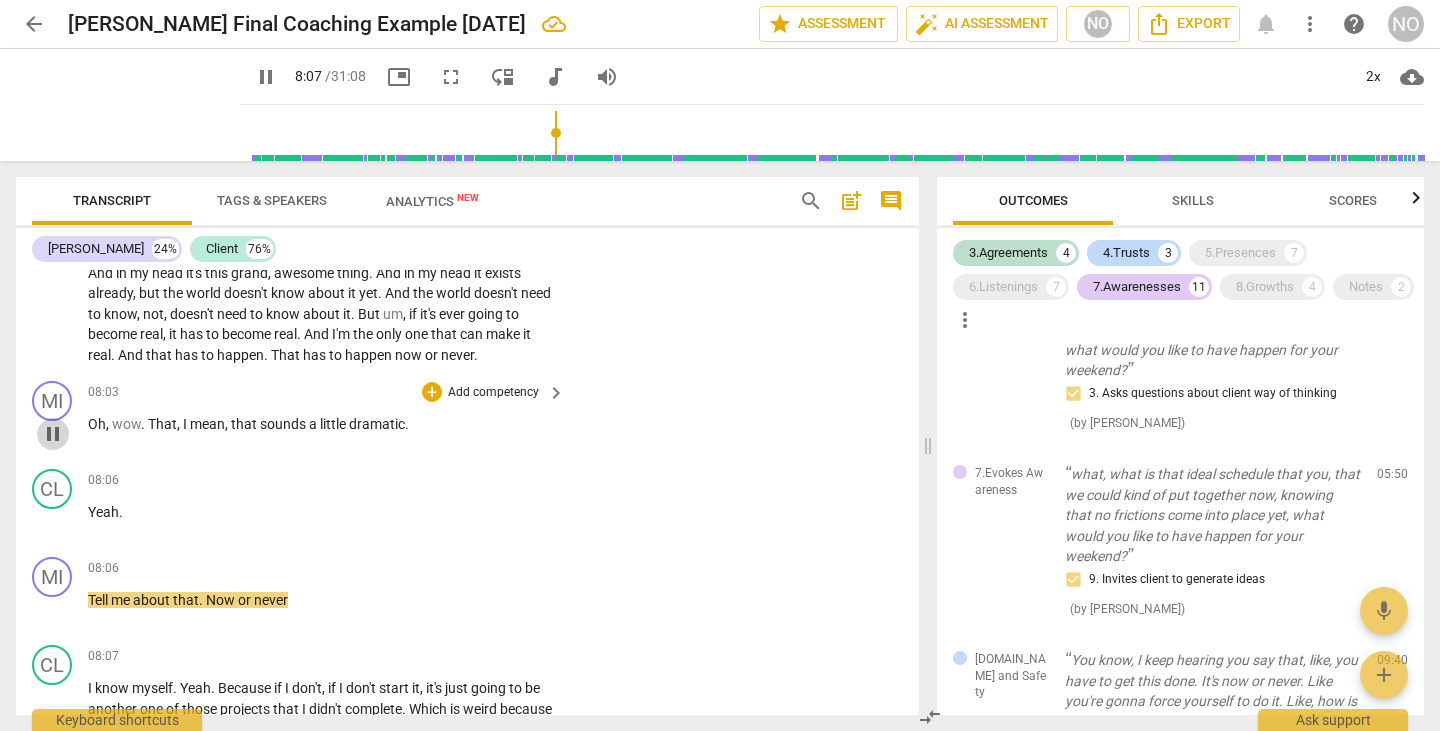 click on "pause" at bounding box center [53, 434] 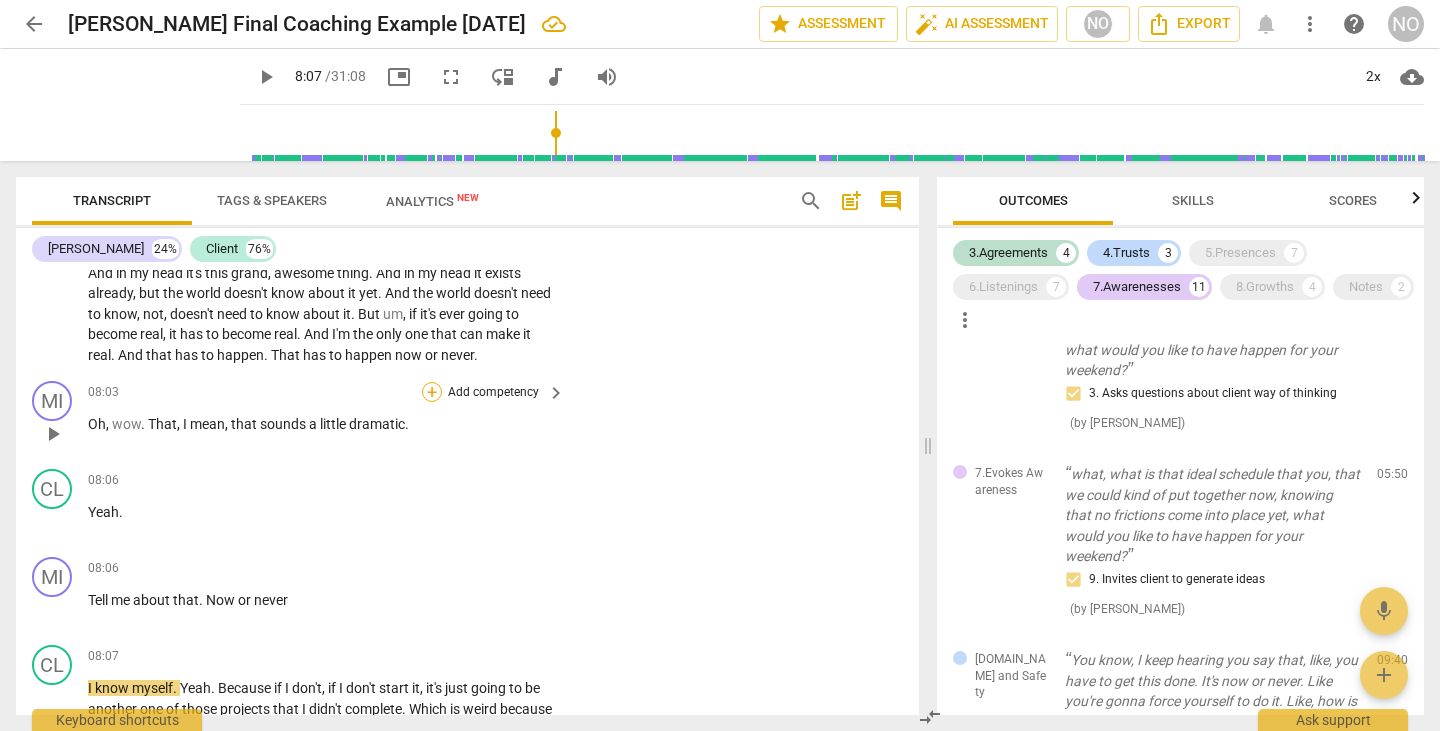 click on "+" at bounding box center [432, 392] 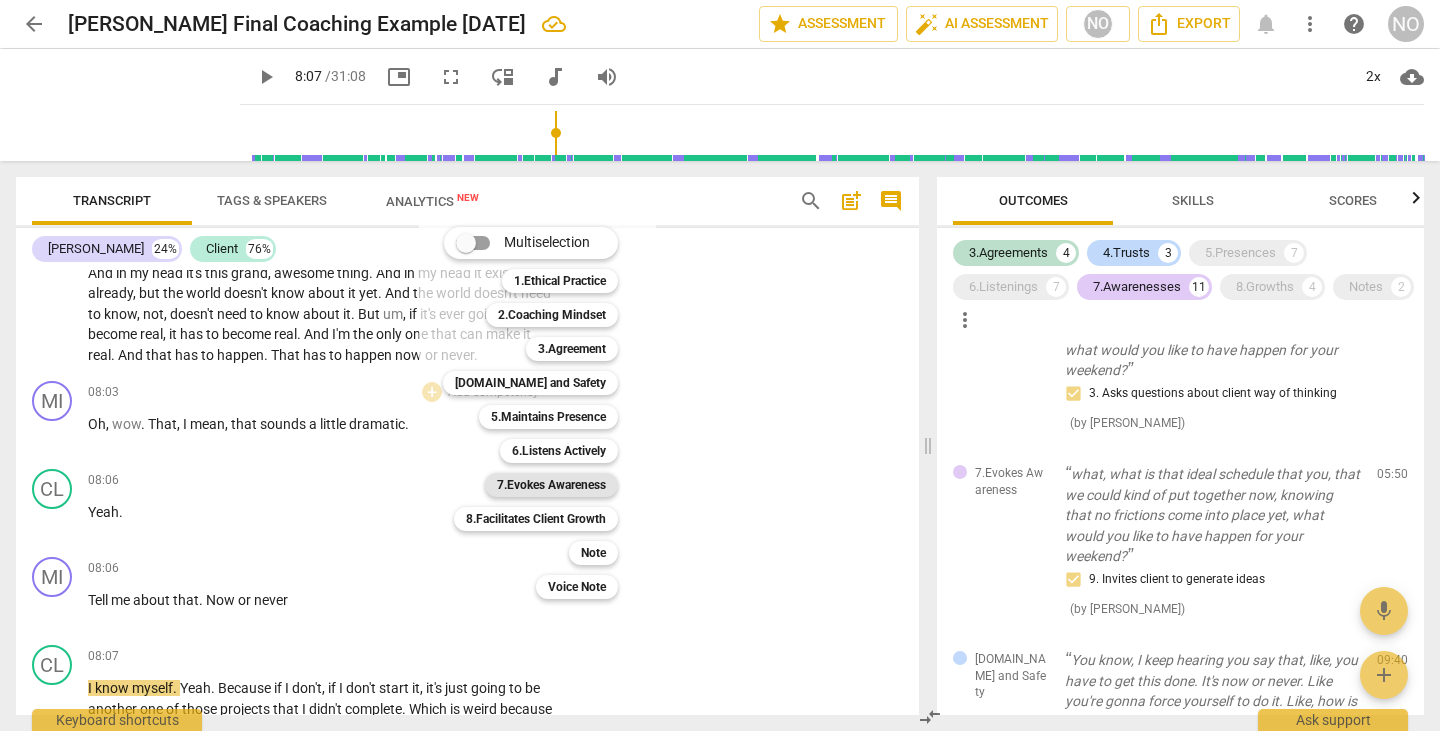 click on "7.Evokes Awareness" at bounding box center (551, 485) 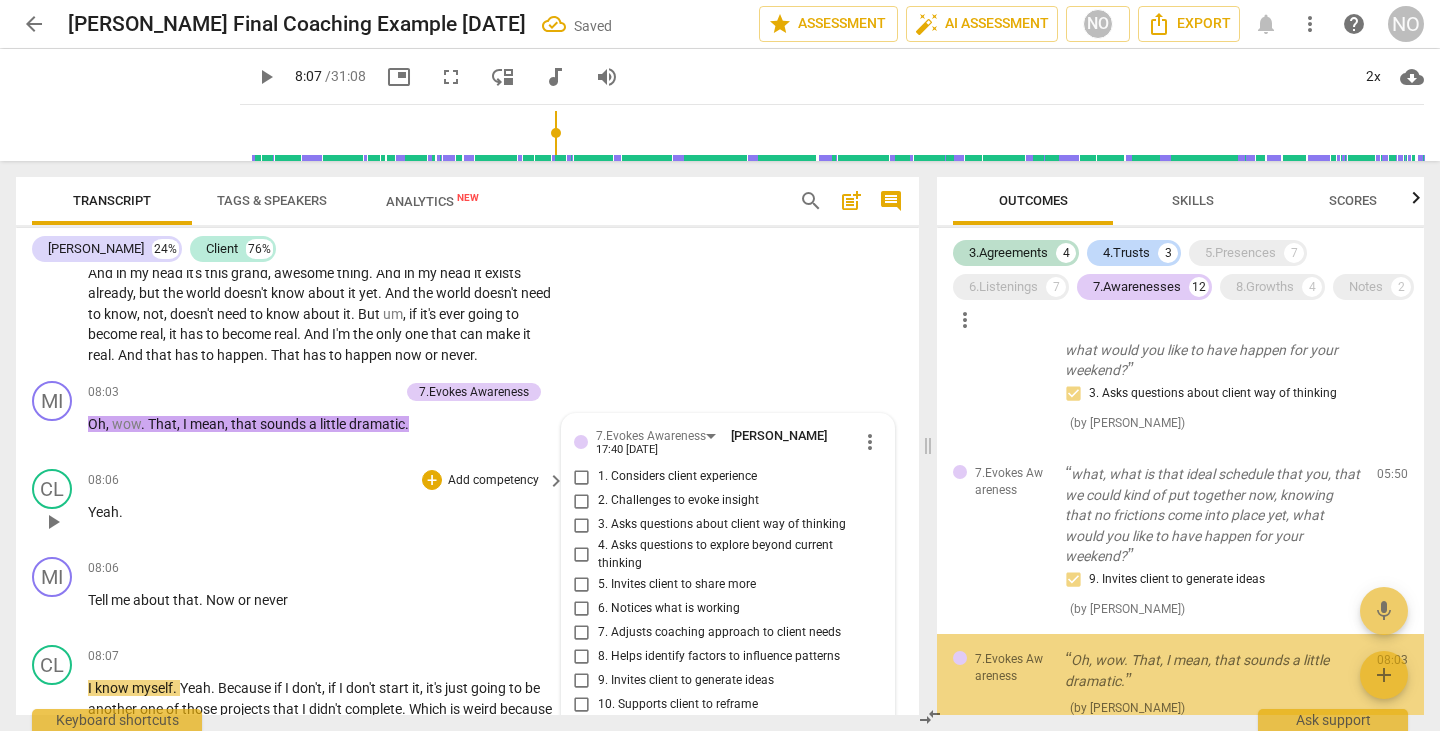 scroll, scrollTop: 1191, scrollLeft: 0, axis: vertical 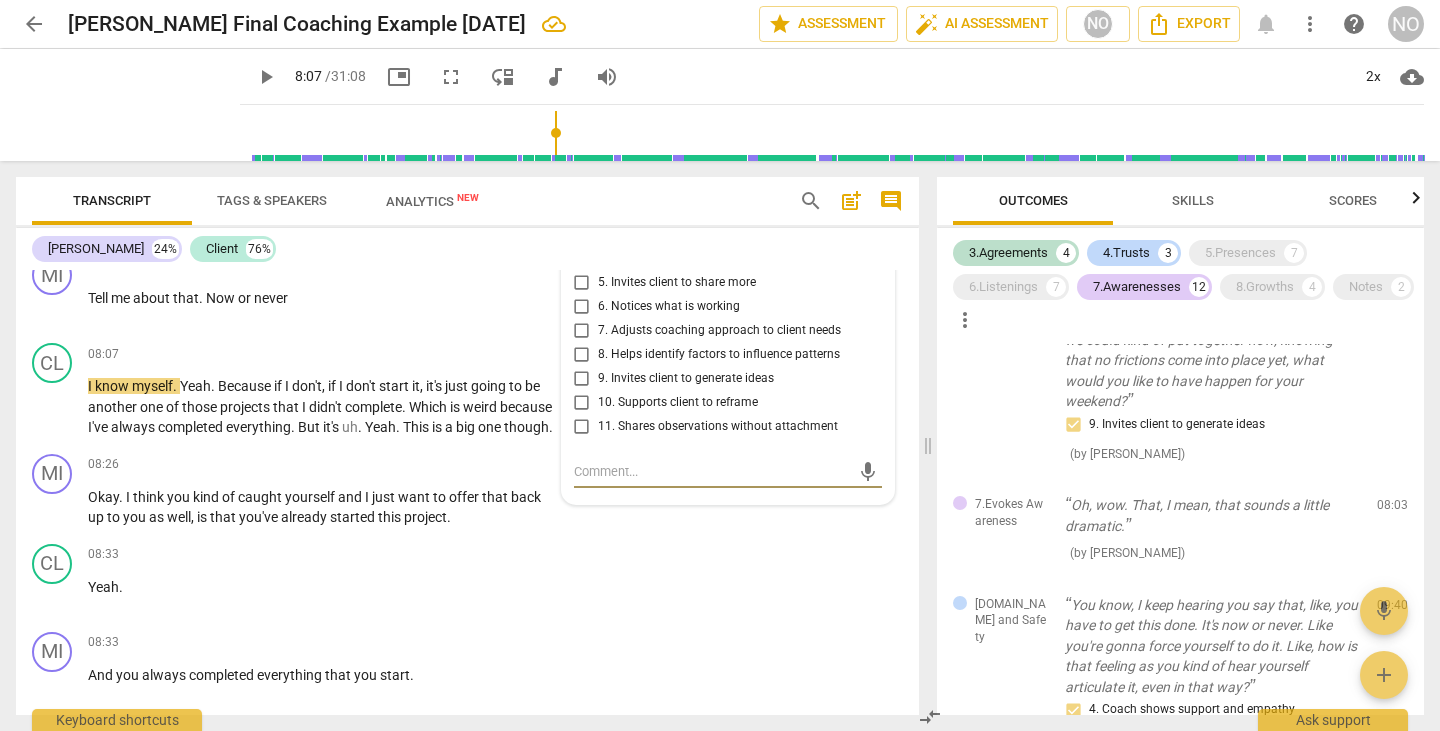 click on "11. Shares observations without attachment" at bounding box center (582, 426) 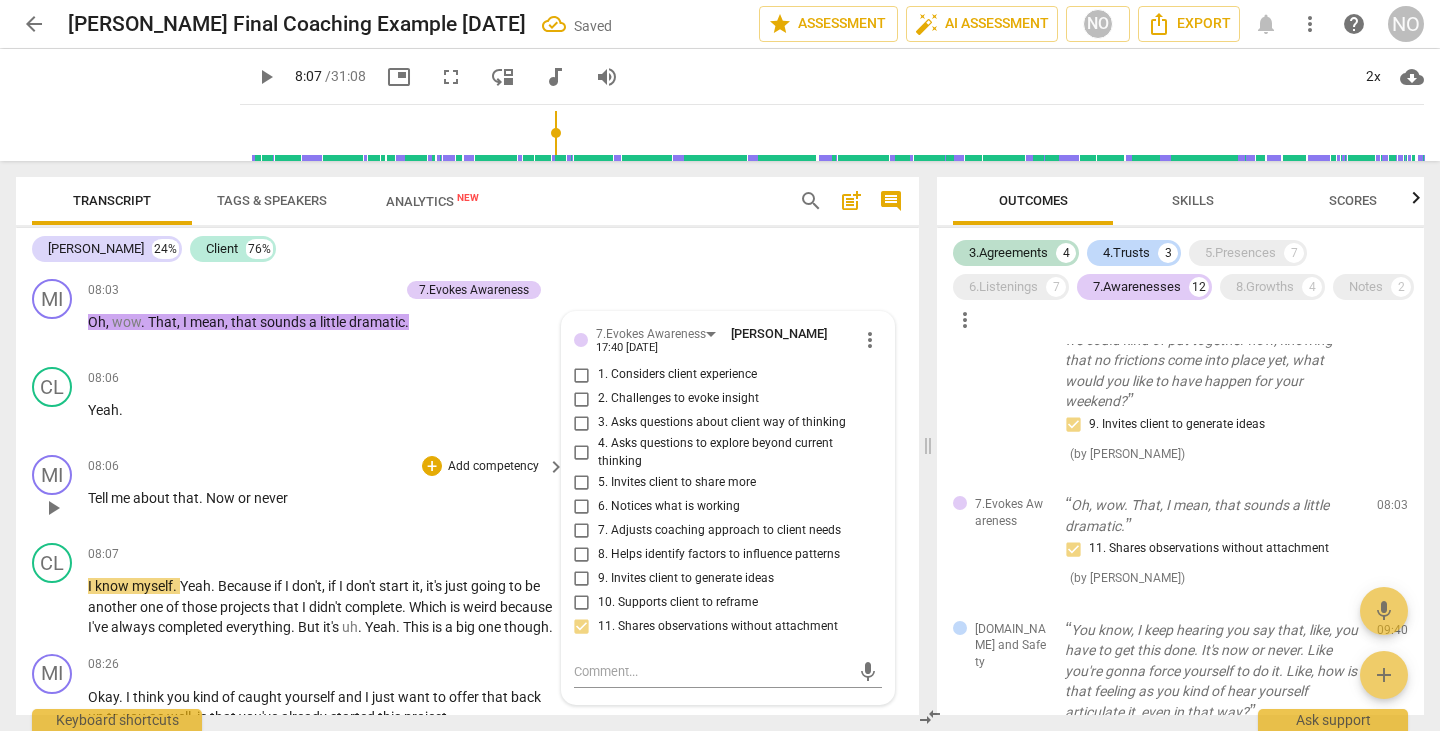 scroll, scrollTop: 3833, scrollLeft: 0, axis: vertical 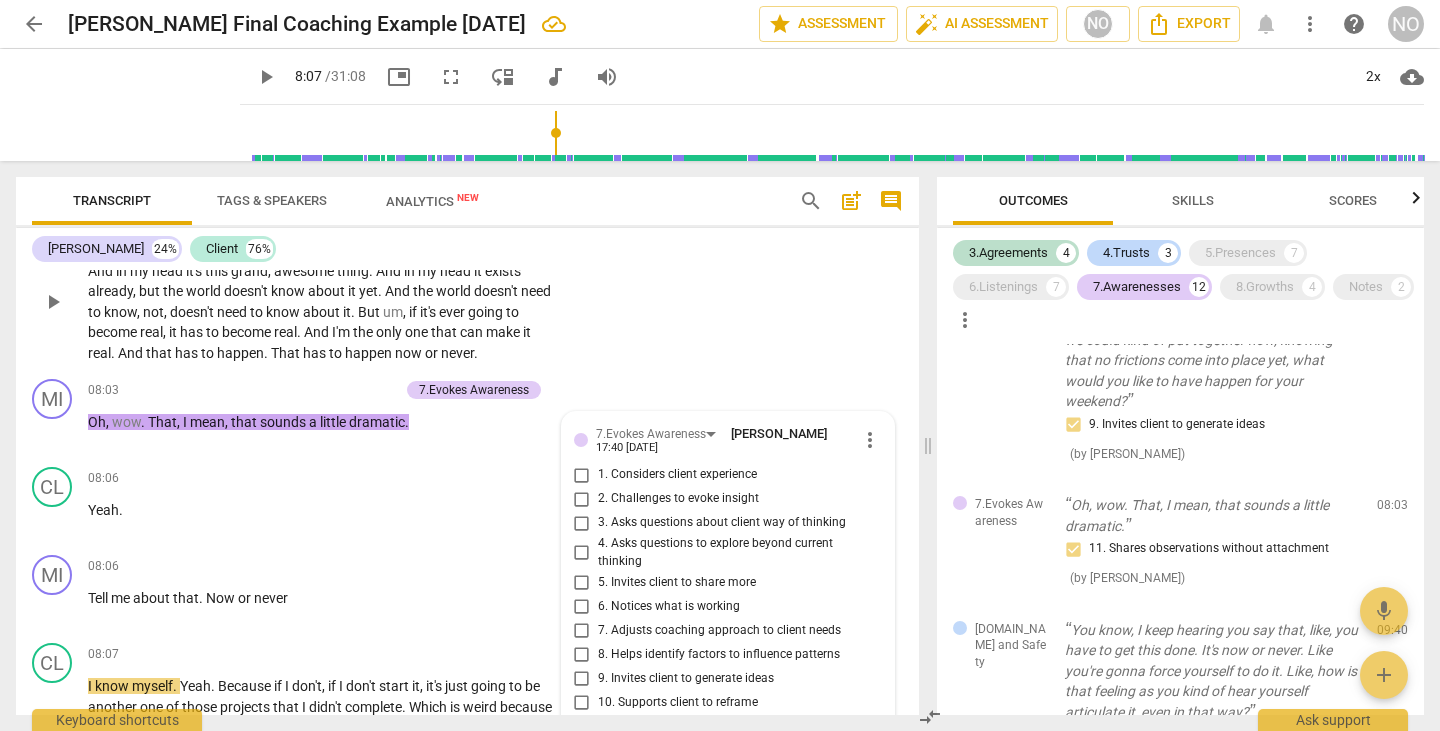 click on "has" at bounding box center (316, 353) 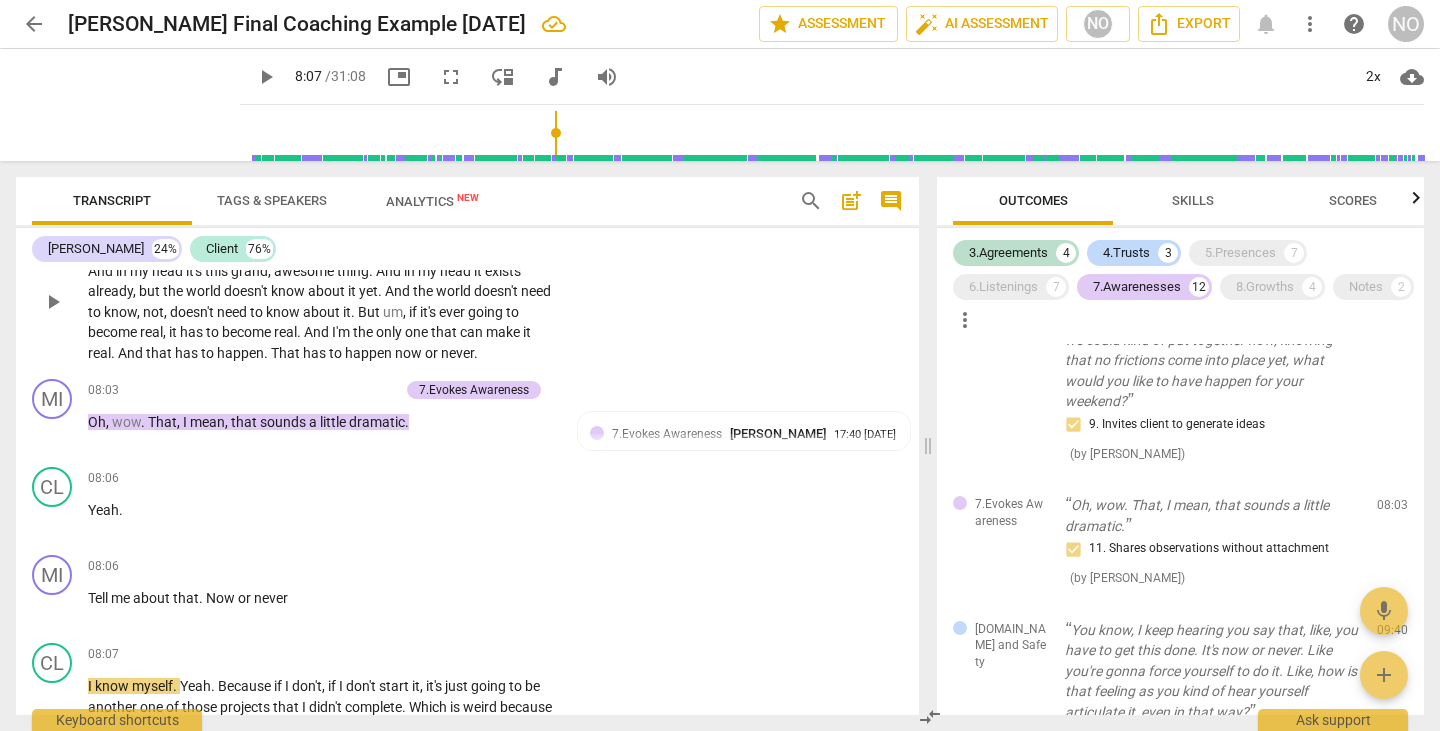 click on "has" at bounding box center [316, 353] 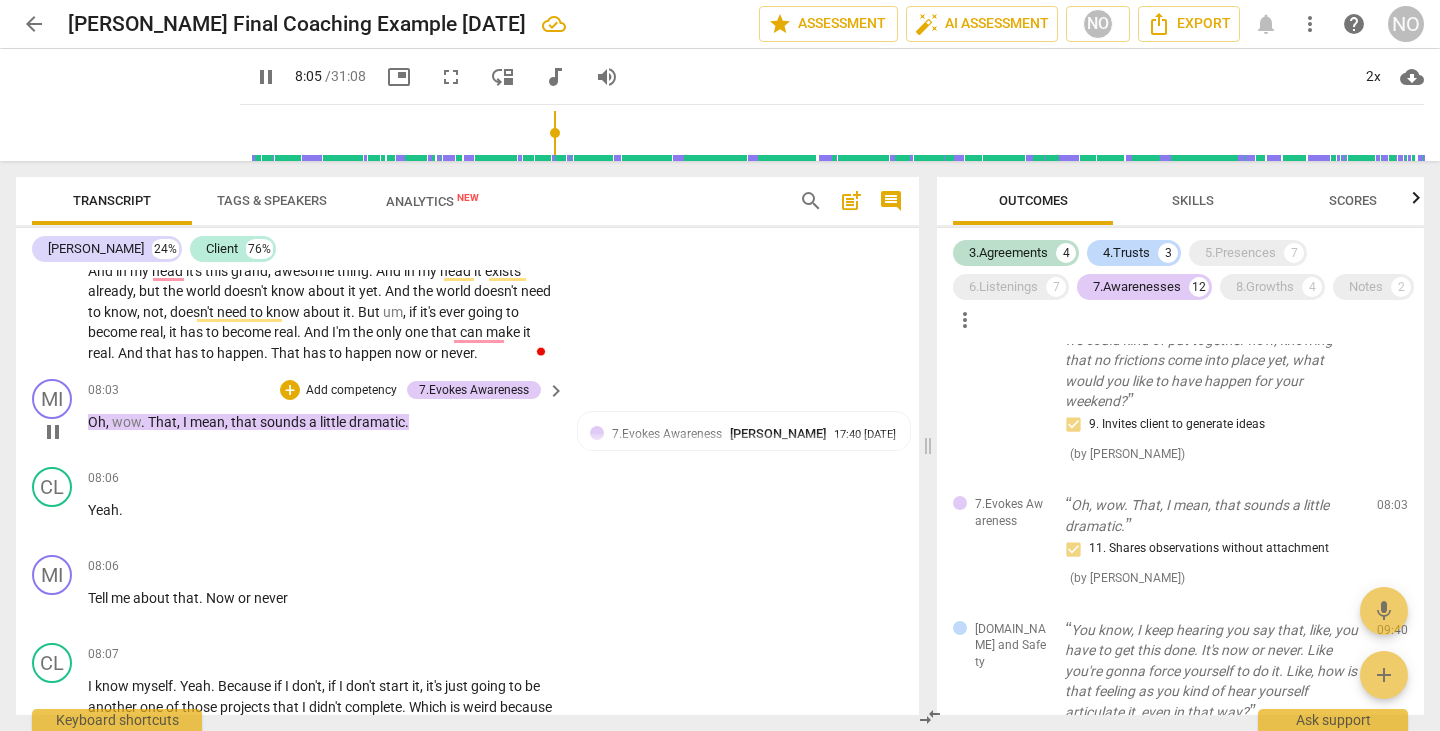 click on "pause" at bounding box center (53, 432) 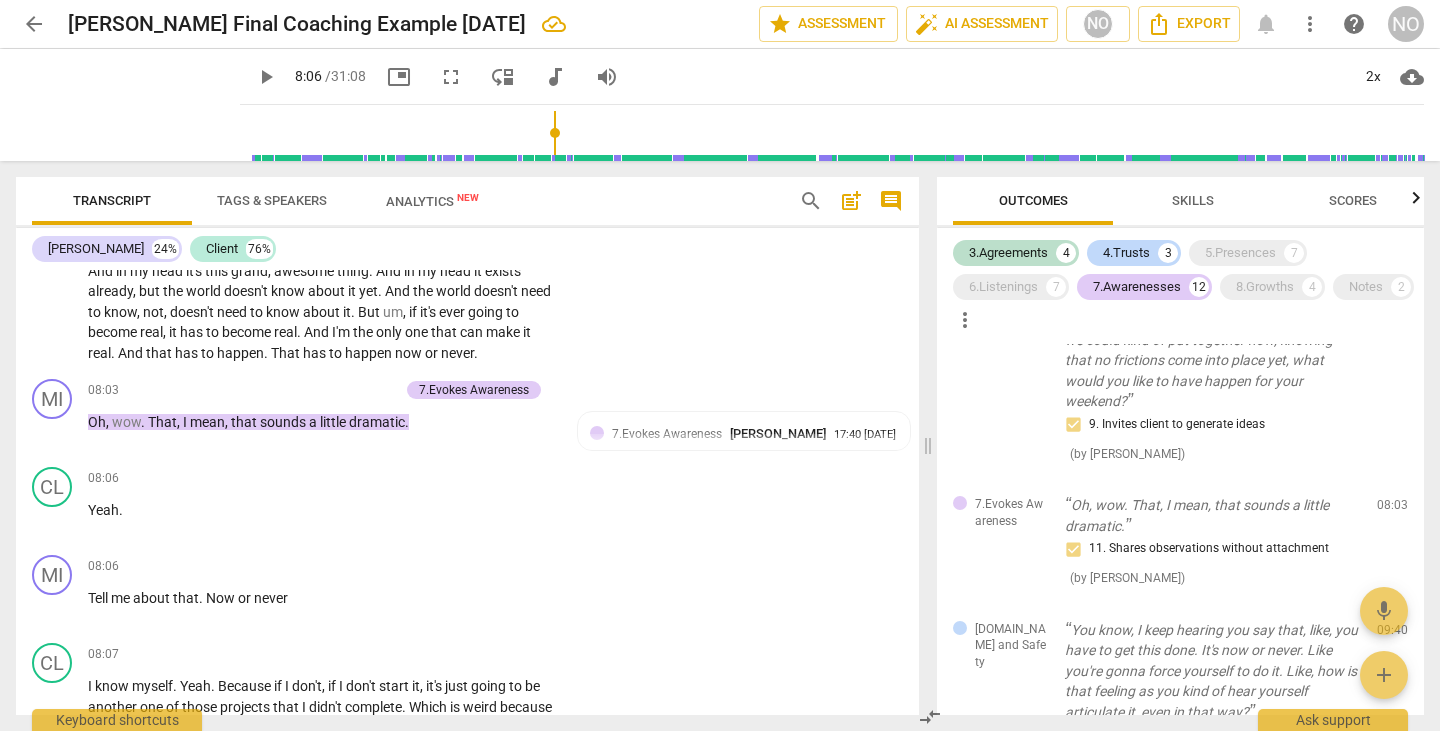 click on "play_arrow" at bounding box center [266, 77] 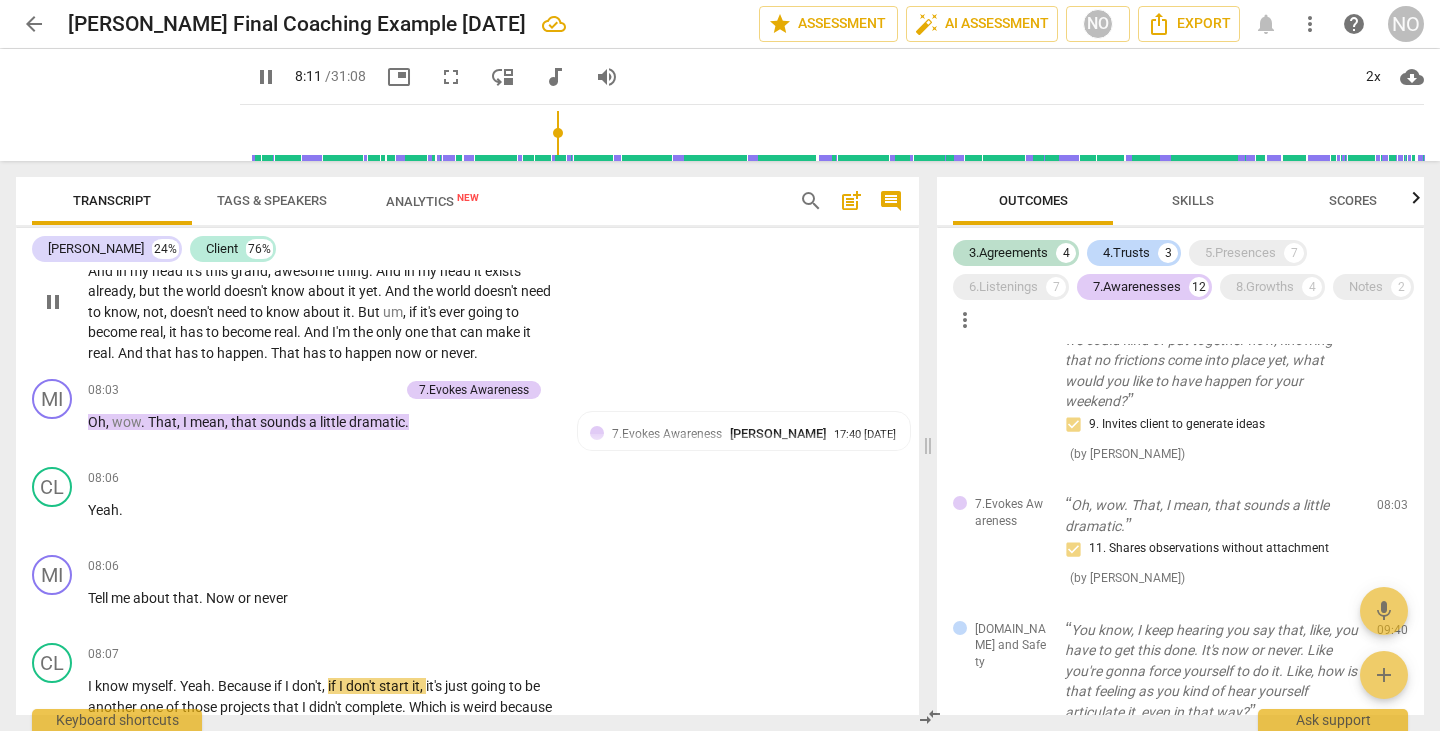 click on "happen" at bounding box center (370, 353) 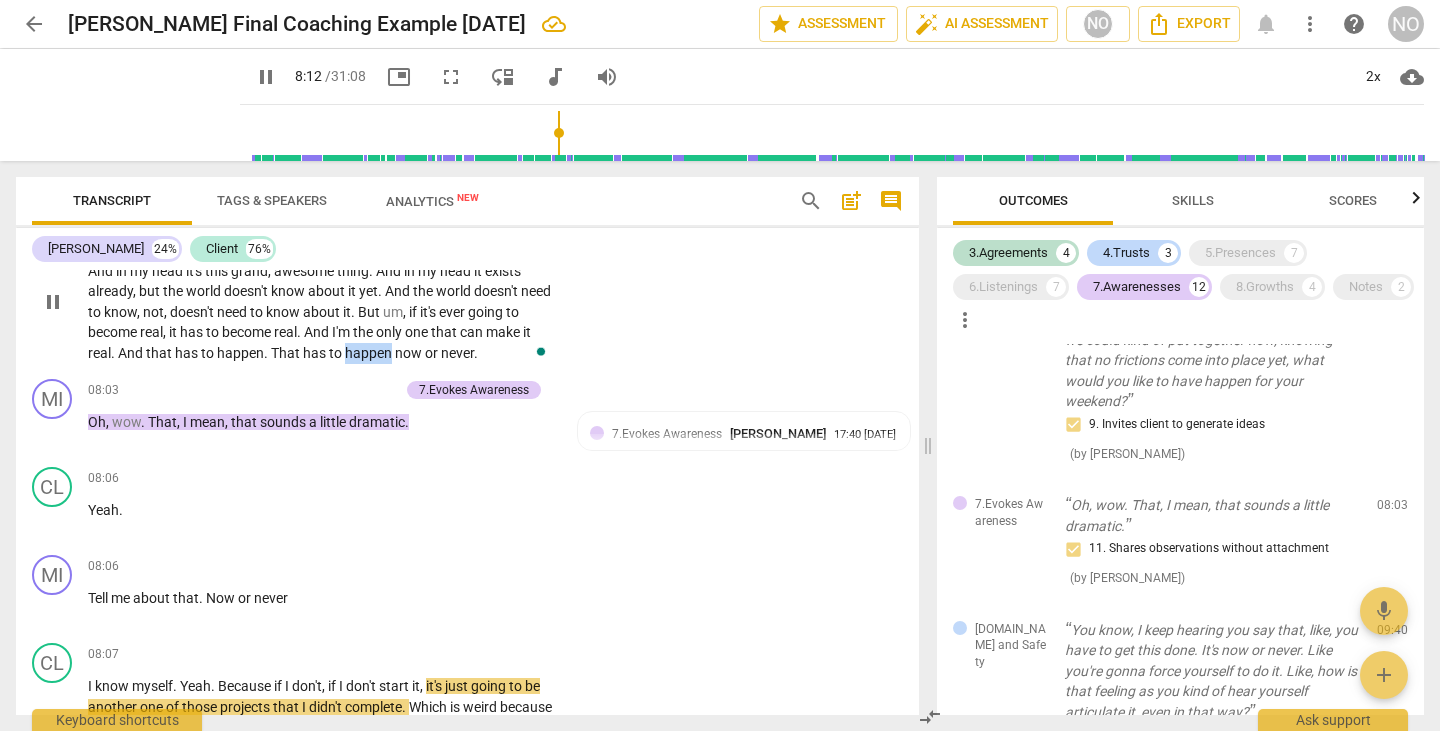 click on "happen" at bounding box center (370, 353) 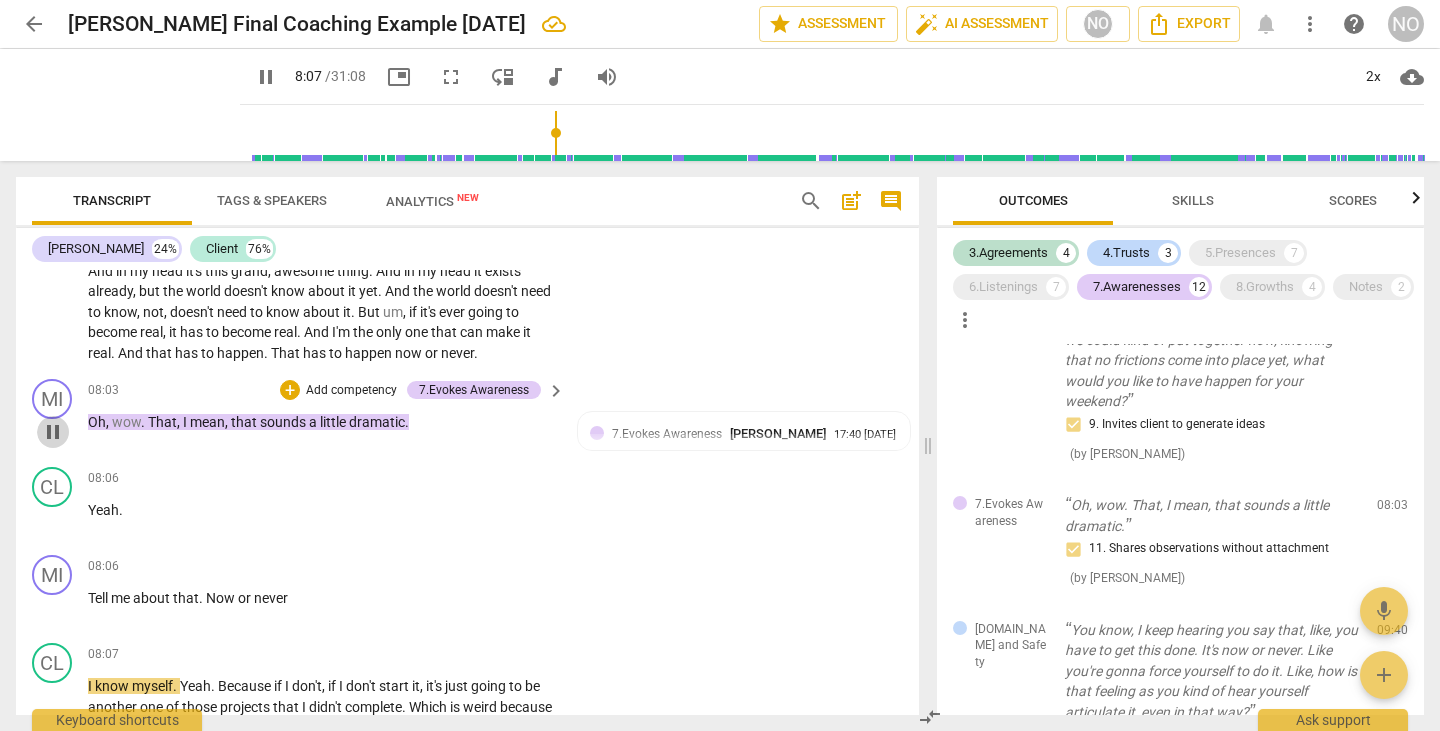 click on "pause" at bounding box center [53, 432] 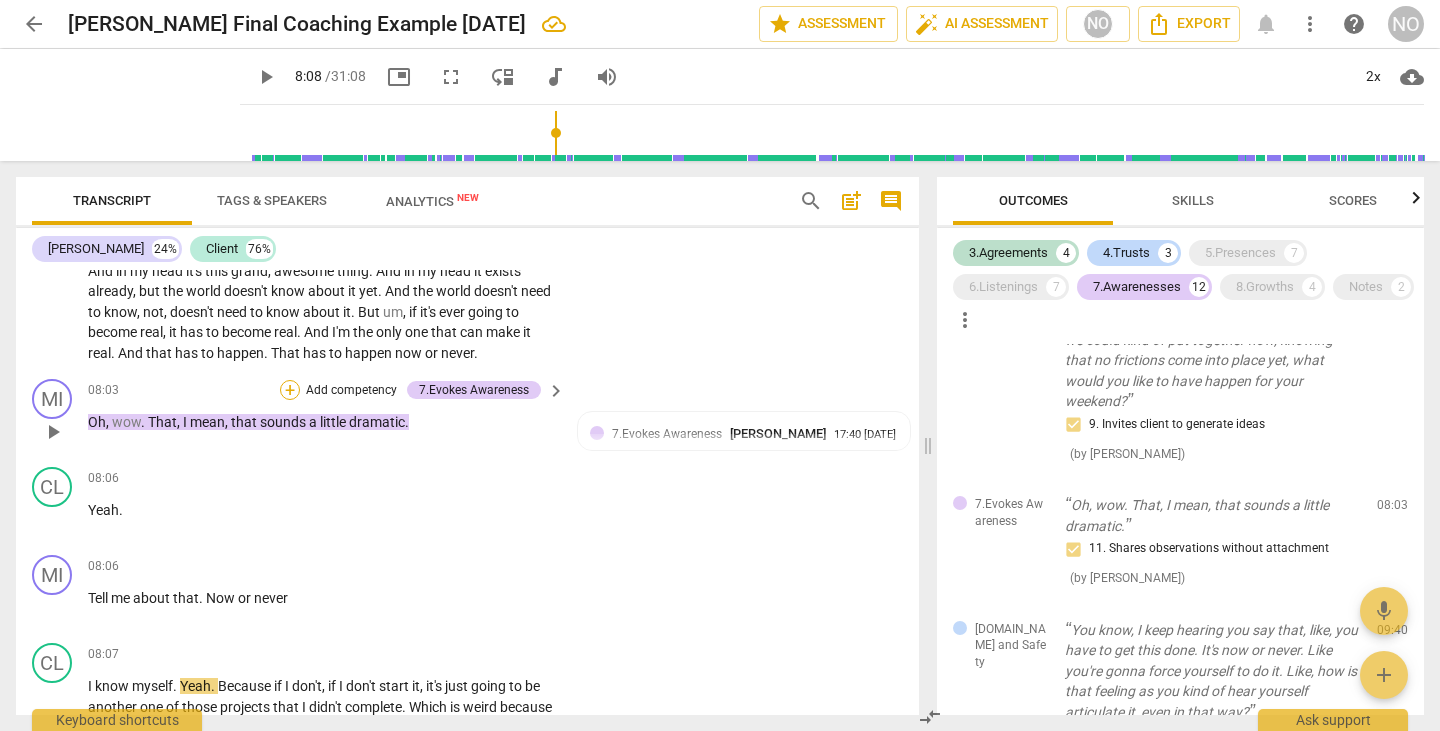 click on "+" at bounding box center (290, 390) 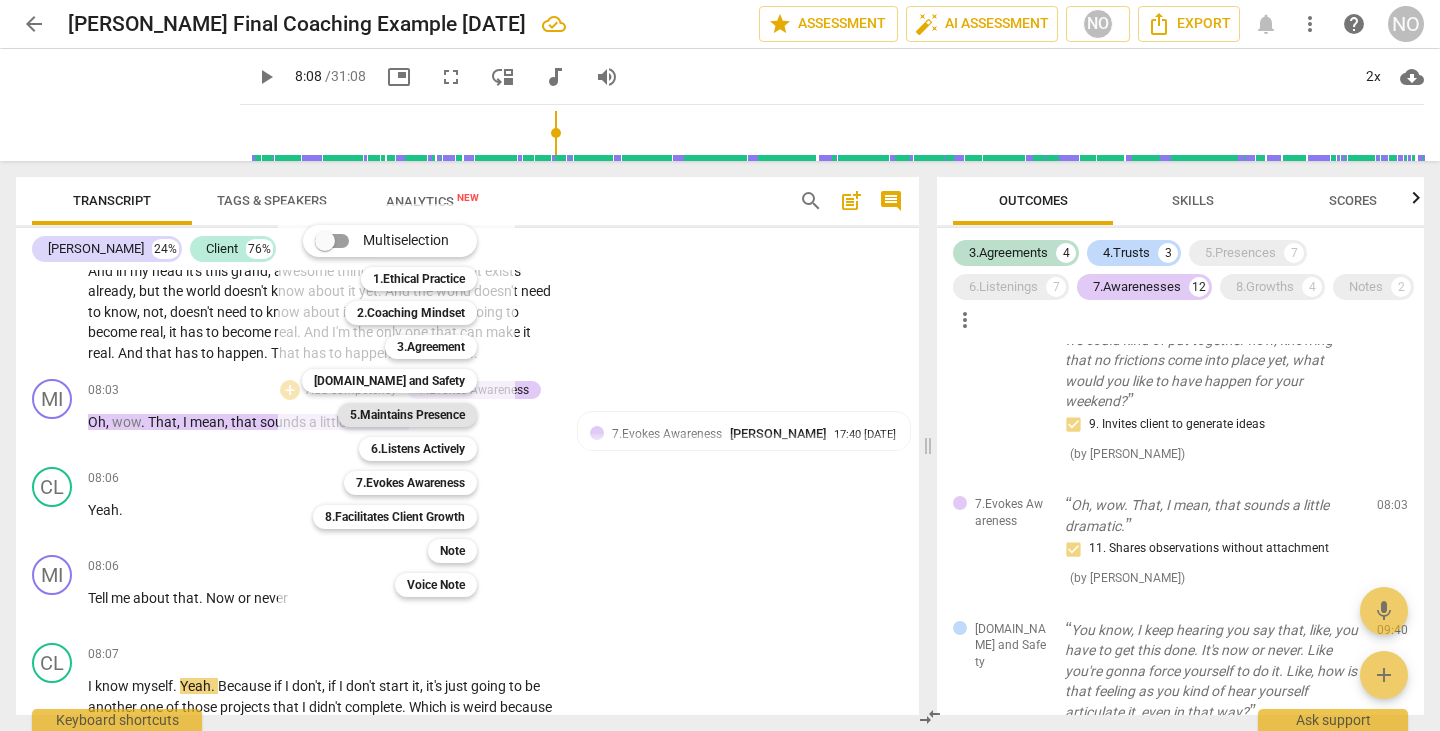 click on "5.Maintains Presence" at bounding box center [407, 415] 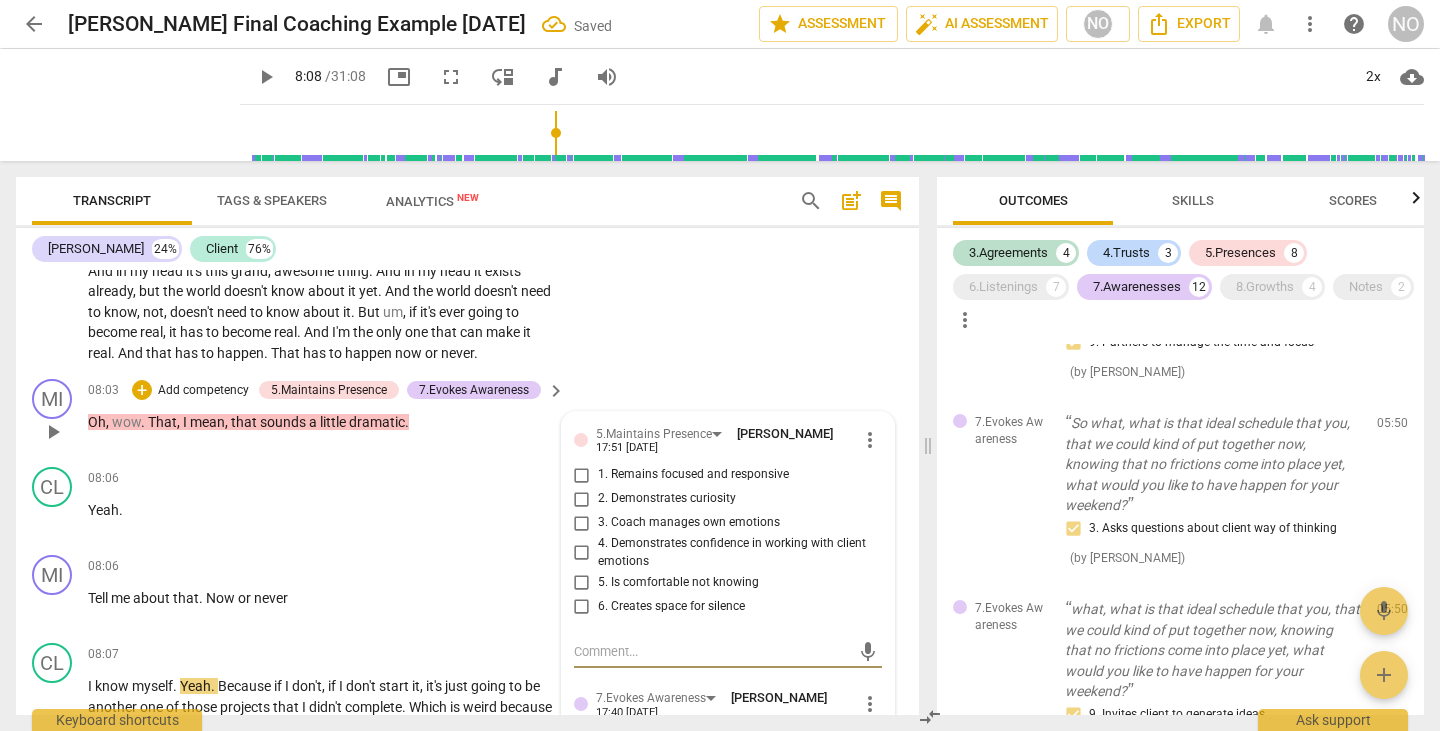 scroll, scrollTop: 1710, scrollLeft: 0, axis: vertical 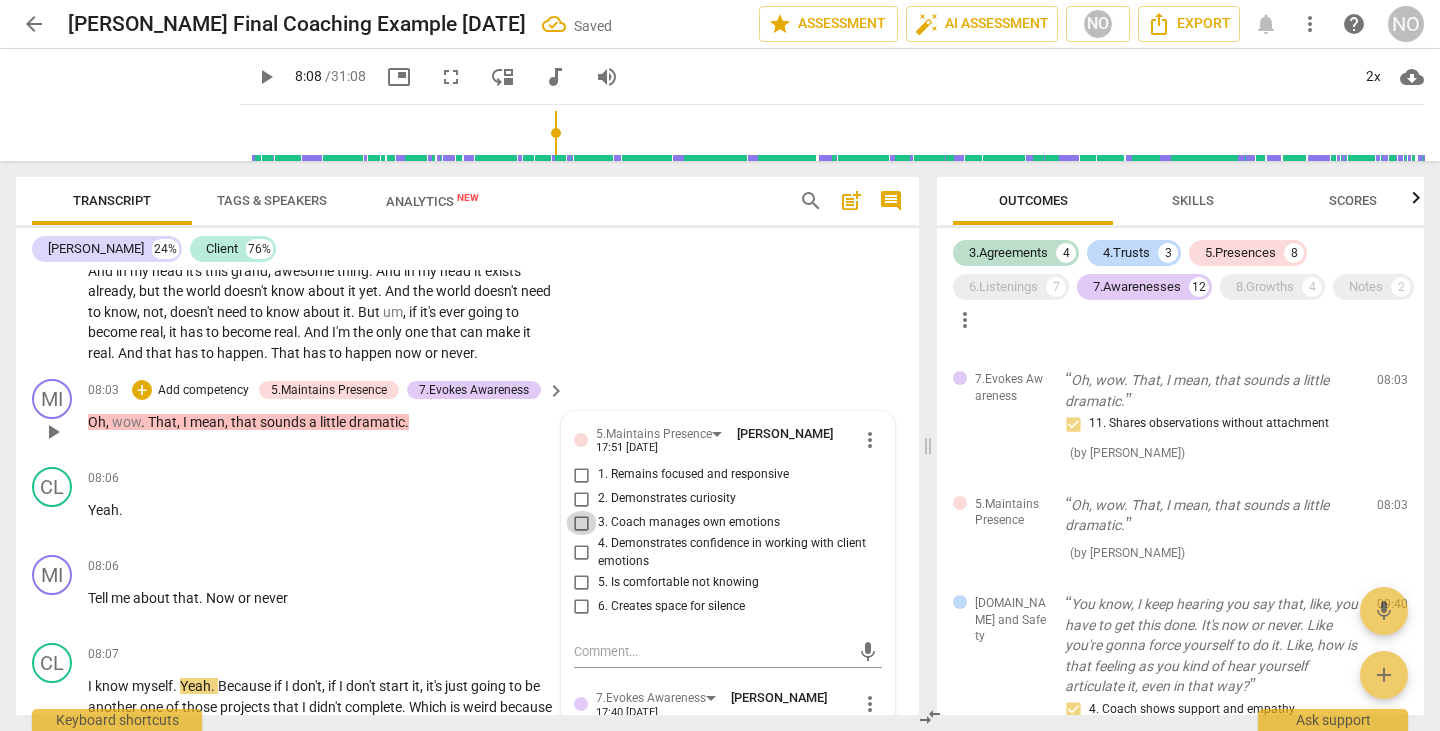 click on "3. Coach manages own emotions" at bounding box center [582, 523] 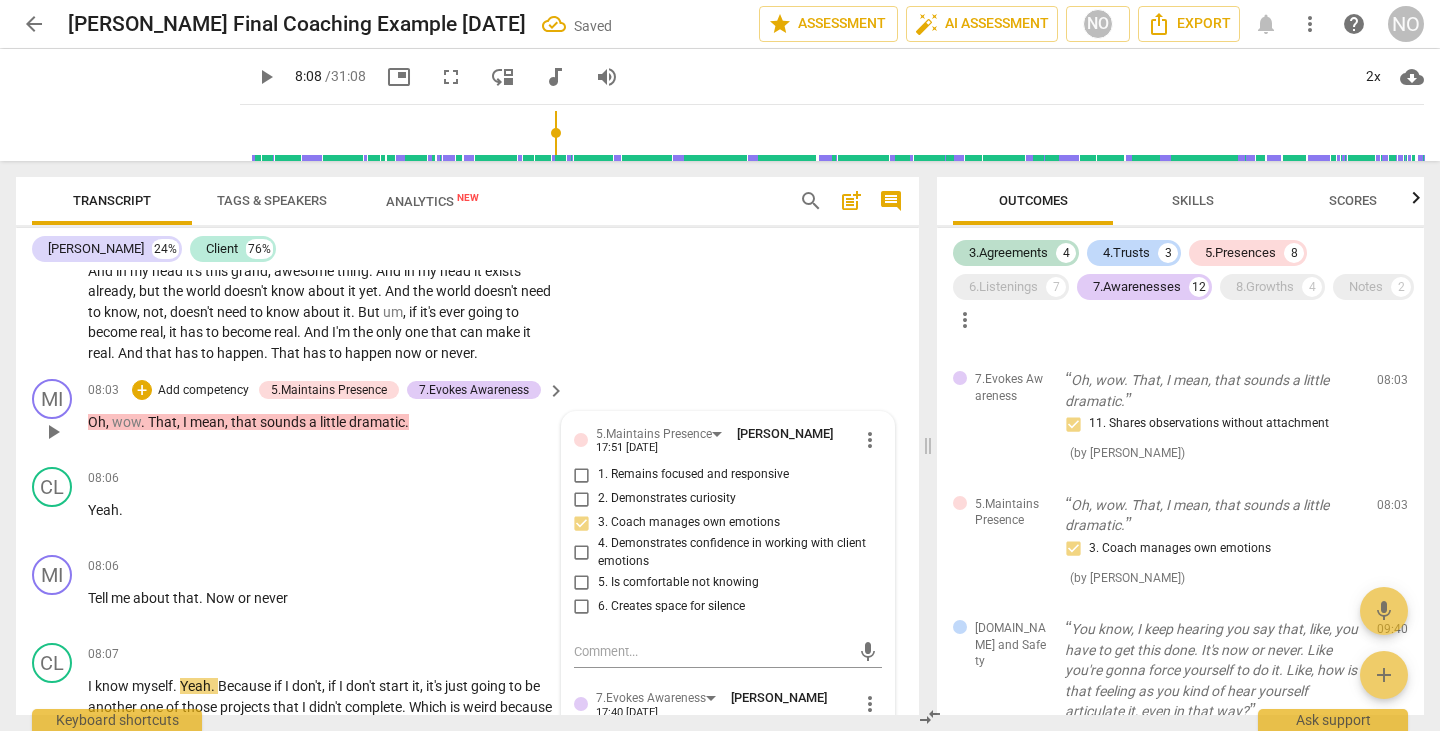 click on "3. Coach manages own emotions" at bounding box center (582, 523) 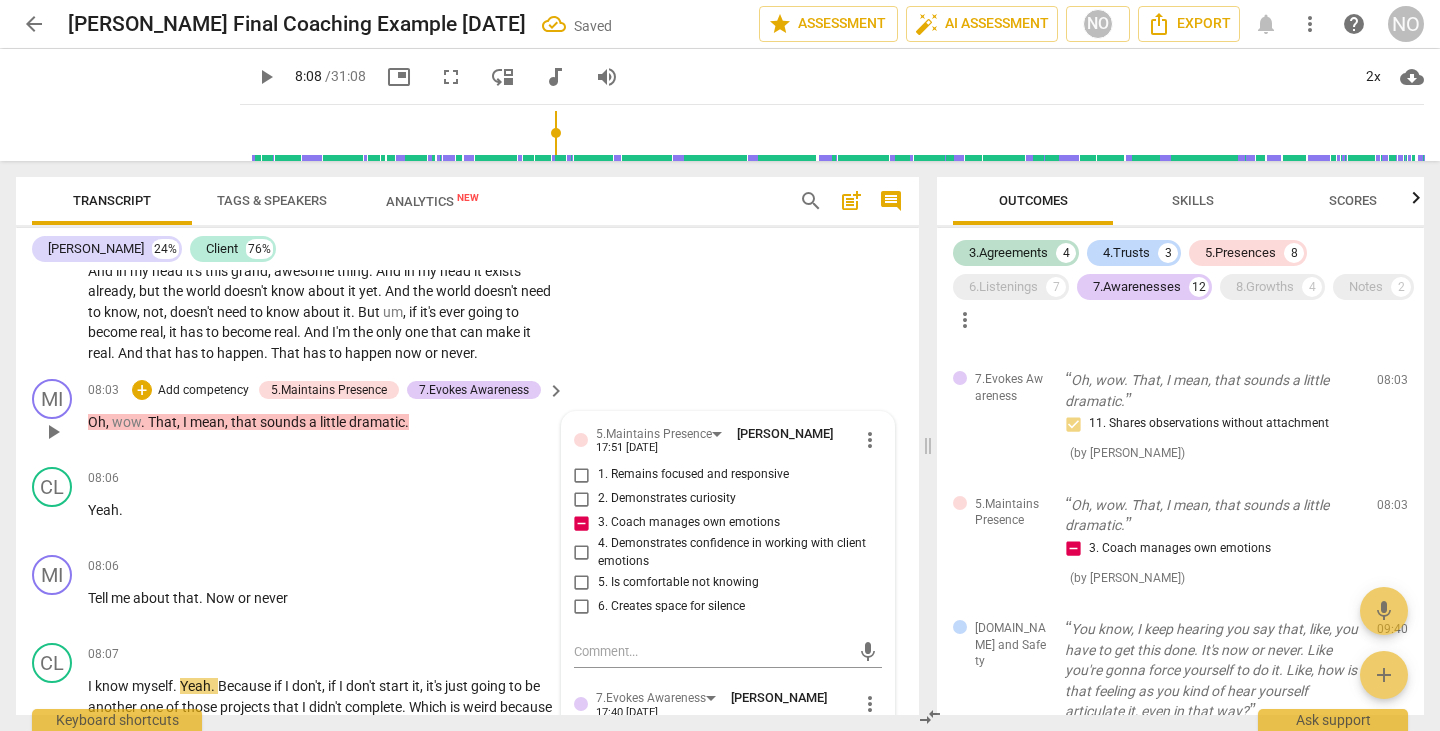 scroll, scrollTop: 3933, scrollLeft: 0, axis: vertical 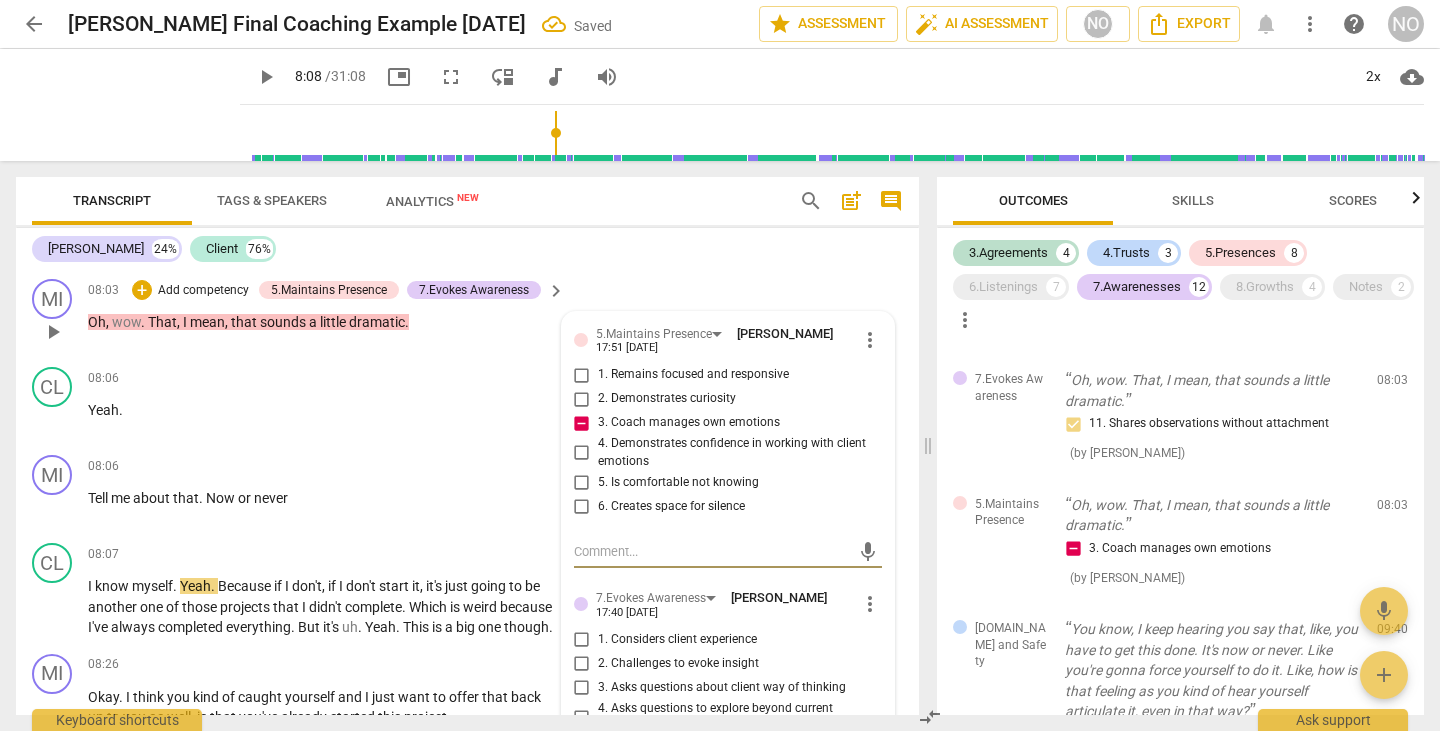 click at bounding box center (712, 551) 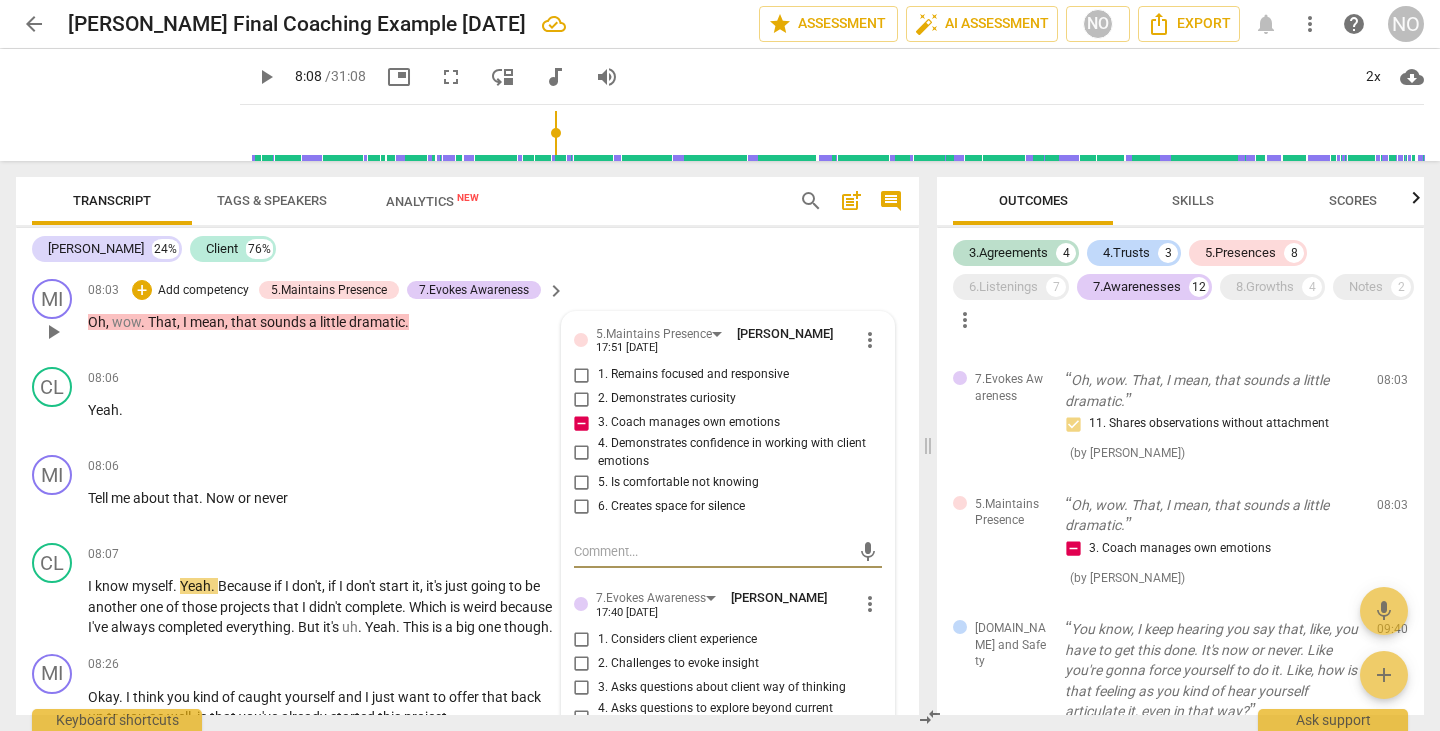 type on "c" 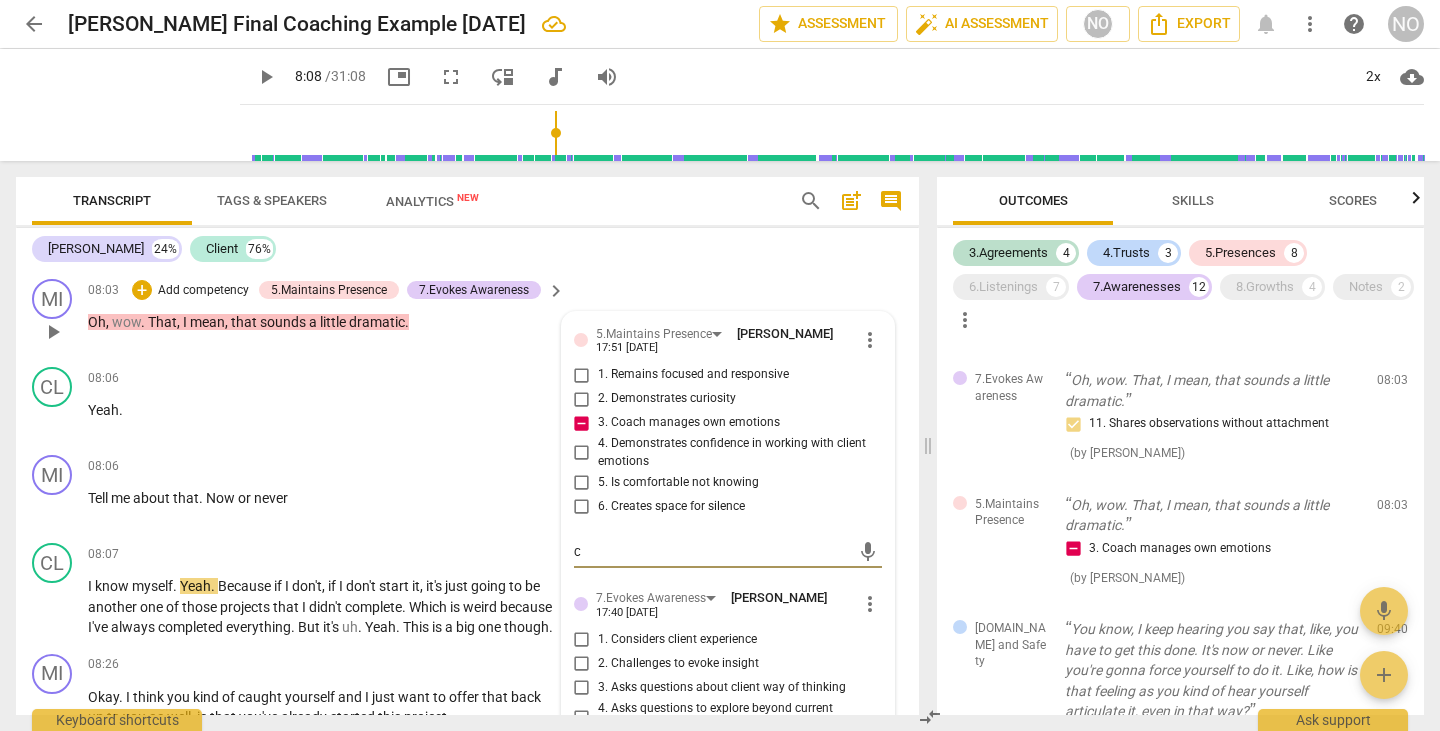 type on "co" 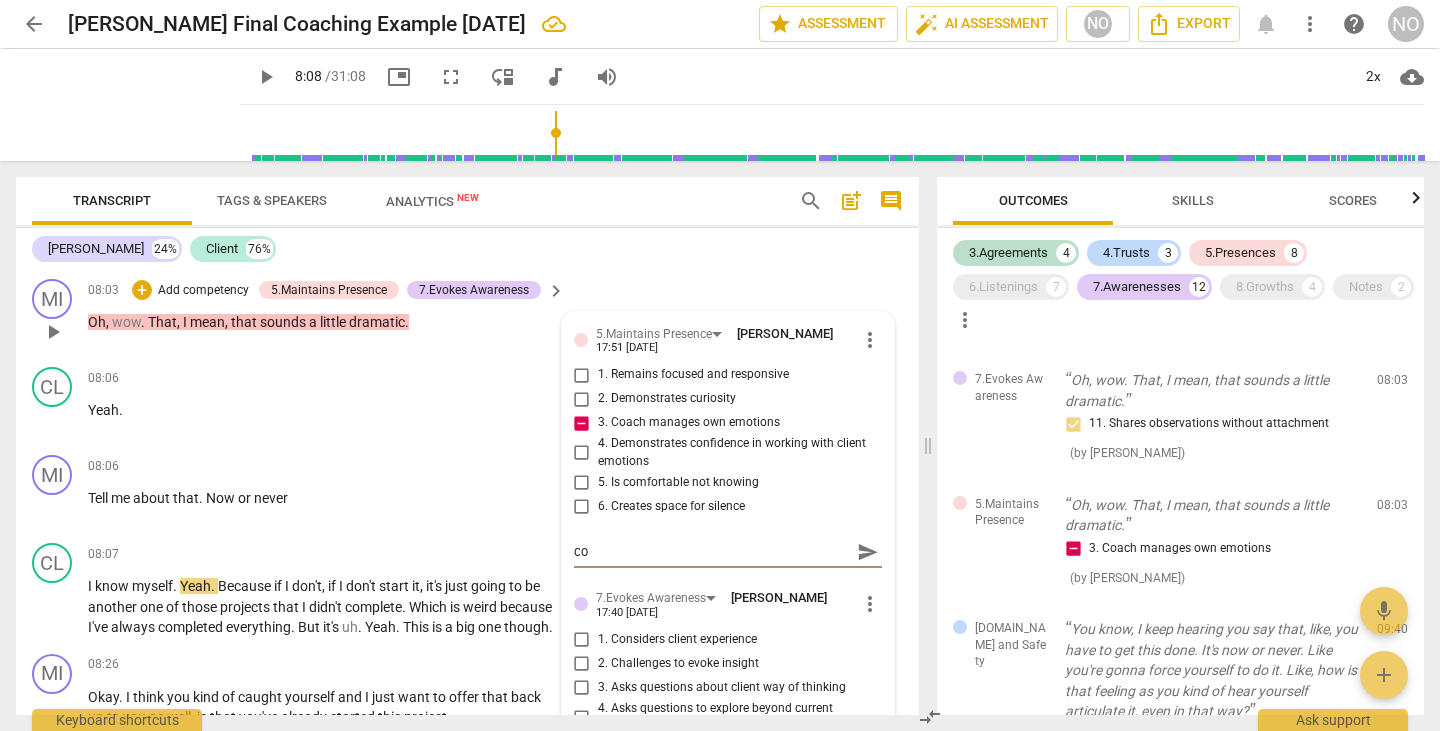 type on "coa" 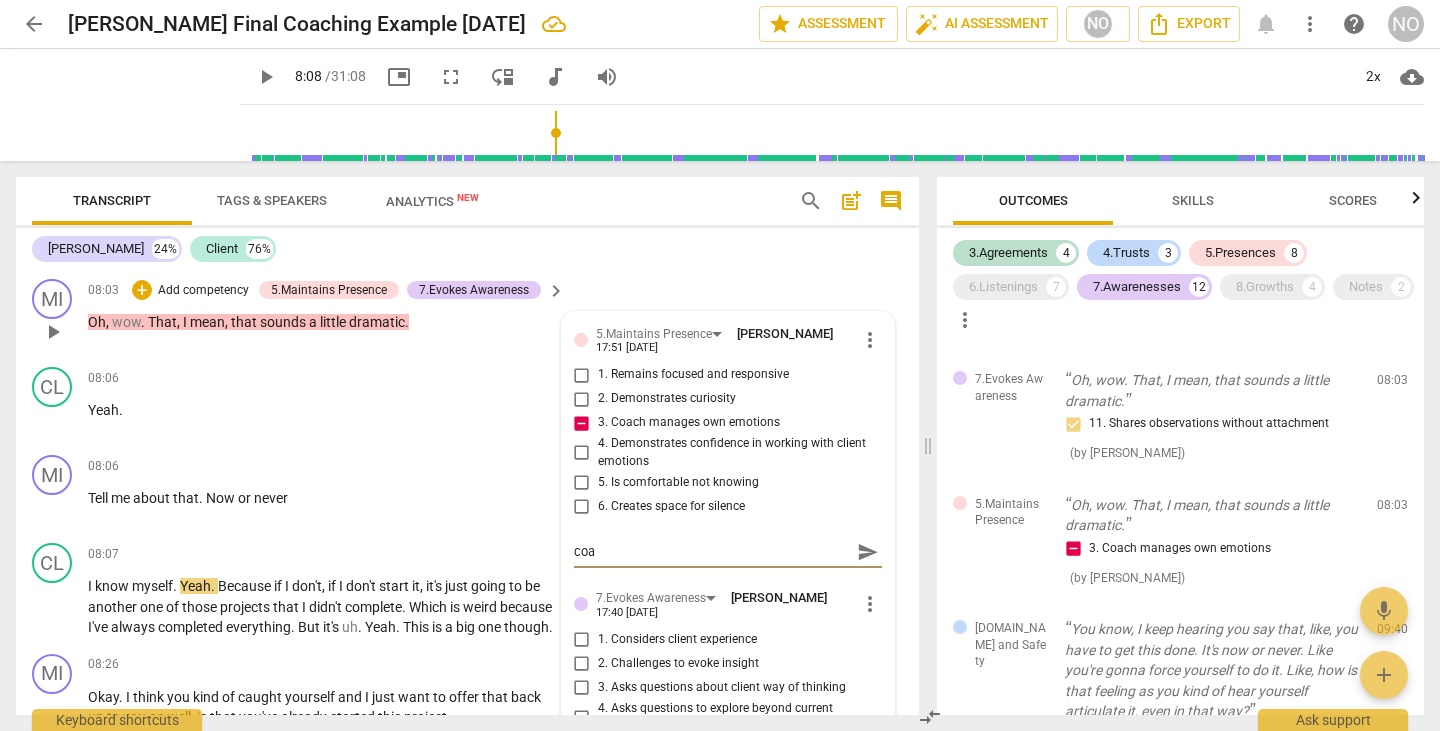 type on "coac" 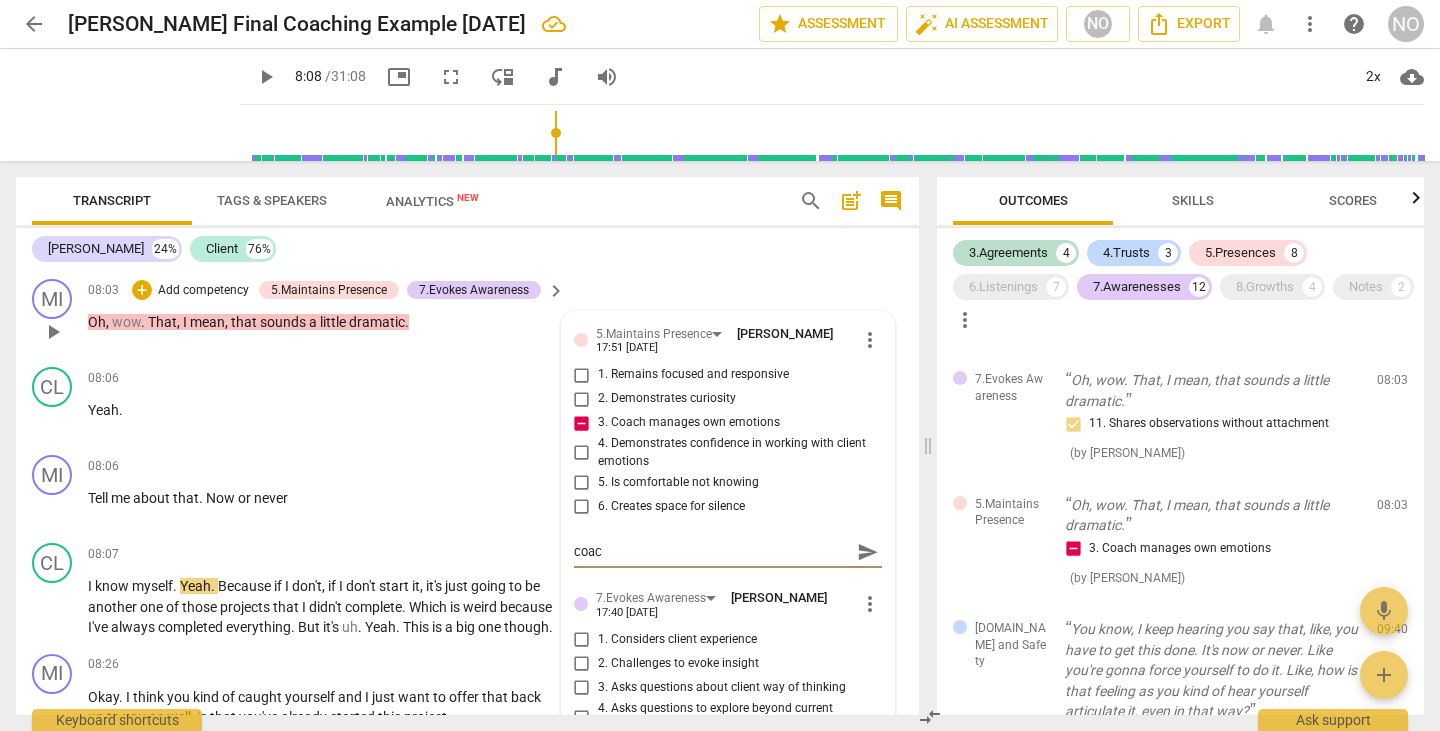 type on "coach" 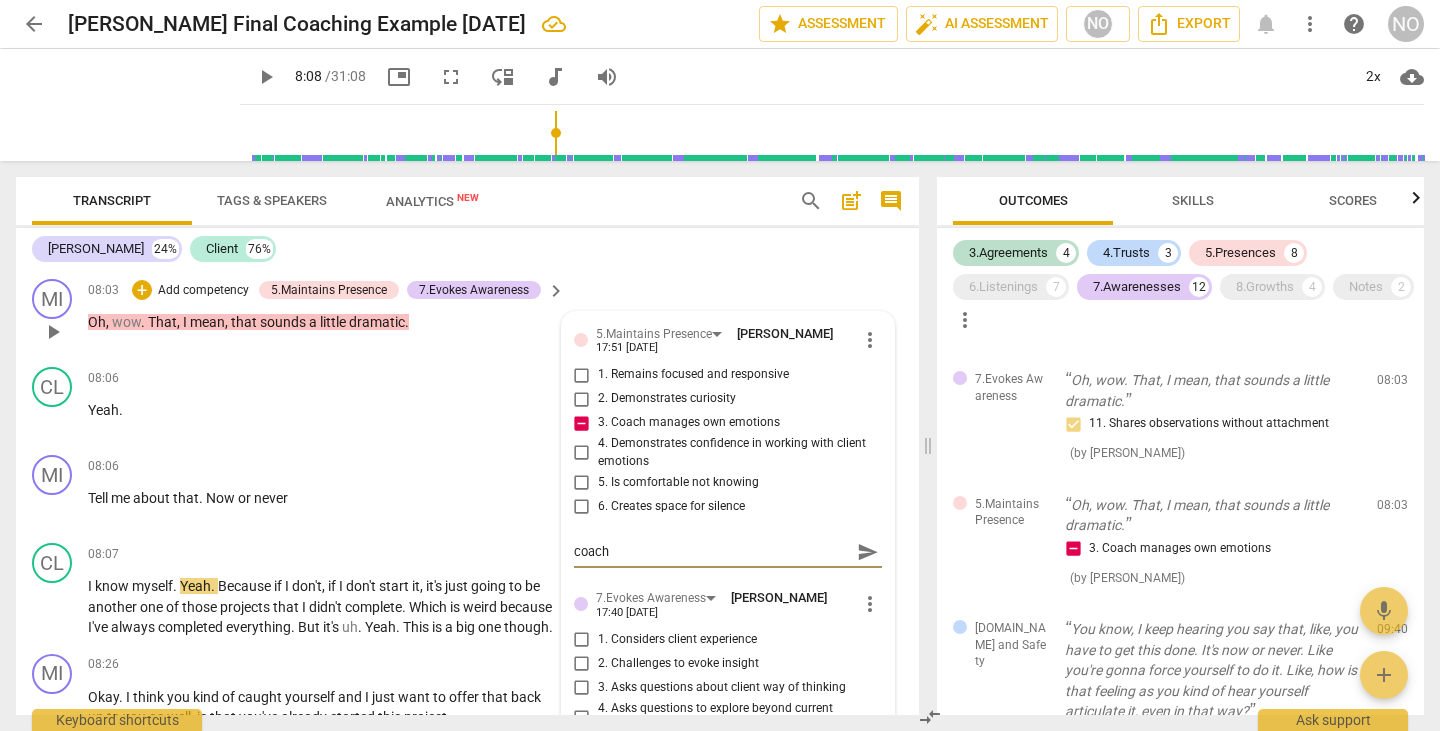 type on "coach'" 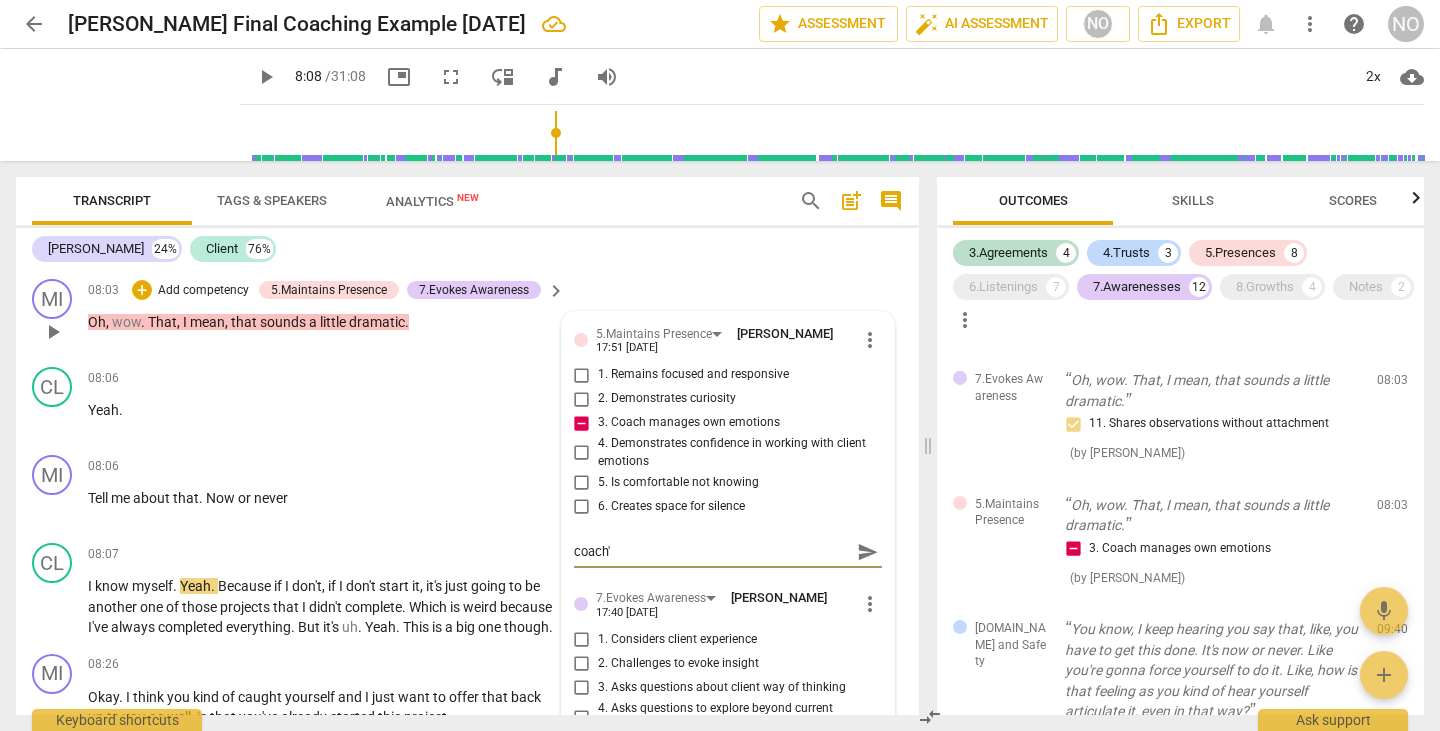 type on "coach's" 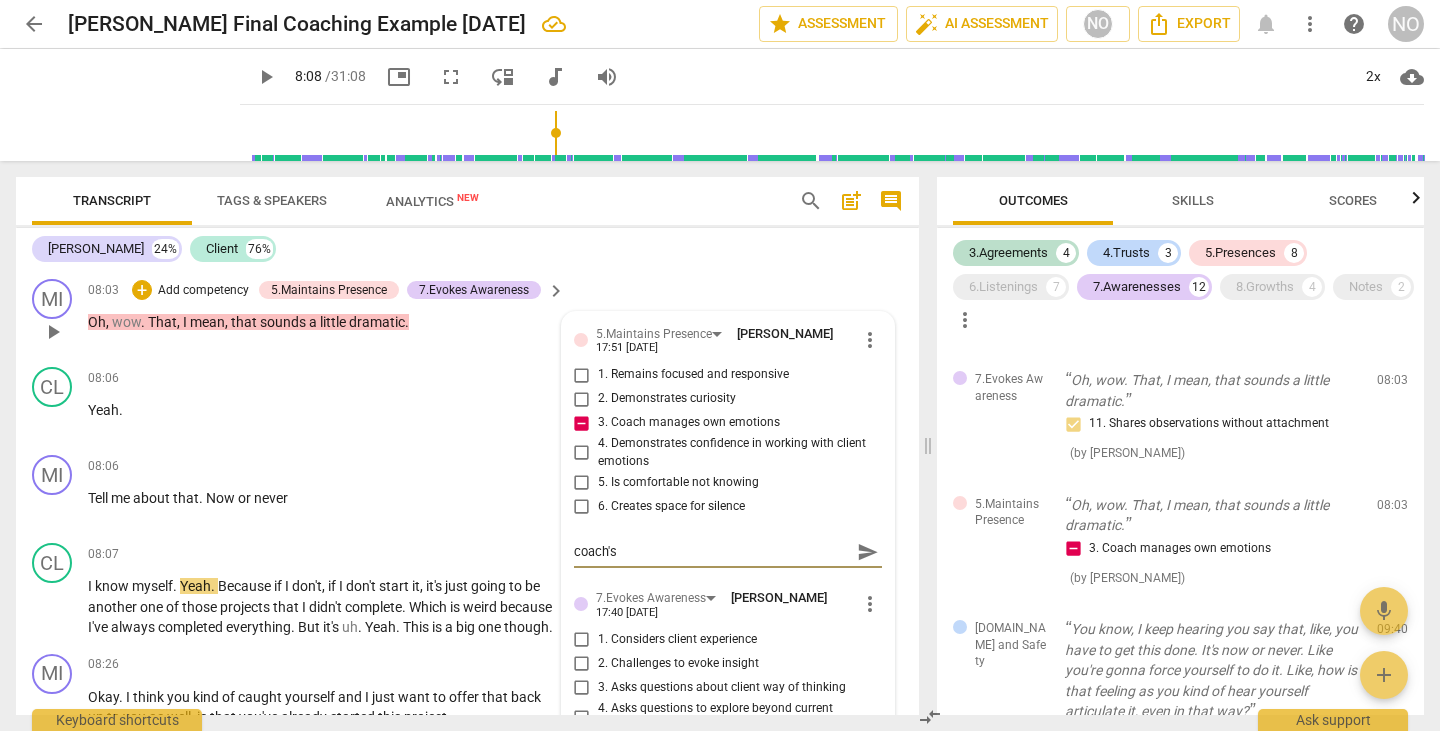 type on "coach's" 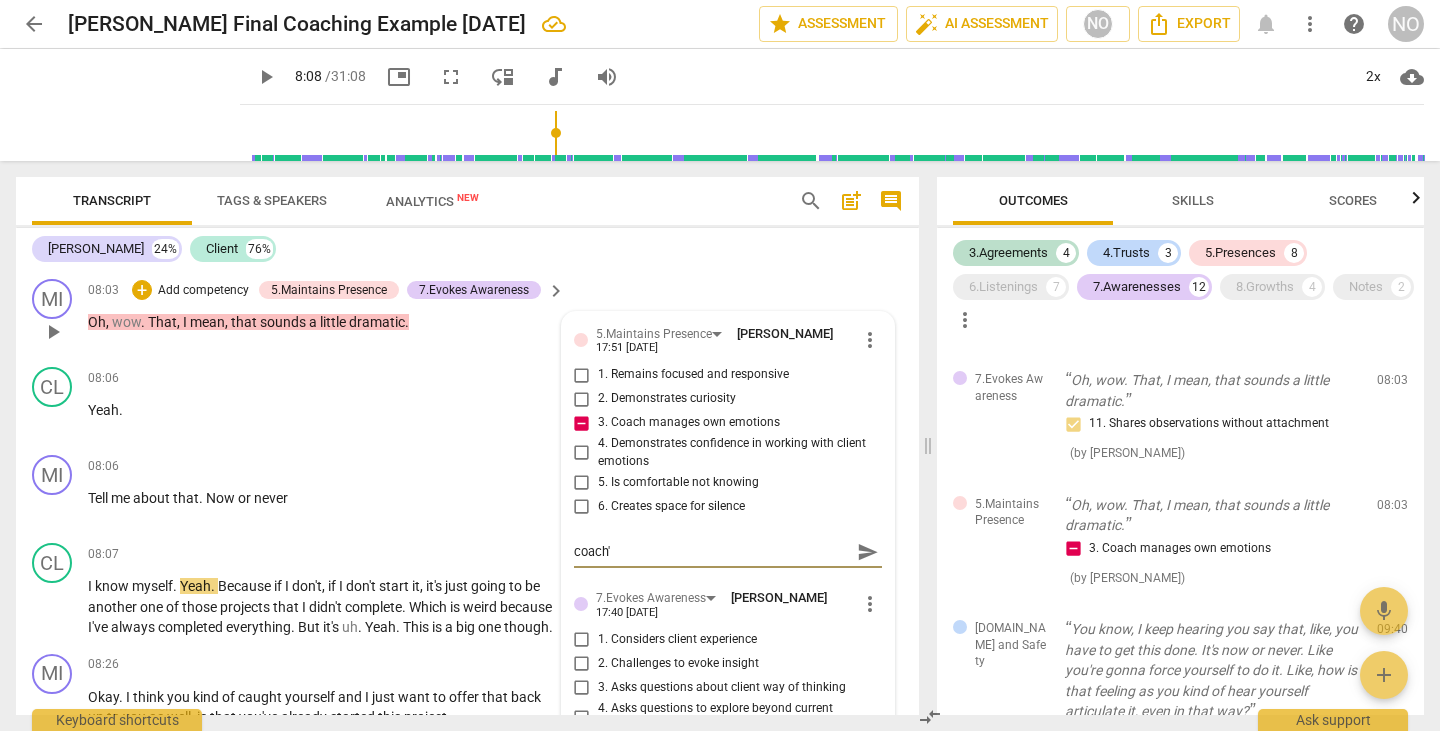 type on "coach" 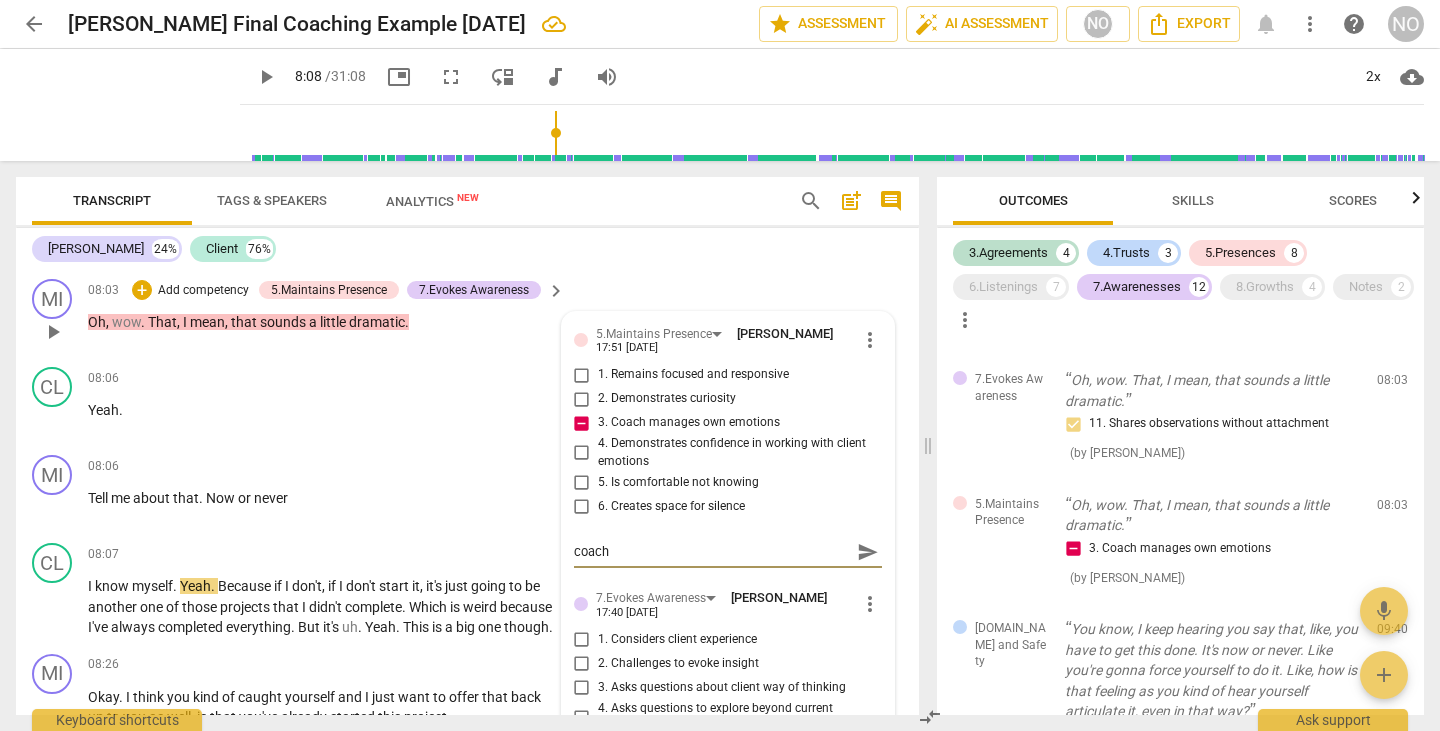 type on "[PERSON_NAME]" 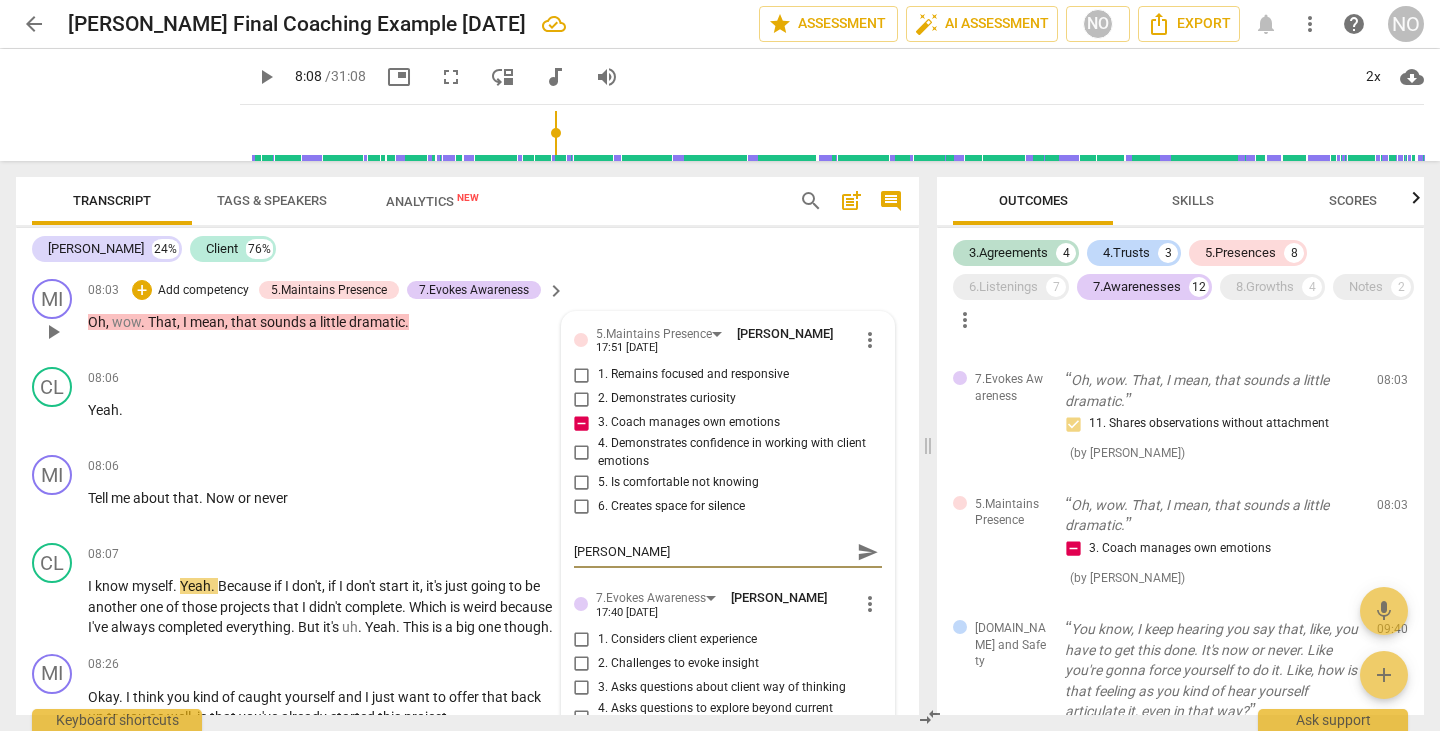 type on "coaches" 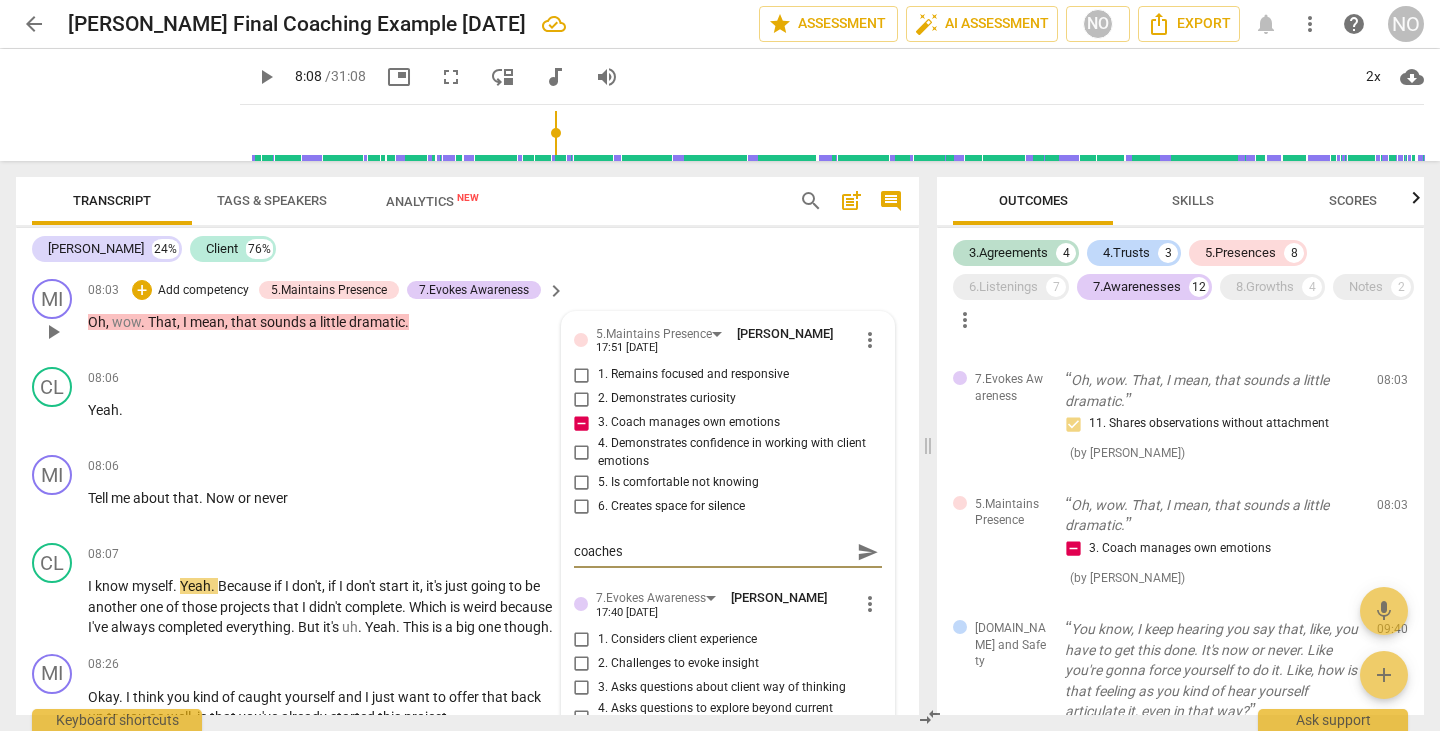 type on "coaches" 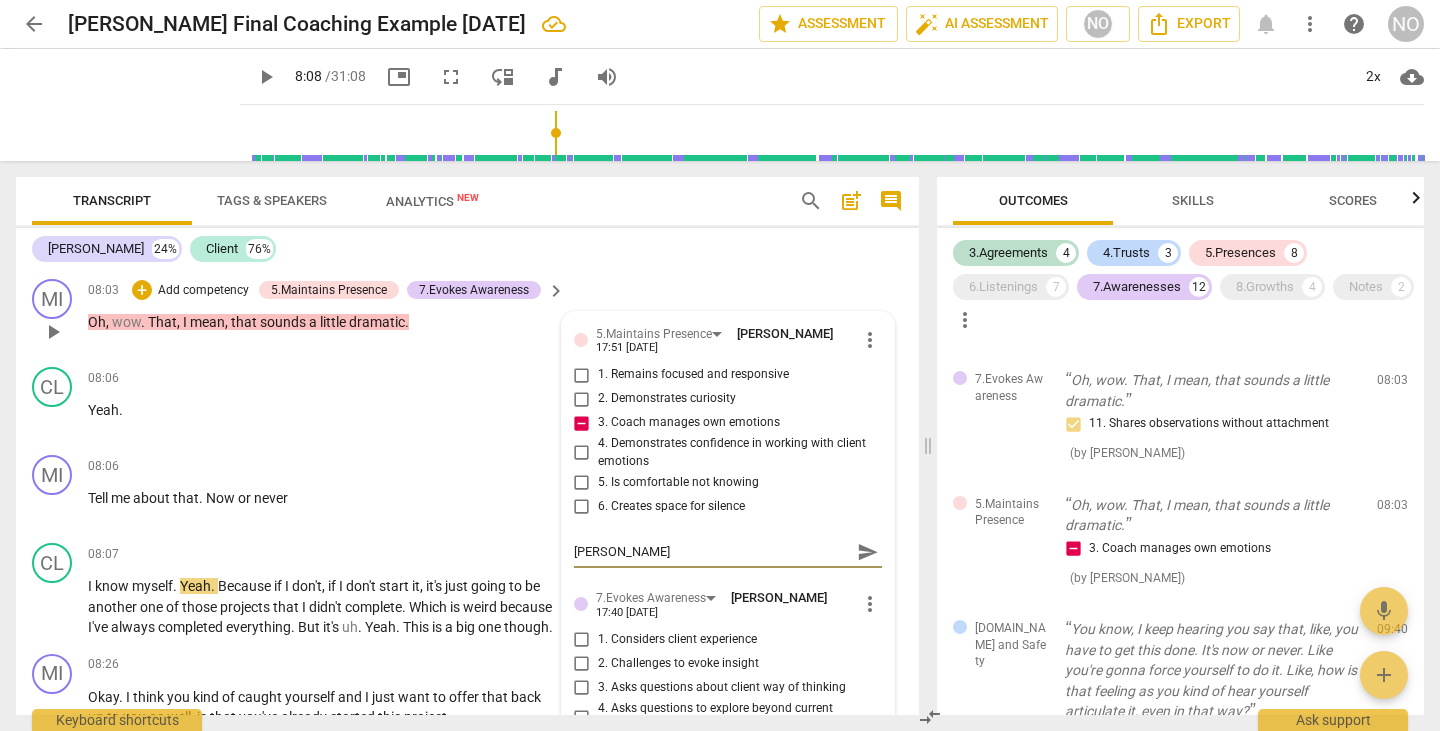 type on "coach" 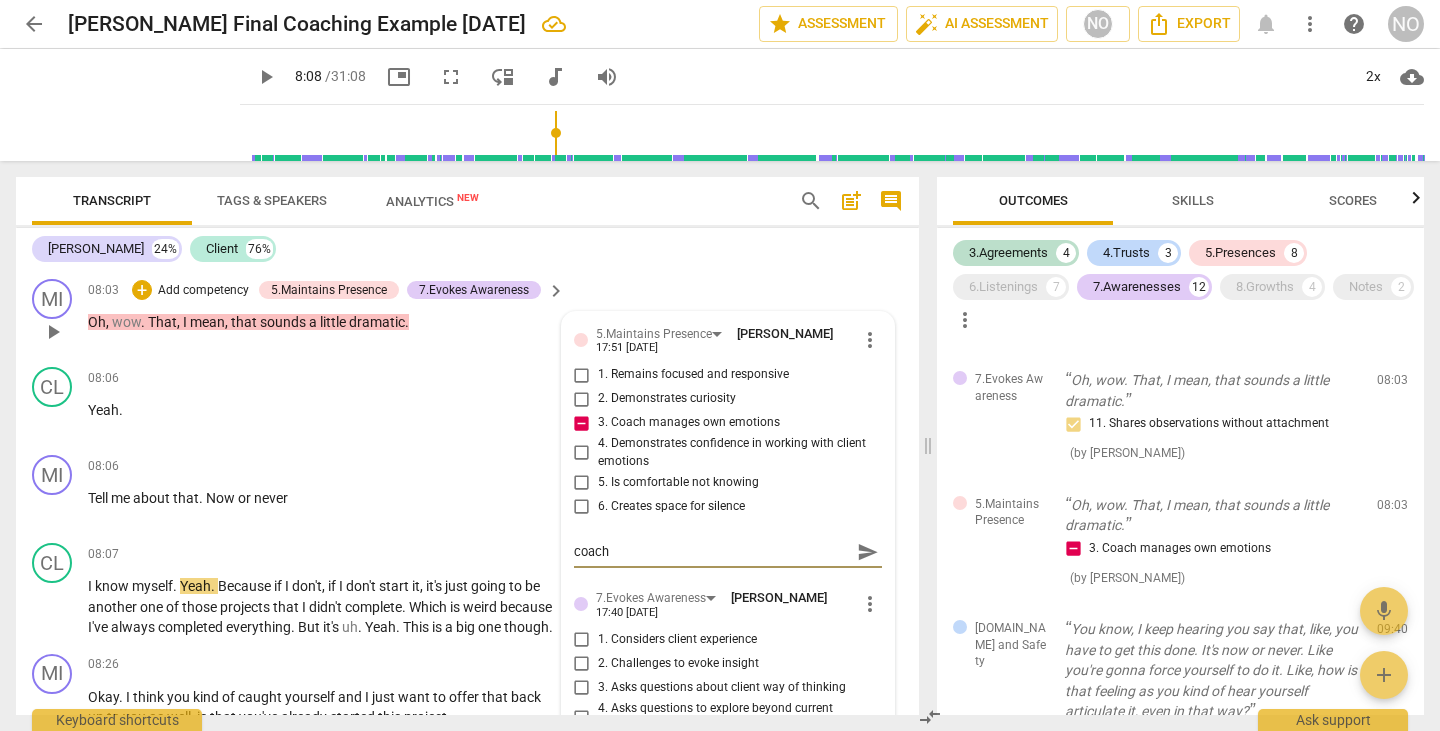 type on "coach'" 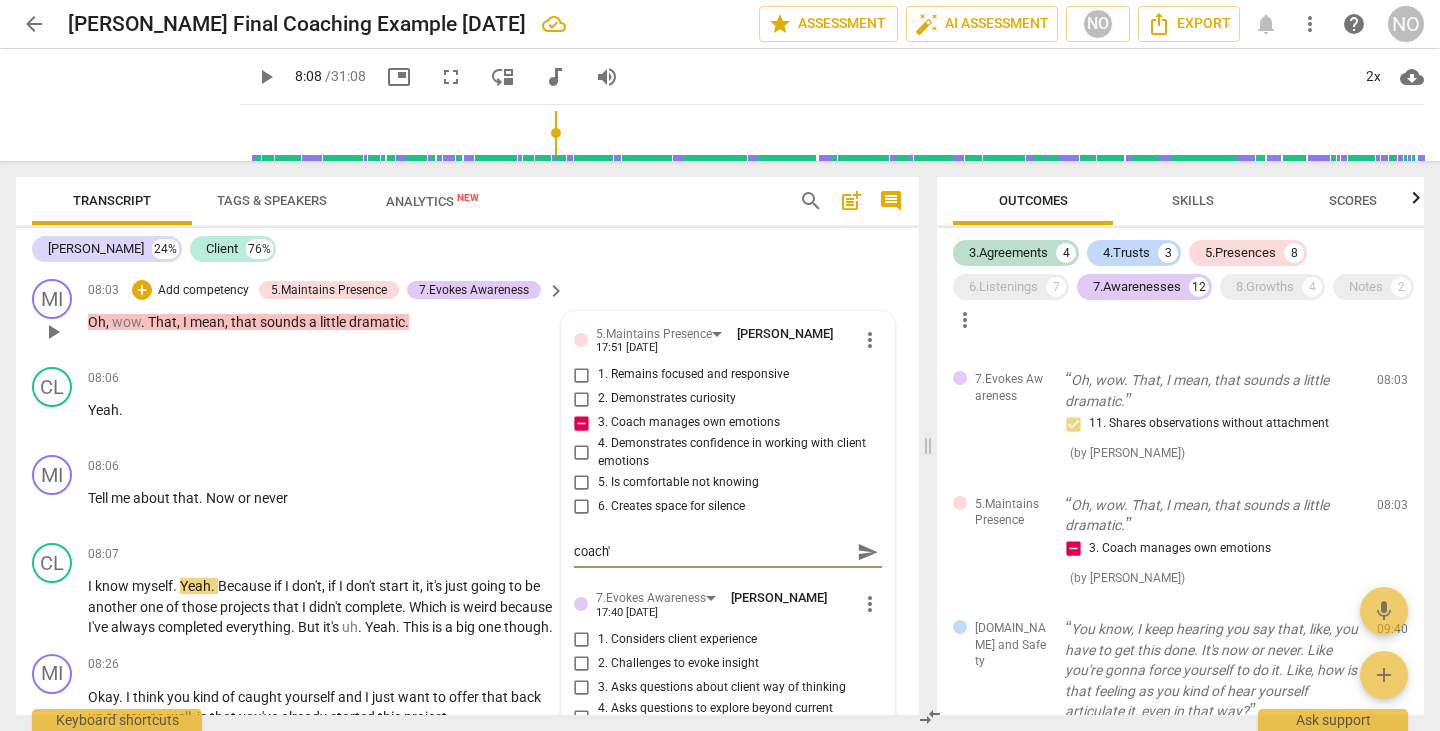 type on "coach's" 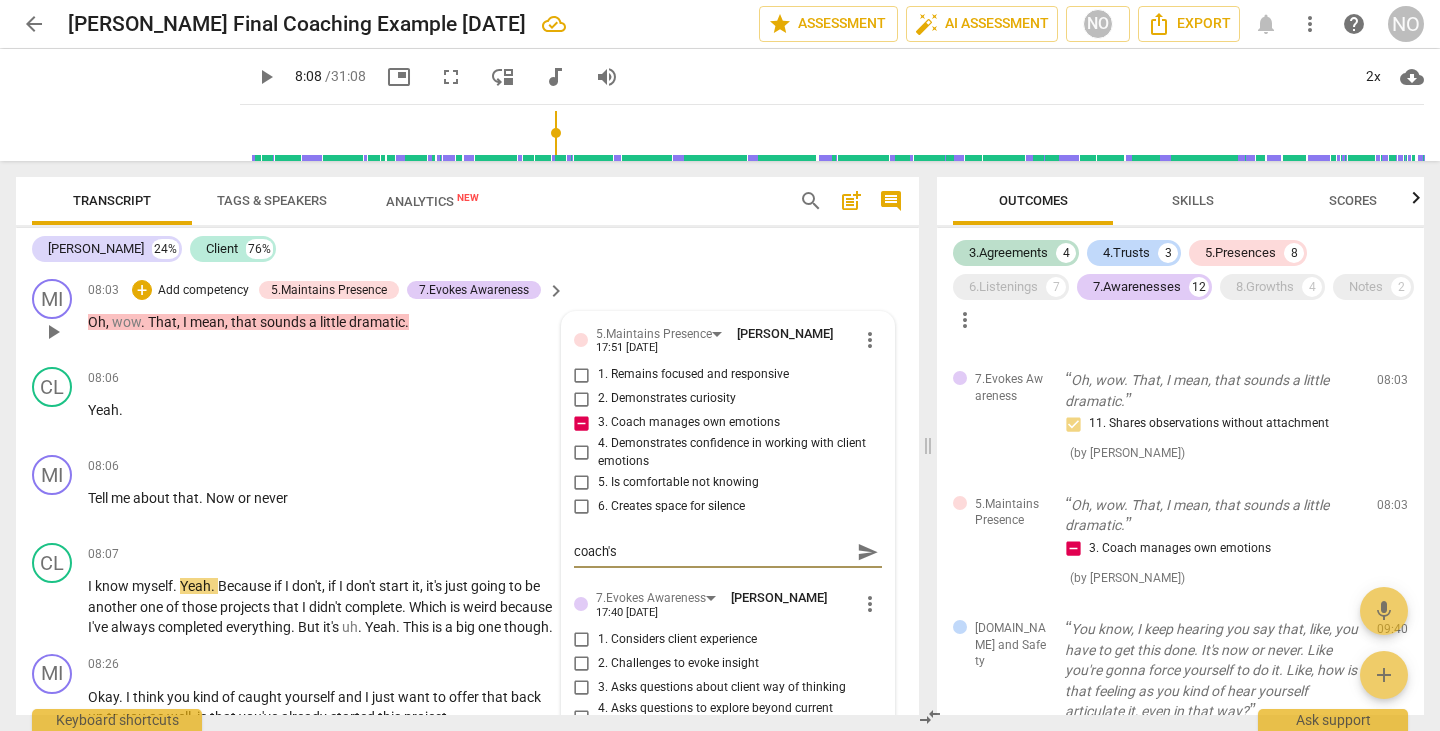 type on "coach's" 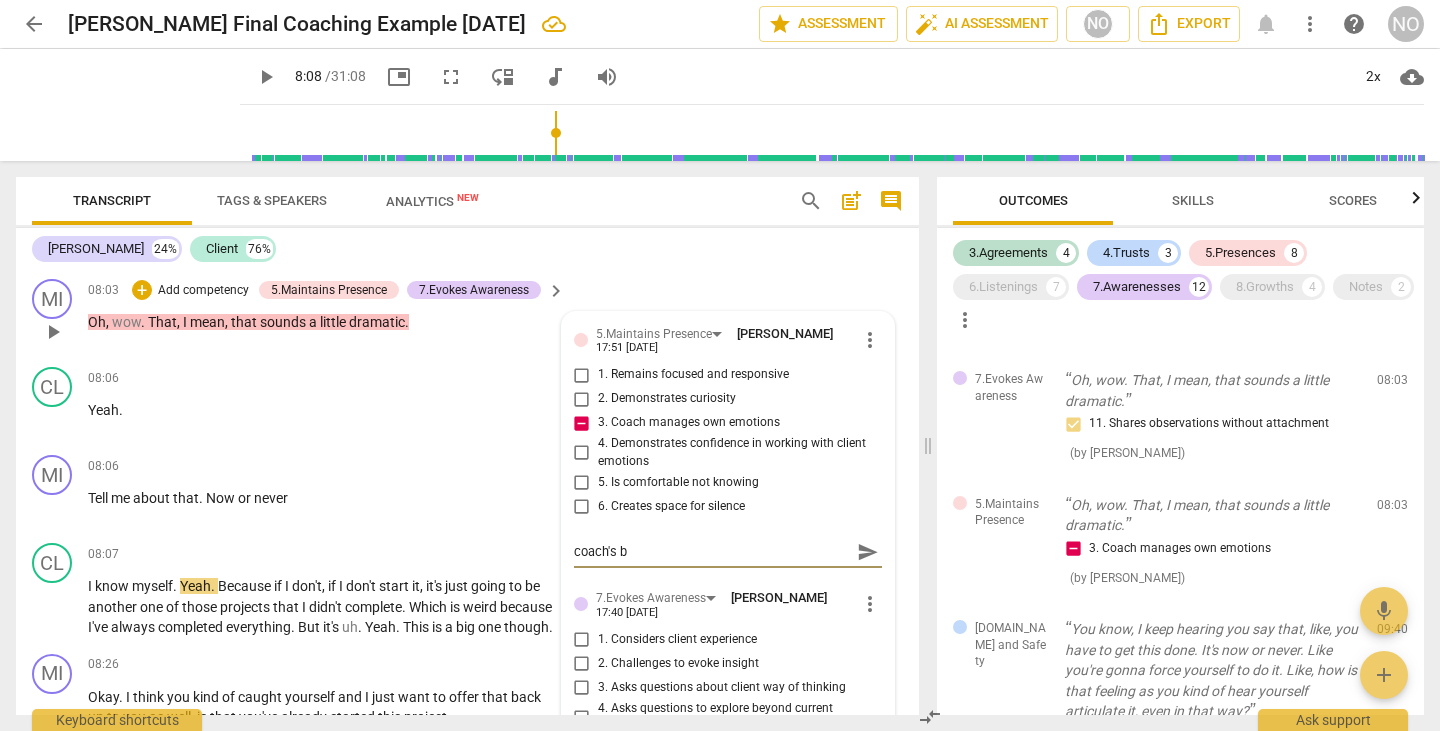 type on "coach's bo" 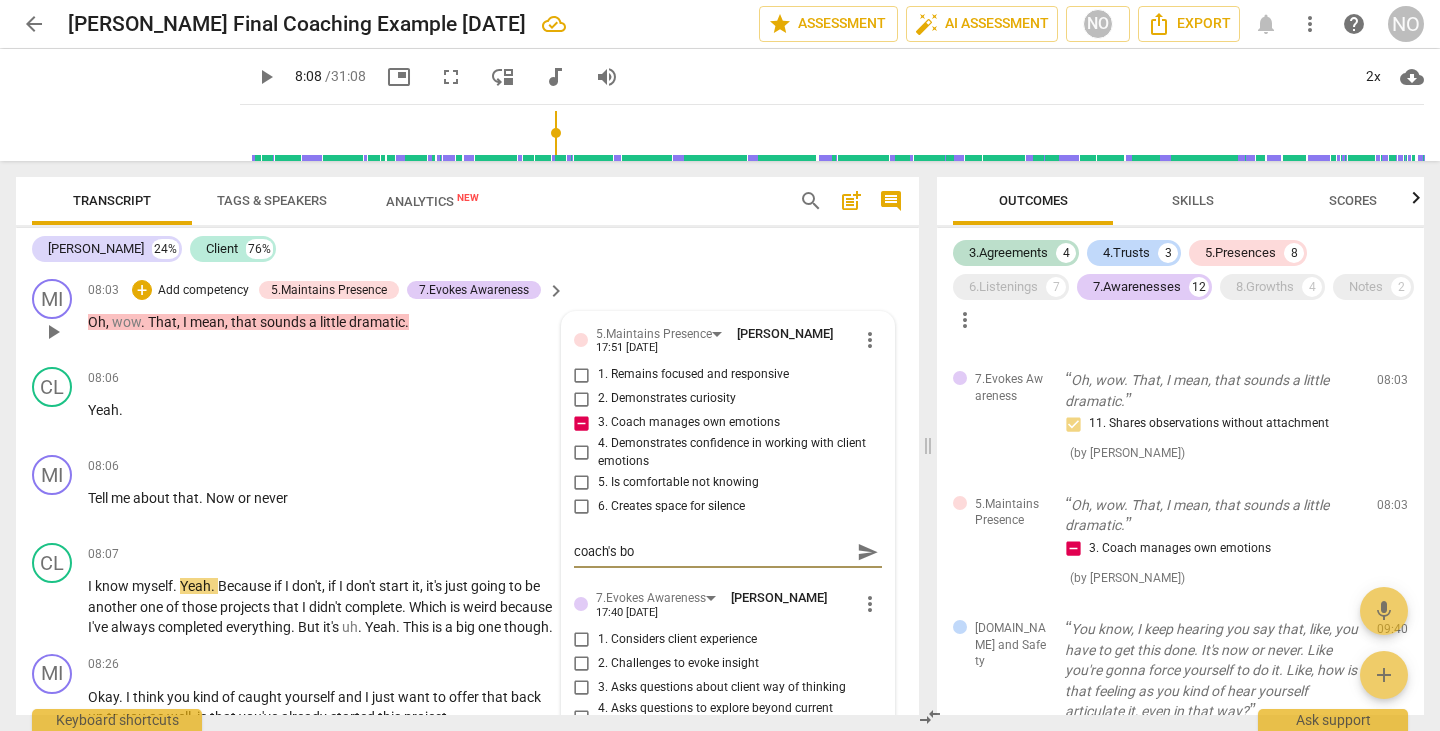 type on "coach's bod" 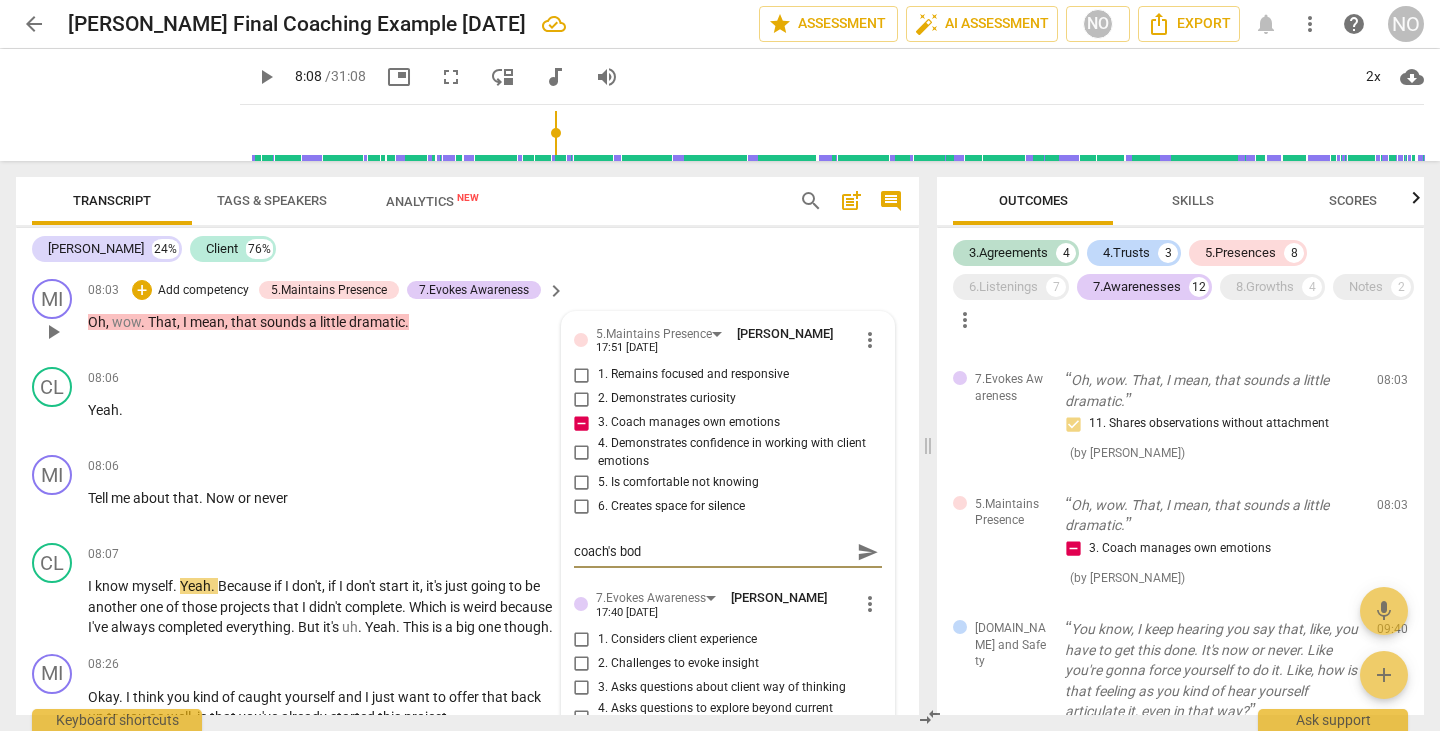 type on "coach's body" 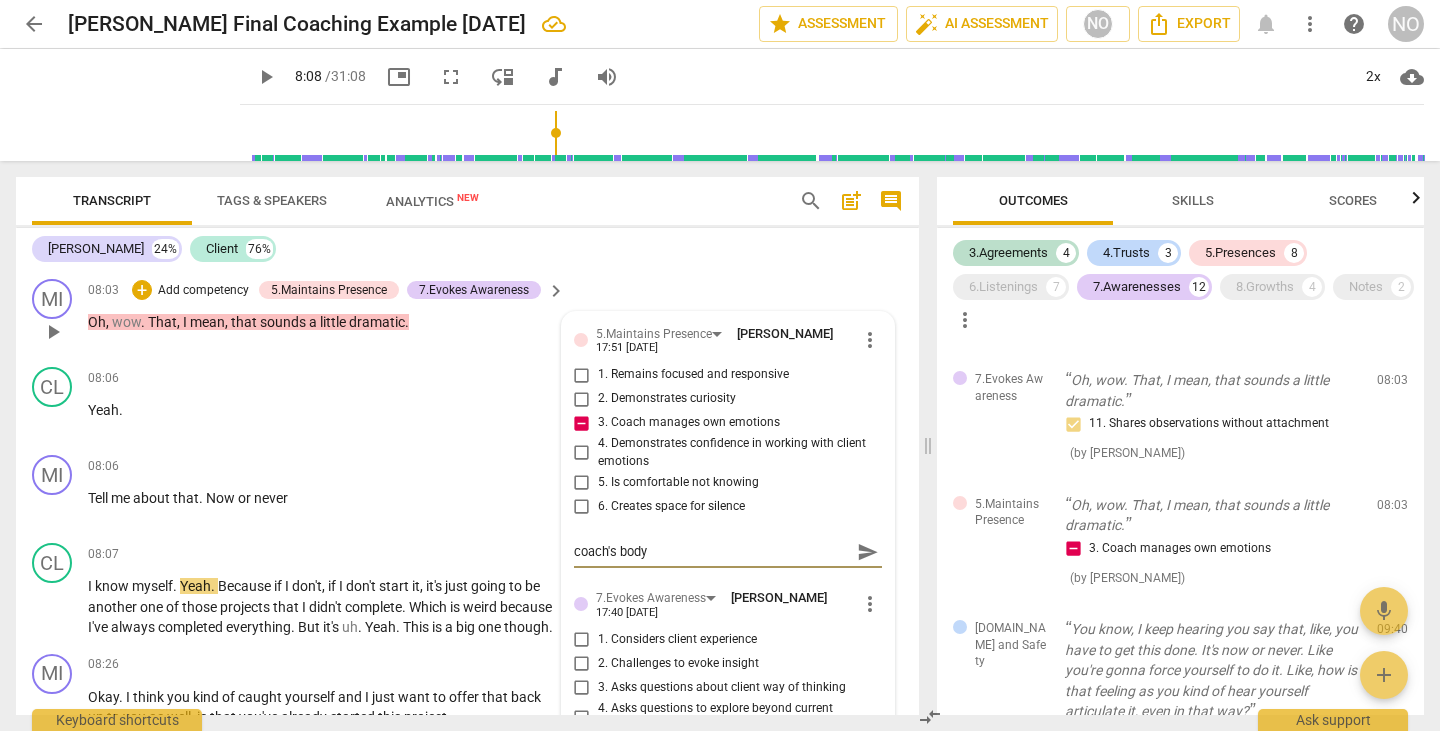 type on "coach's body" 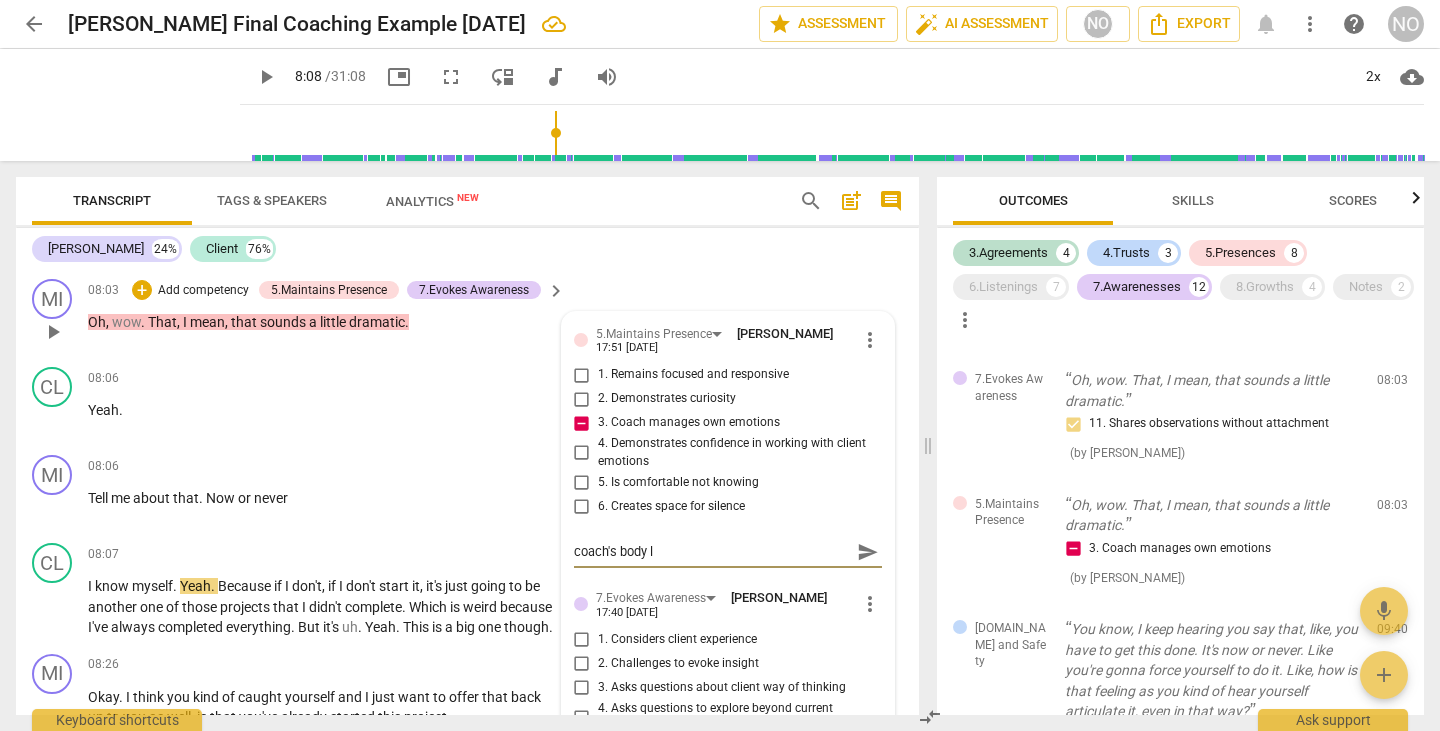 type on "coach's body la" 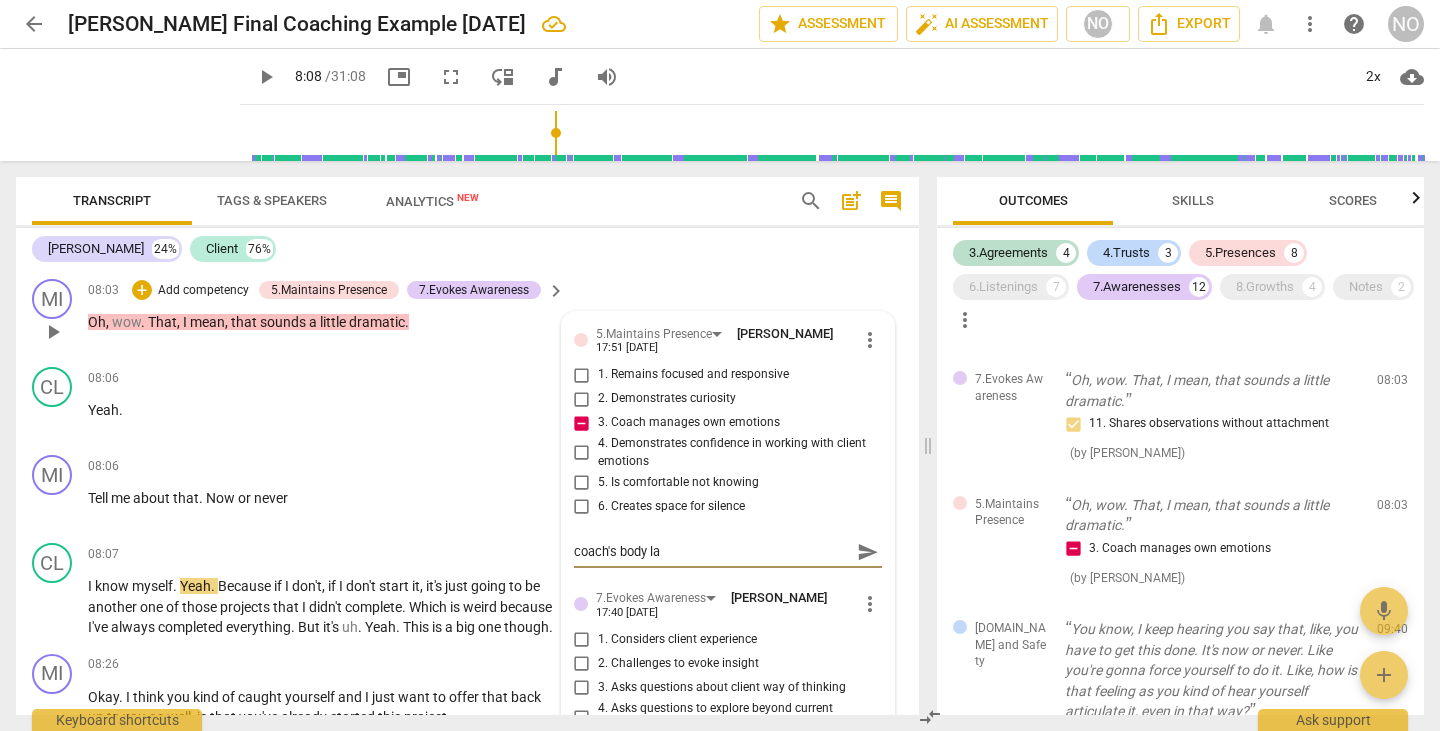 type on "coach's body lan" 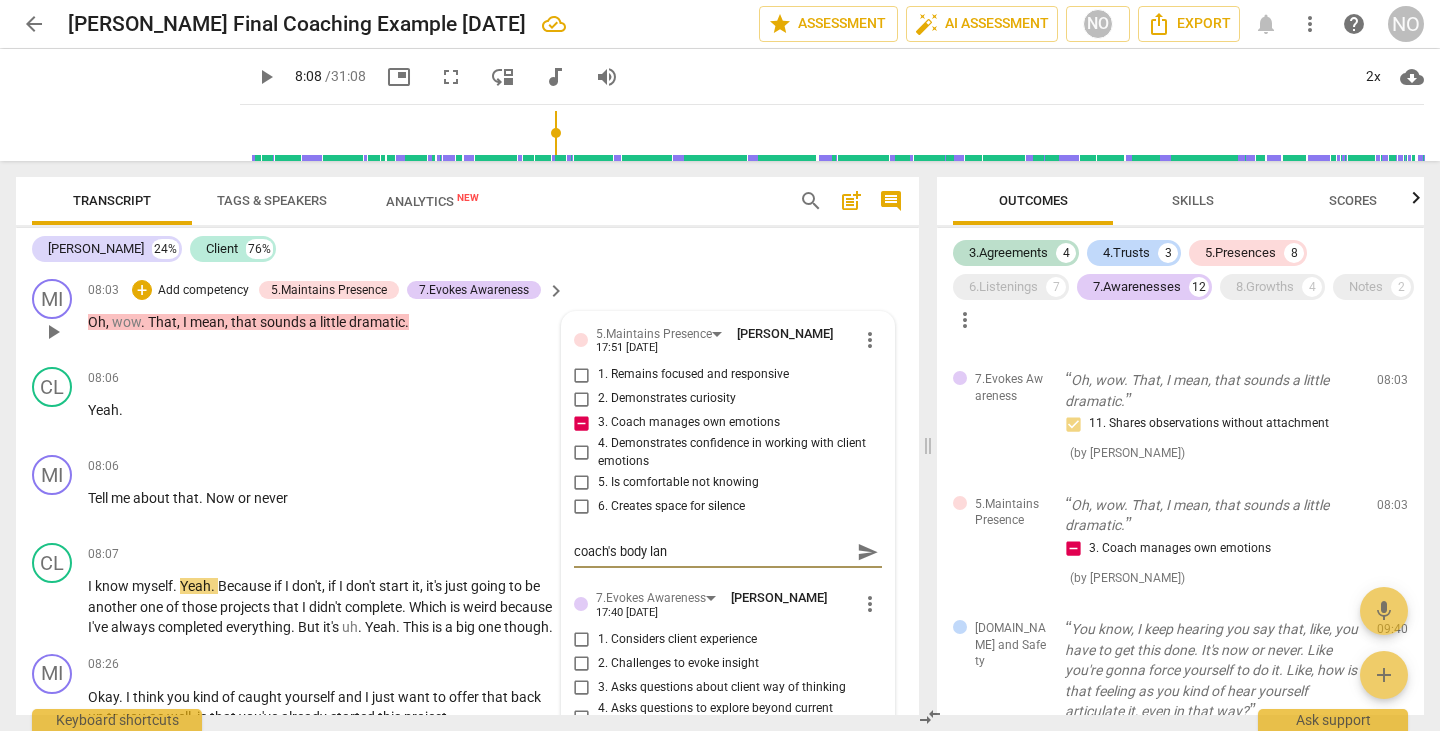 type on "coach's body lang" 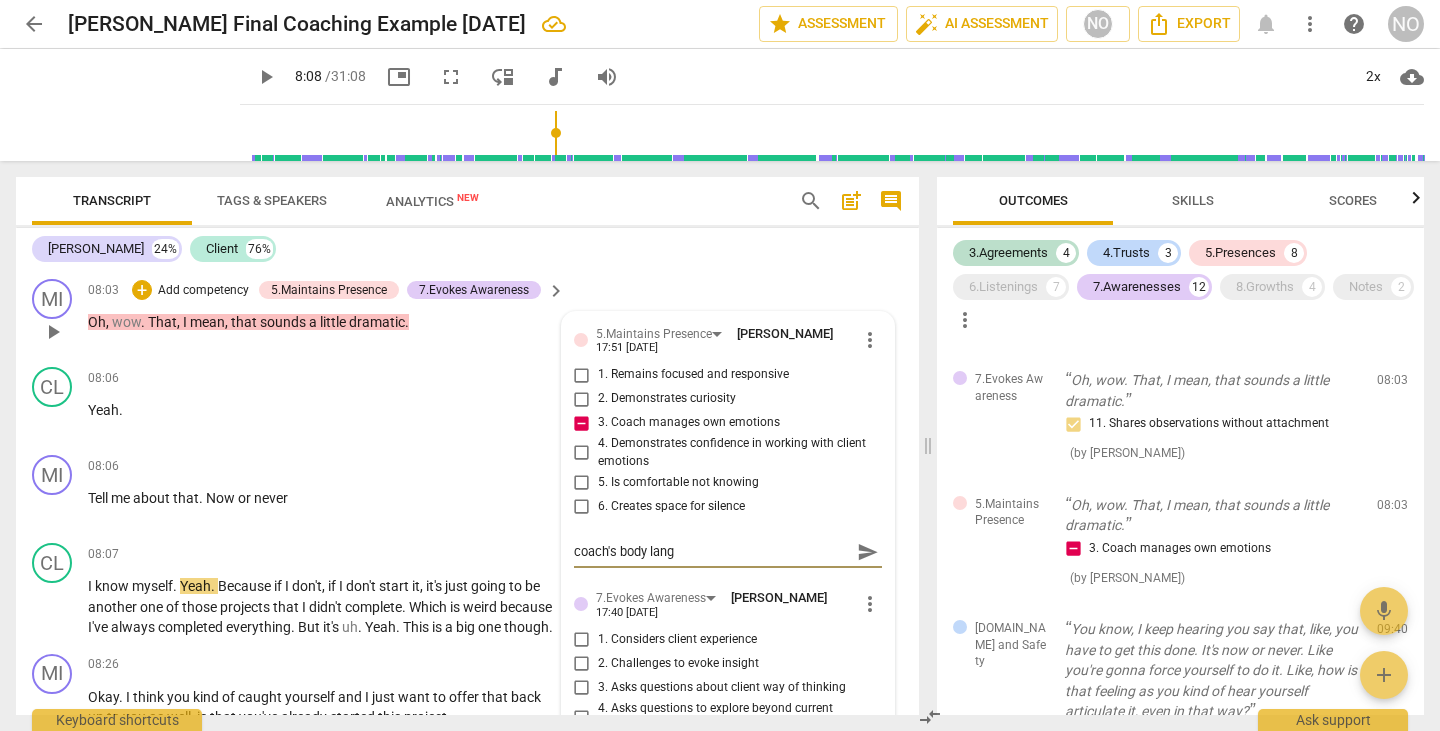 type on "coach's body langu" 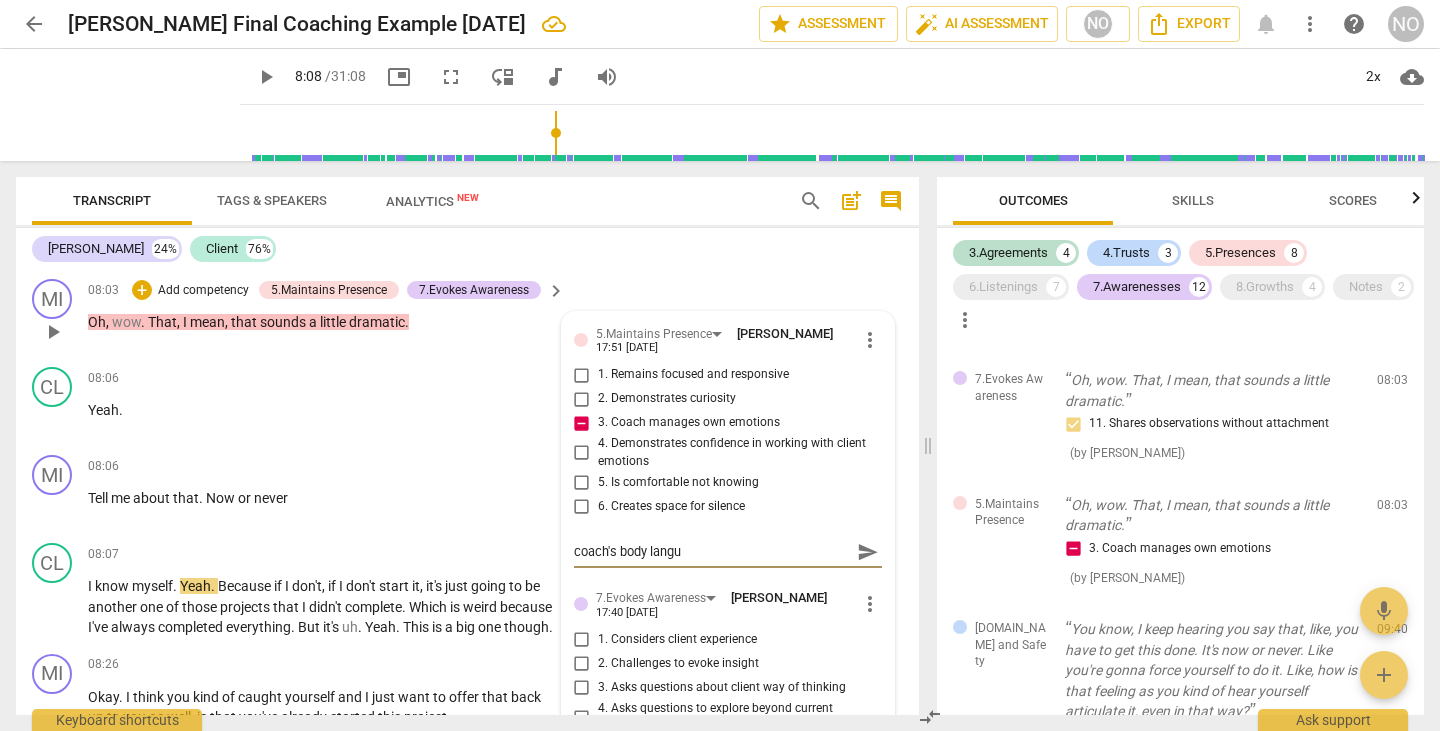 type on "coach's body langua" 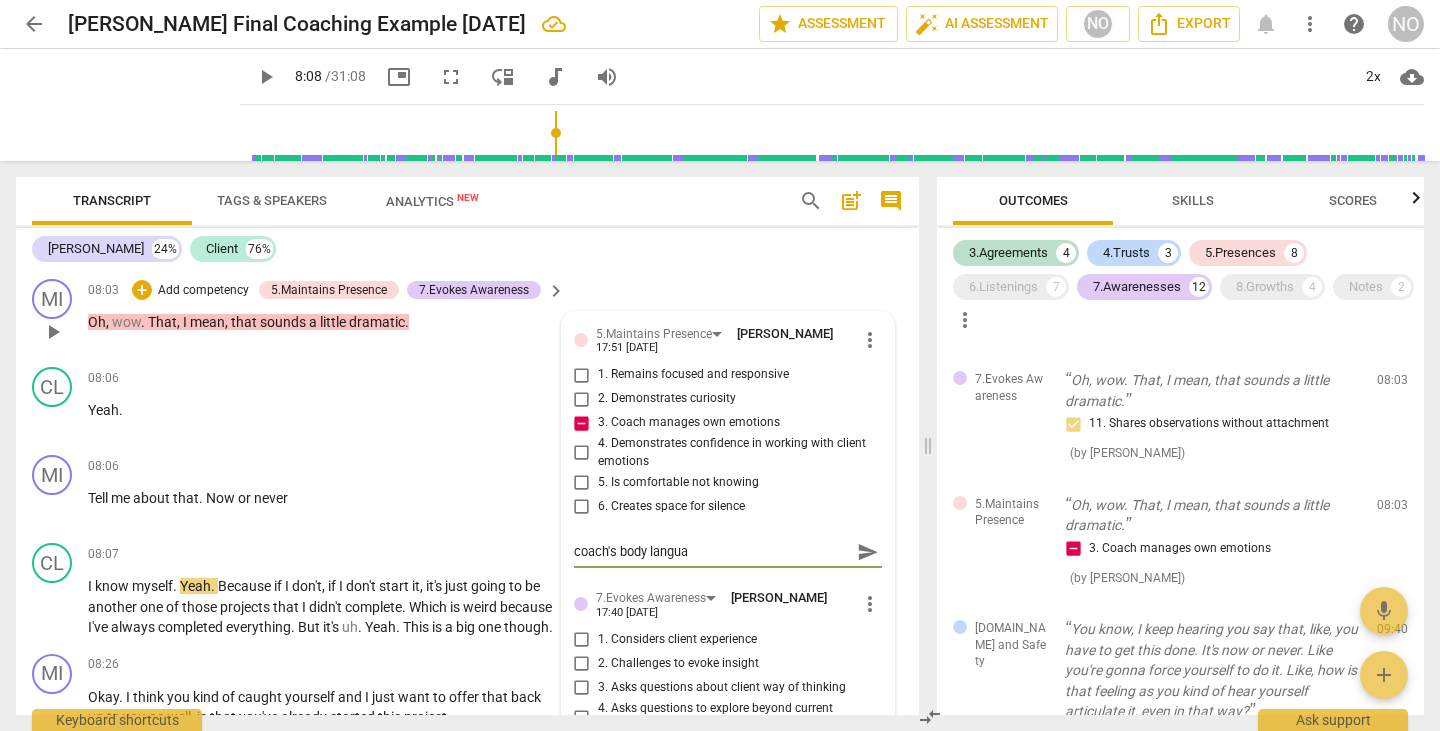 type on "coach's body languag" 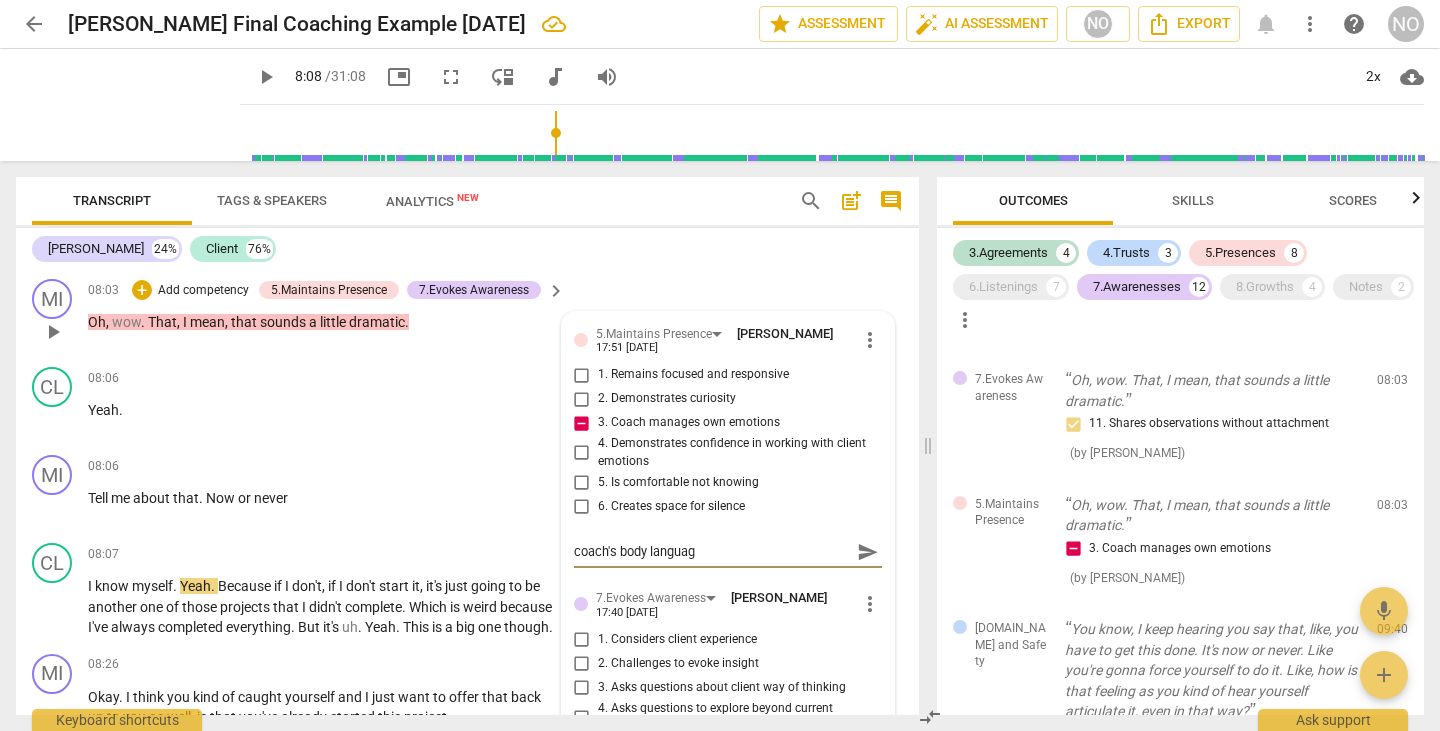 type on "coach's body language" 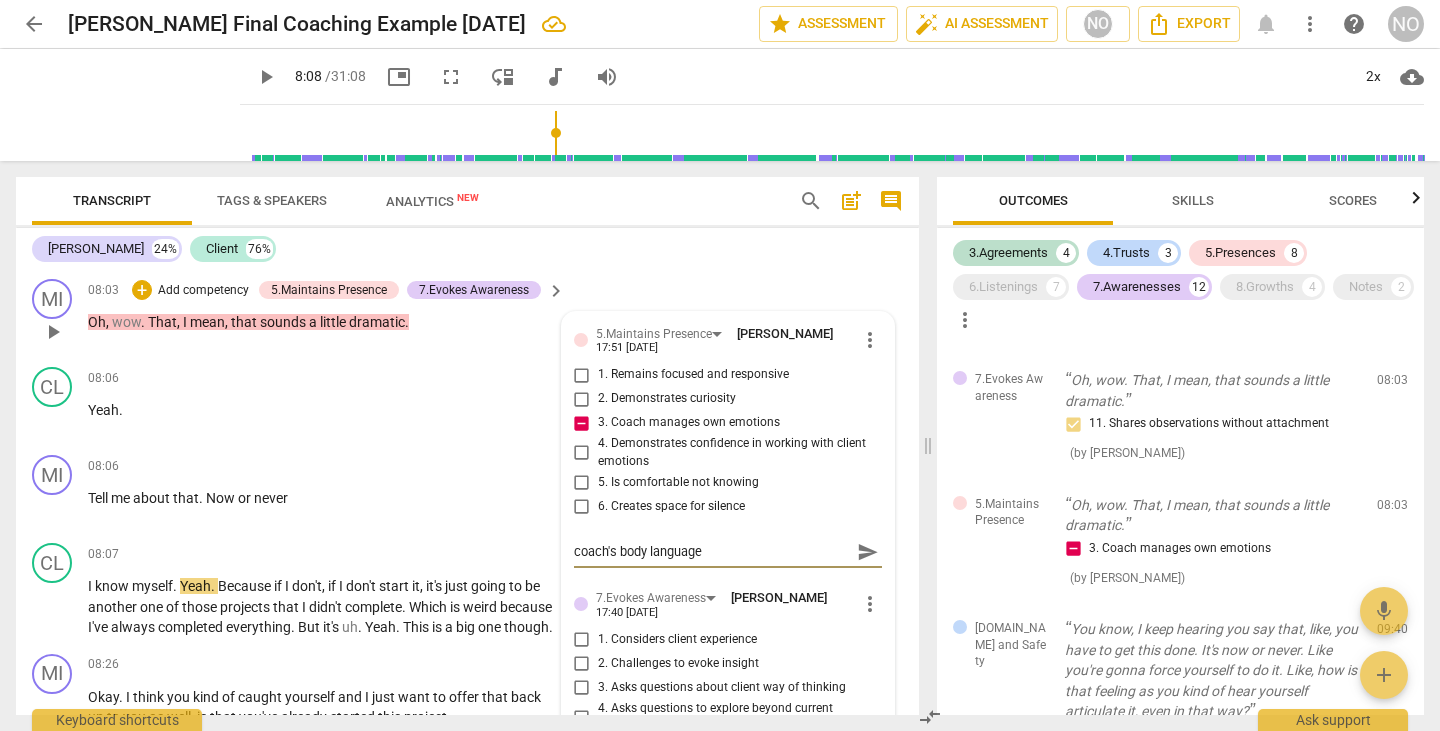 type on "coach's body language" 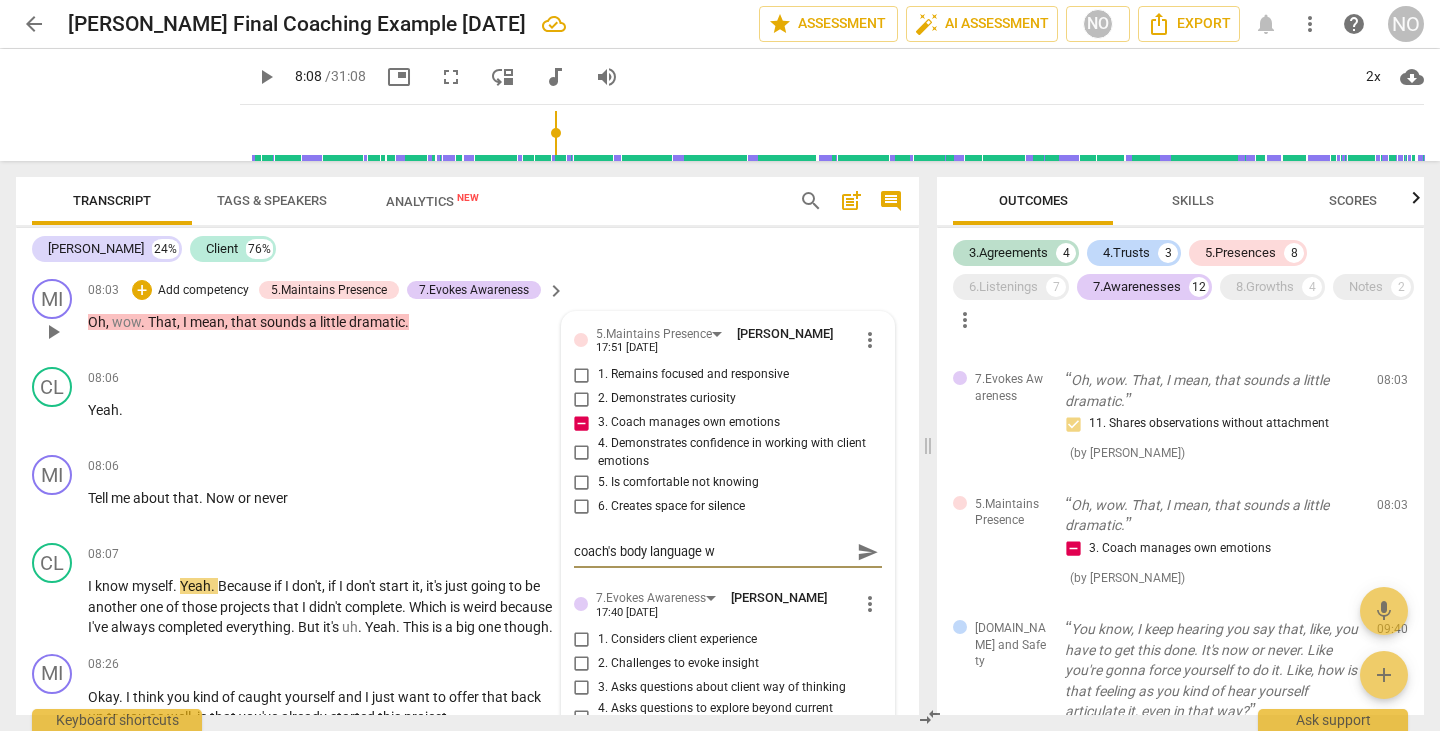 type on "coach's body language wa" 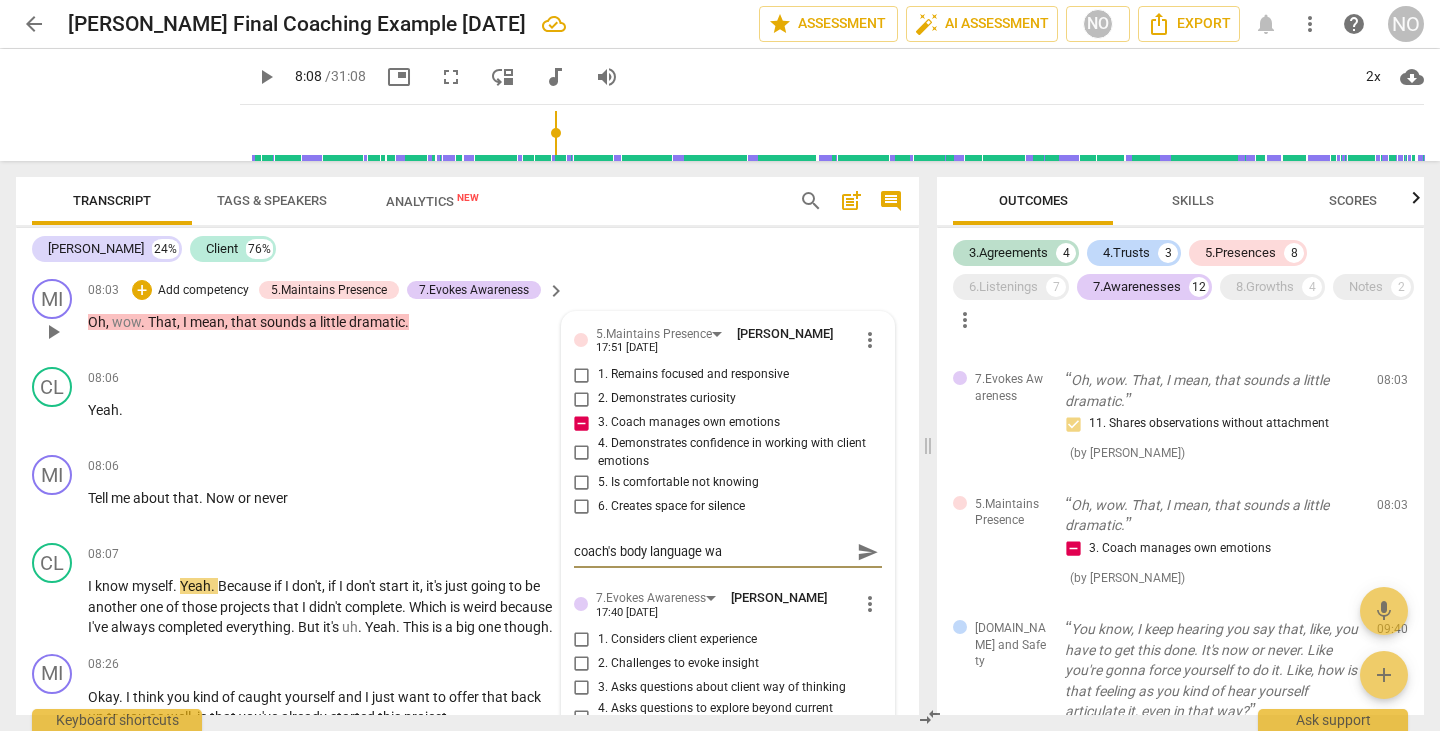 type on "coach's body language was" 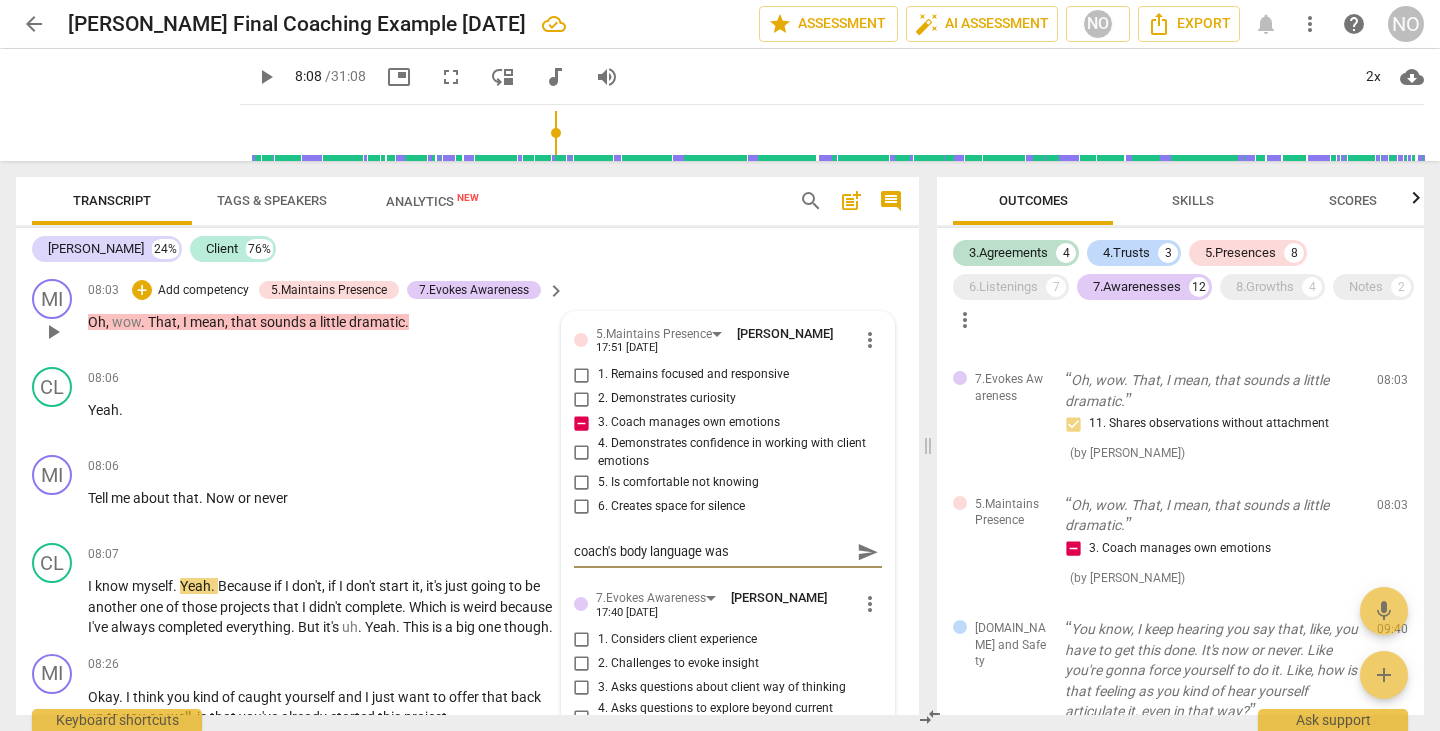 type on "coach's body language was" 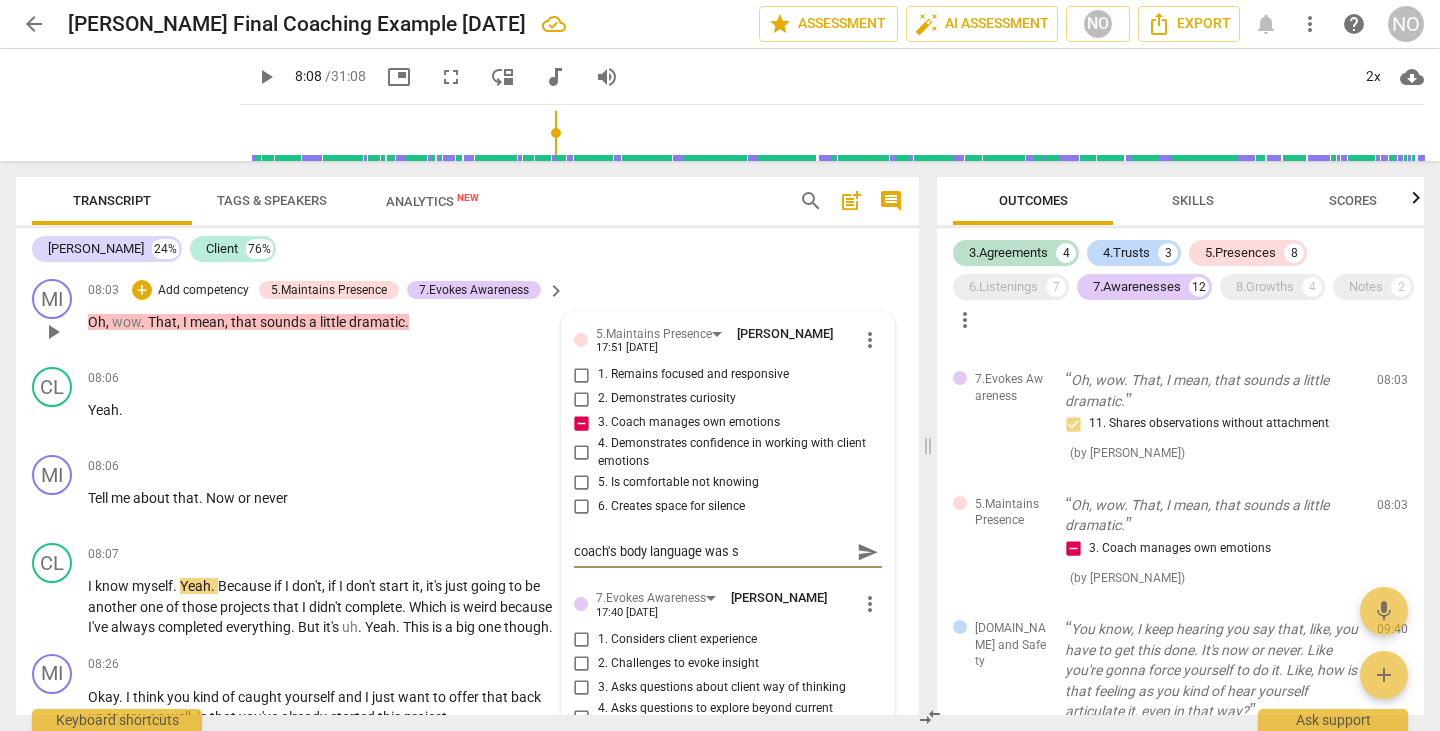 type on "coach's body language was su" 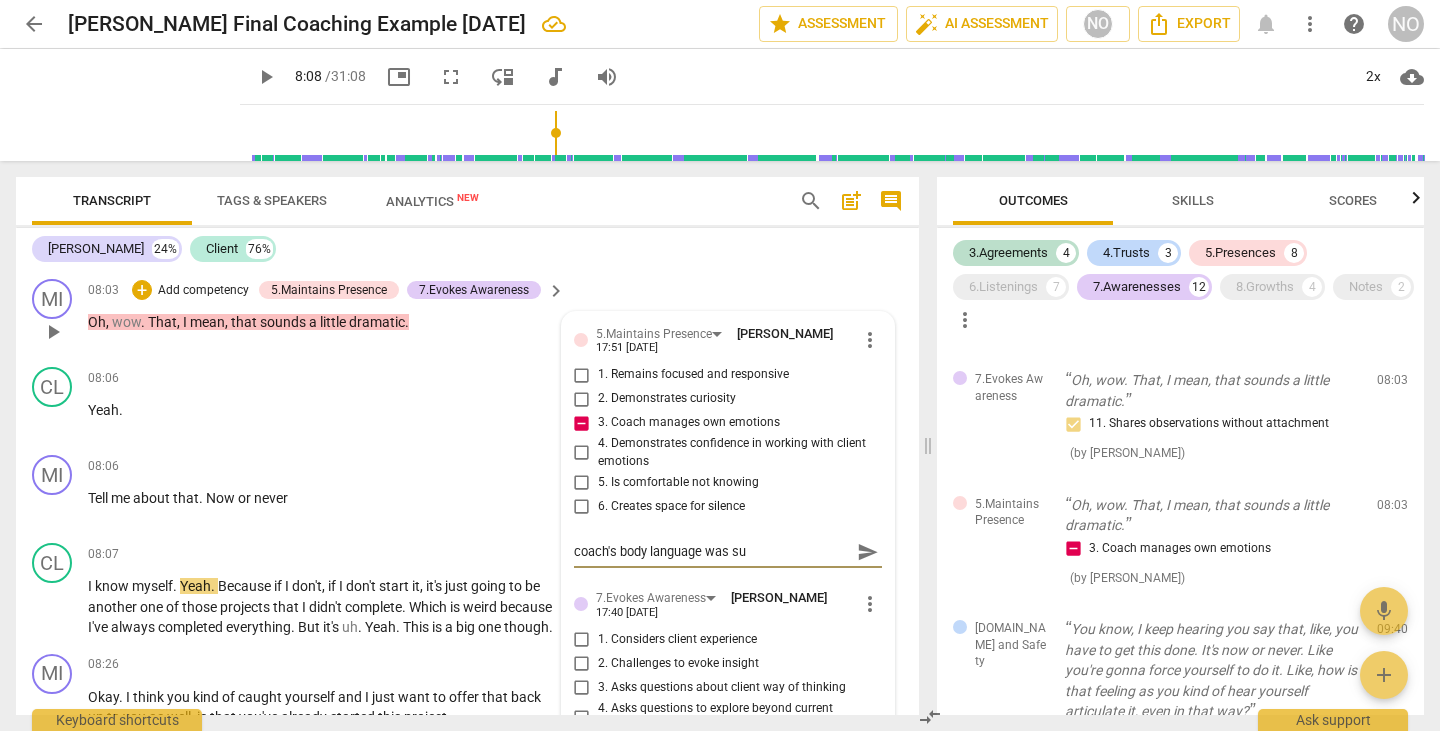 type on "coach's body language was sur" 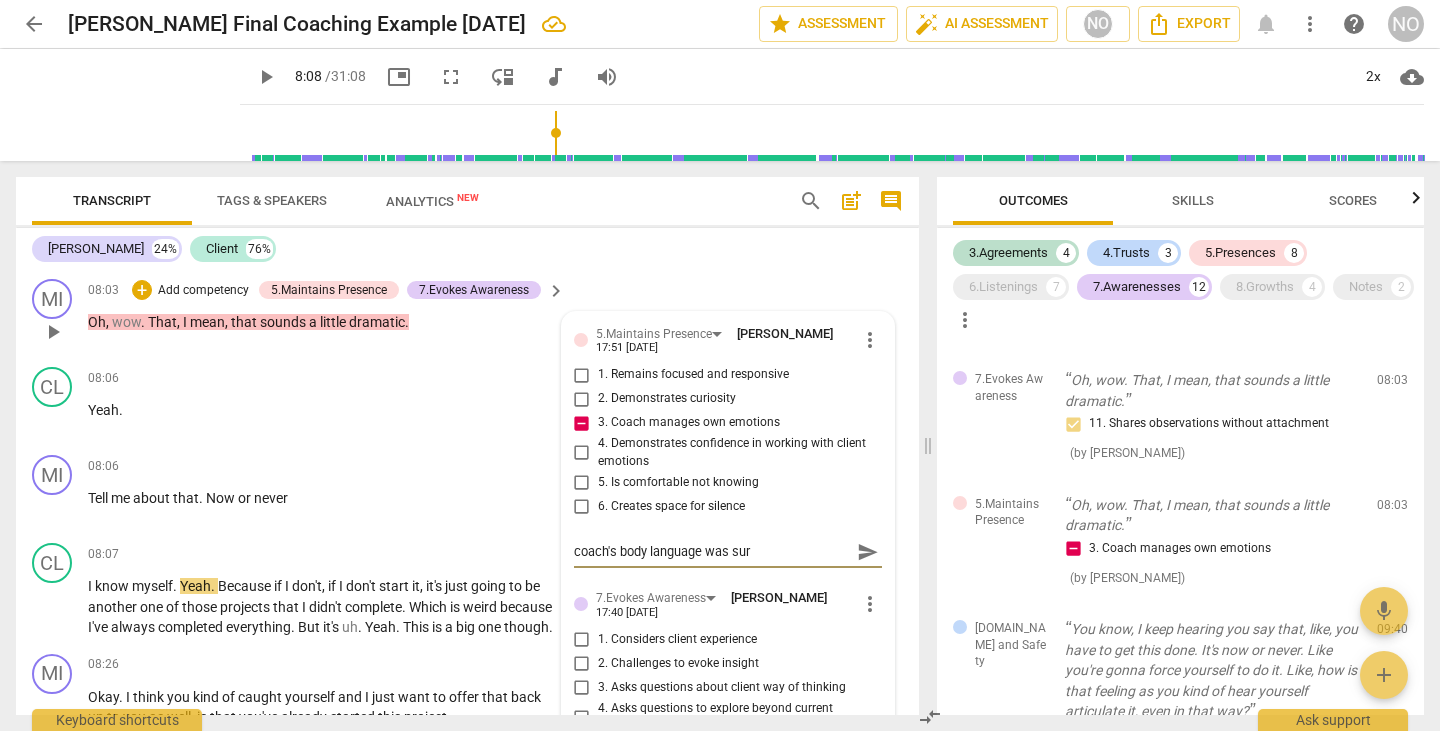 type on "coach's body language was surp" 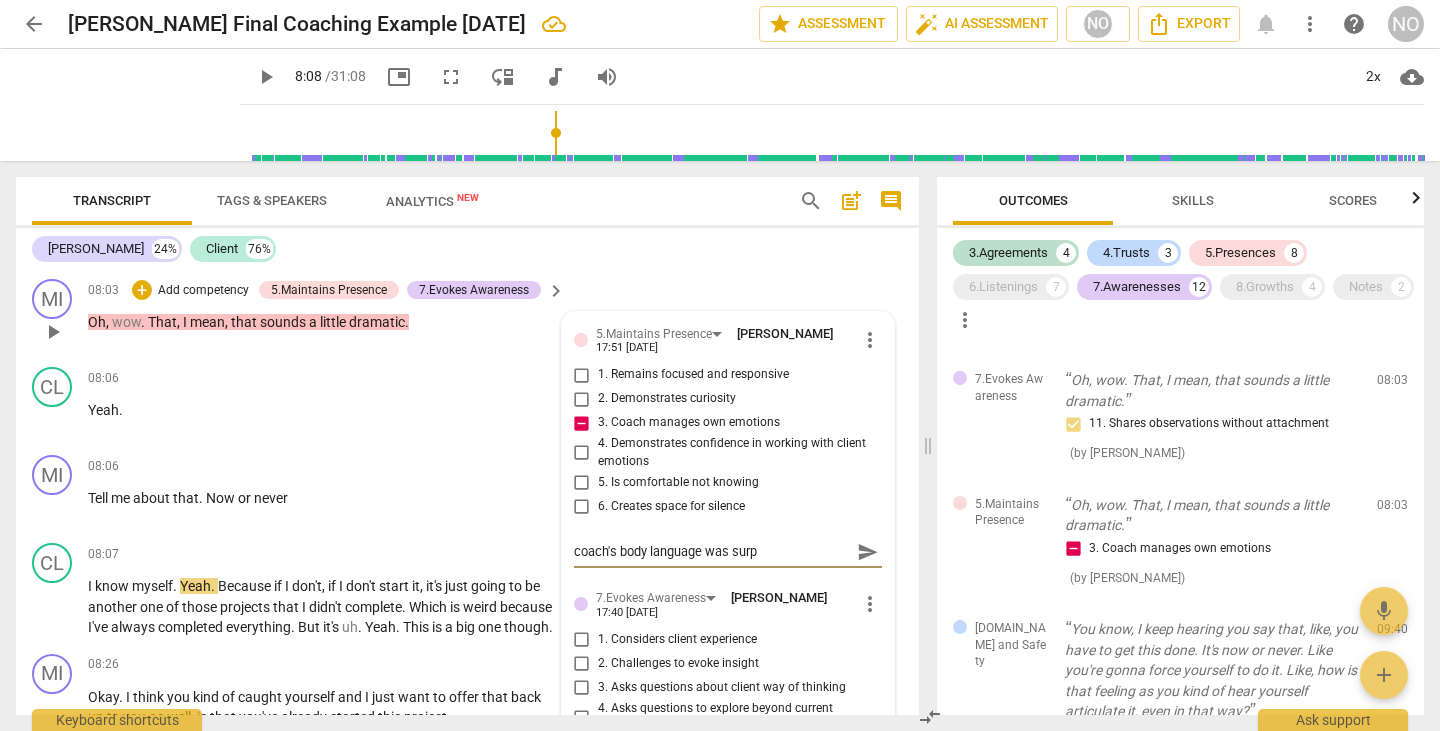 type on "coach's body language was surpr" 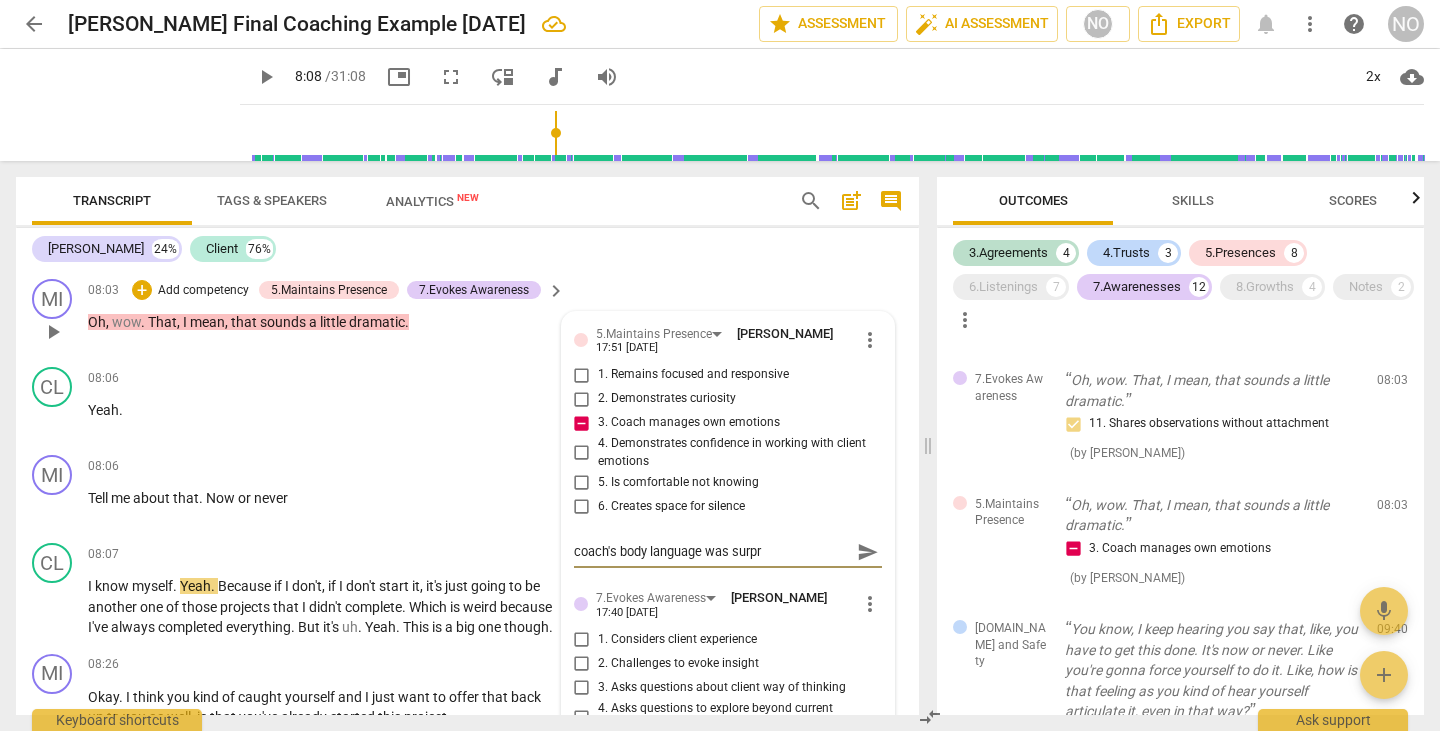 type on "coach's body language was surpri" 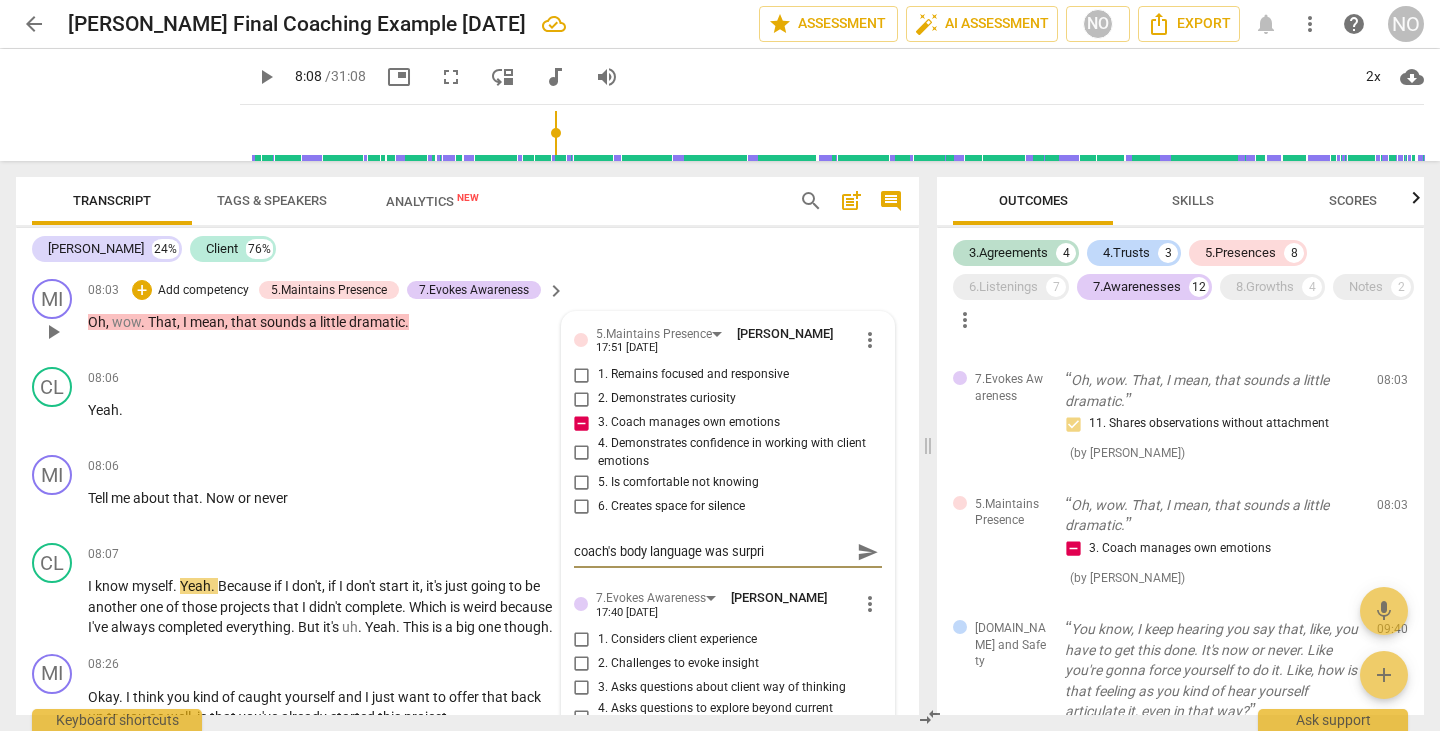 type on "coach's body language was surpris" 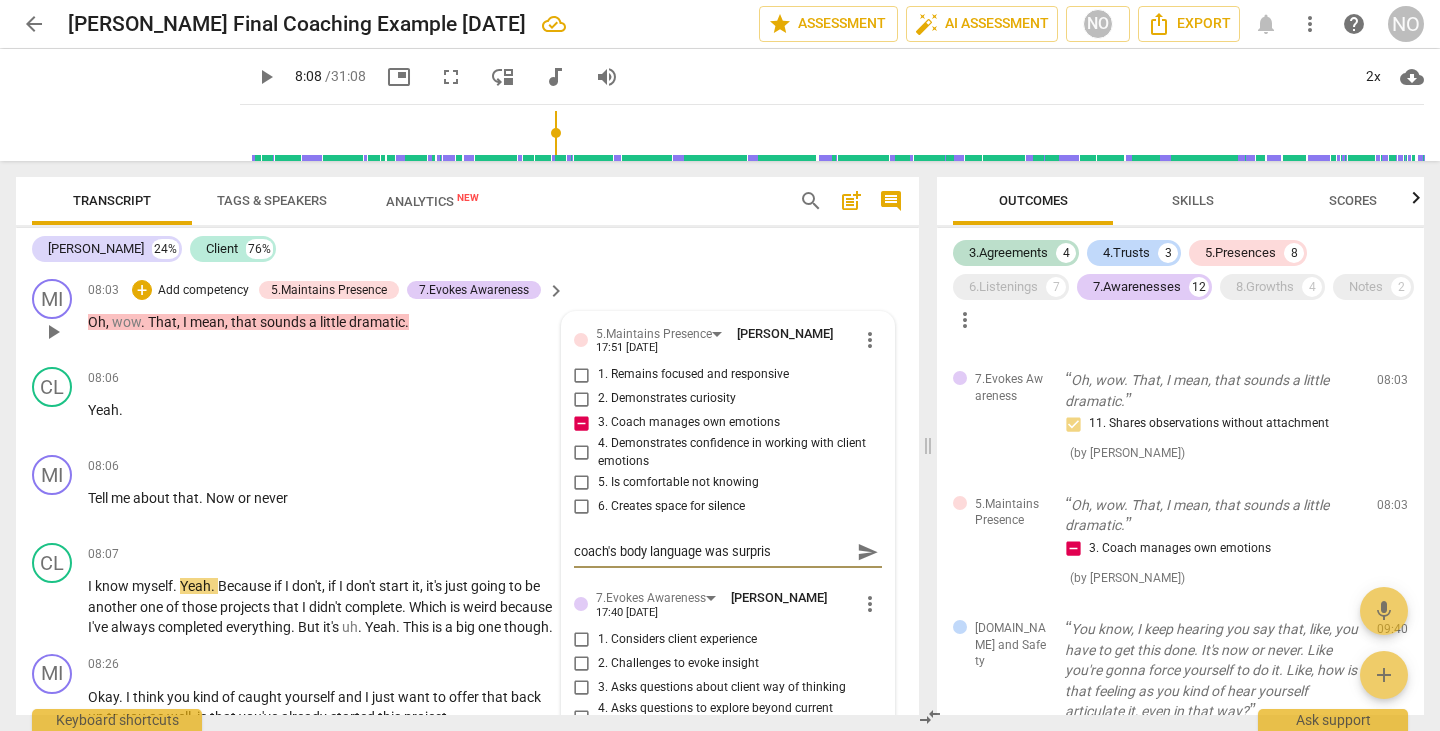 type on "coach's body language was surprise" 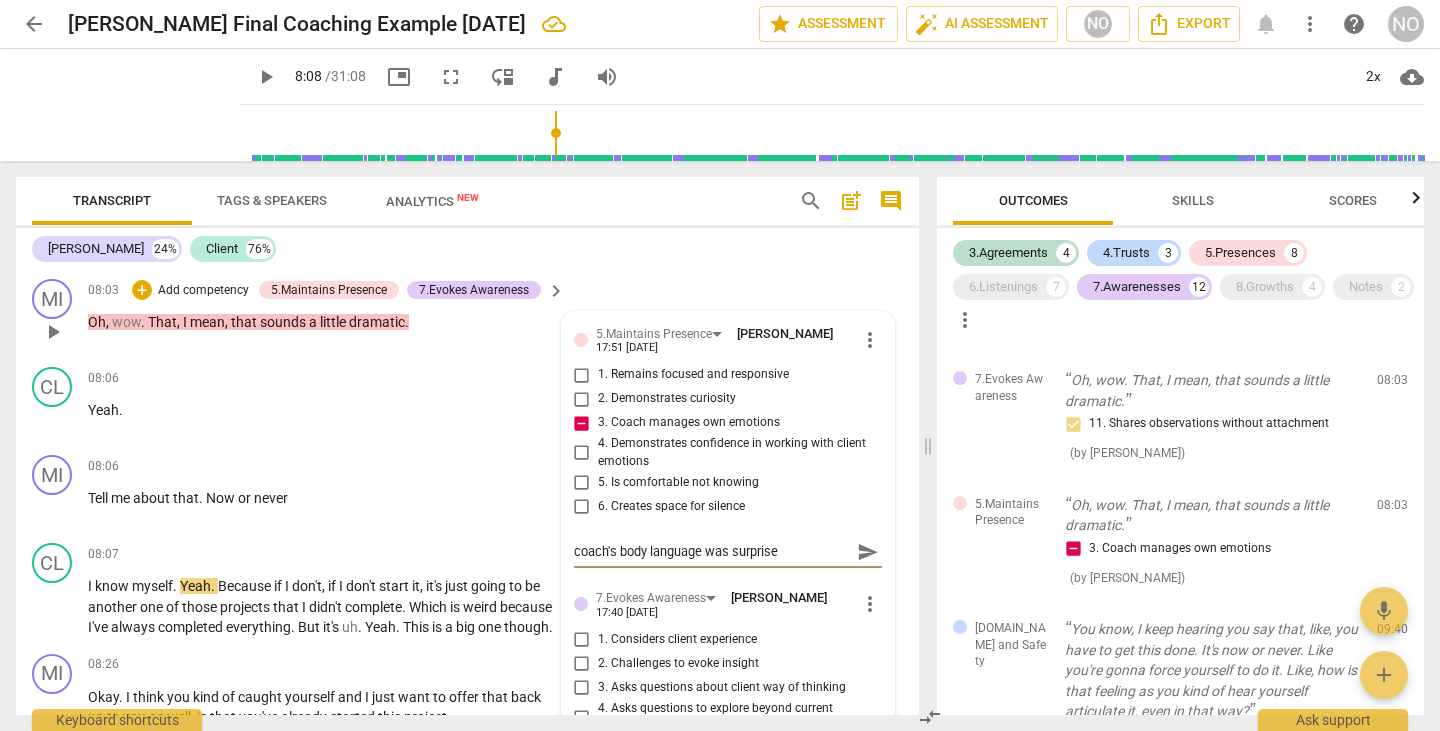 type on "coach's body language was surprised" 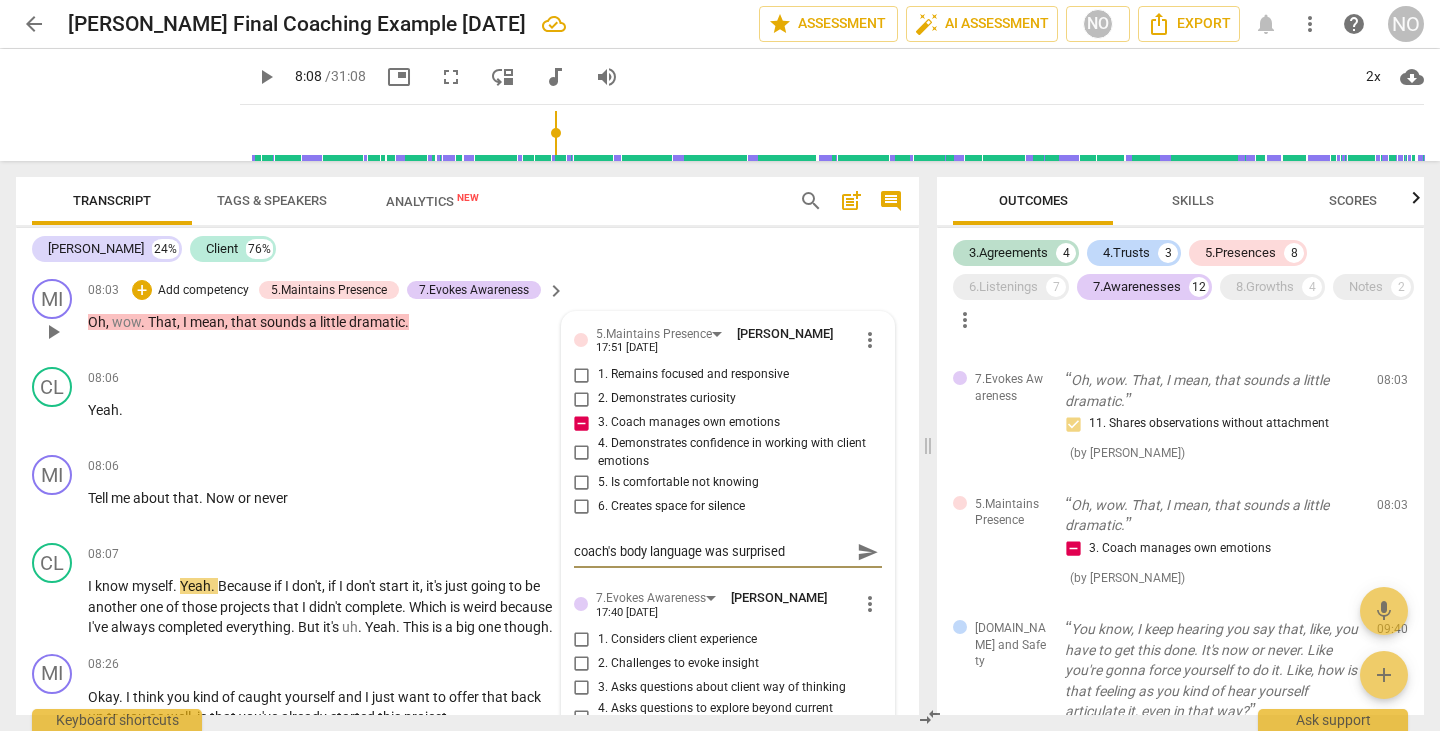 type on "coach's body language was surprised" 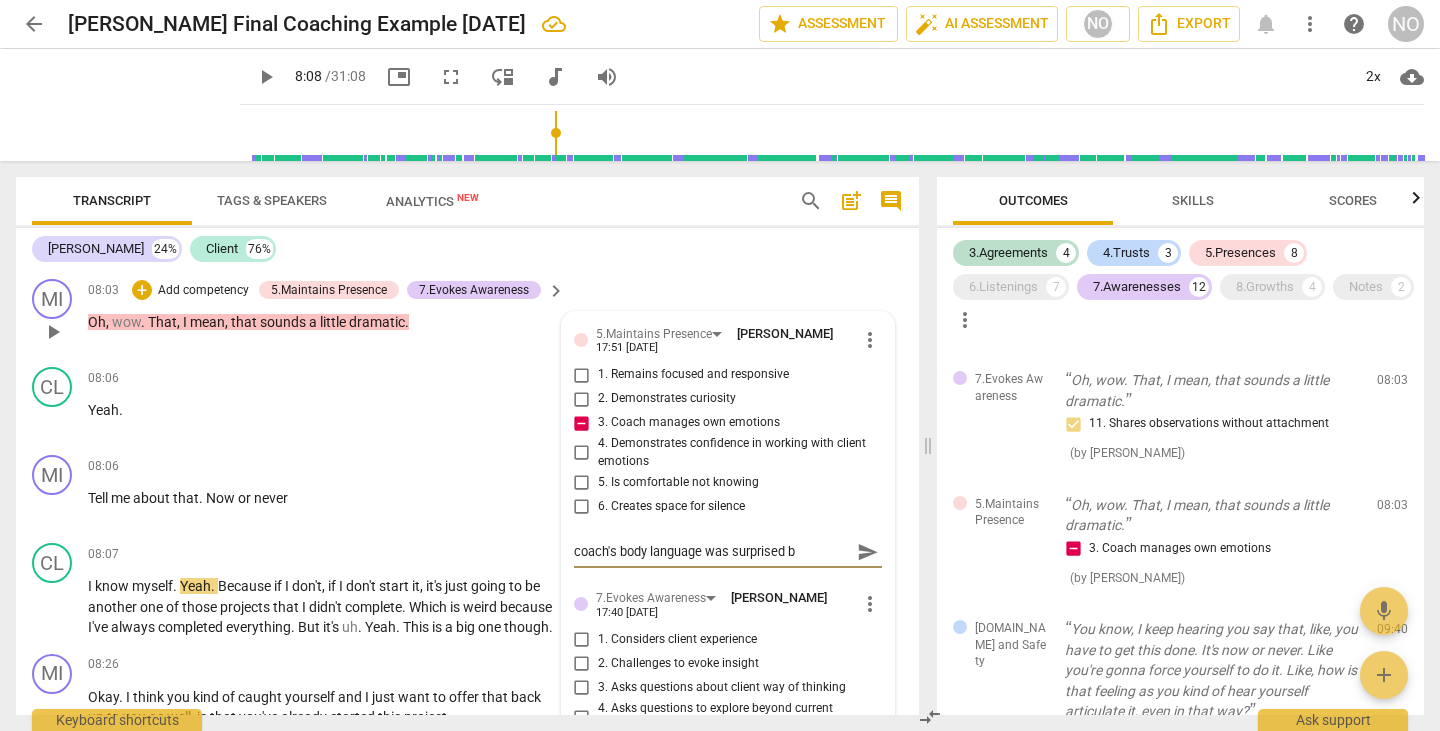 type on "coach's body language was surprised by" 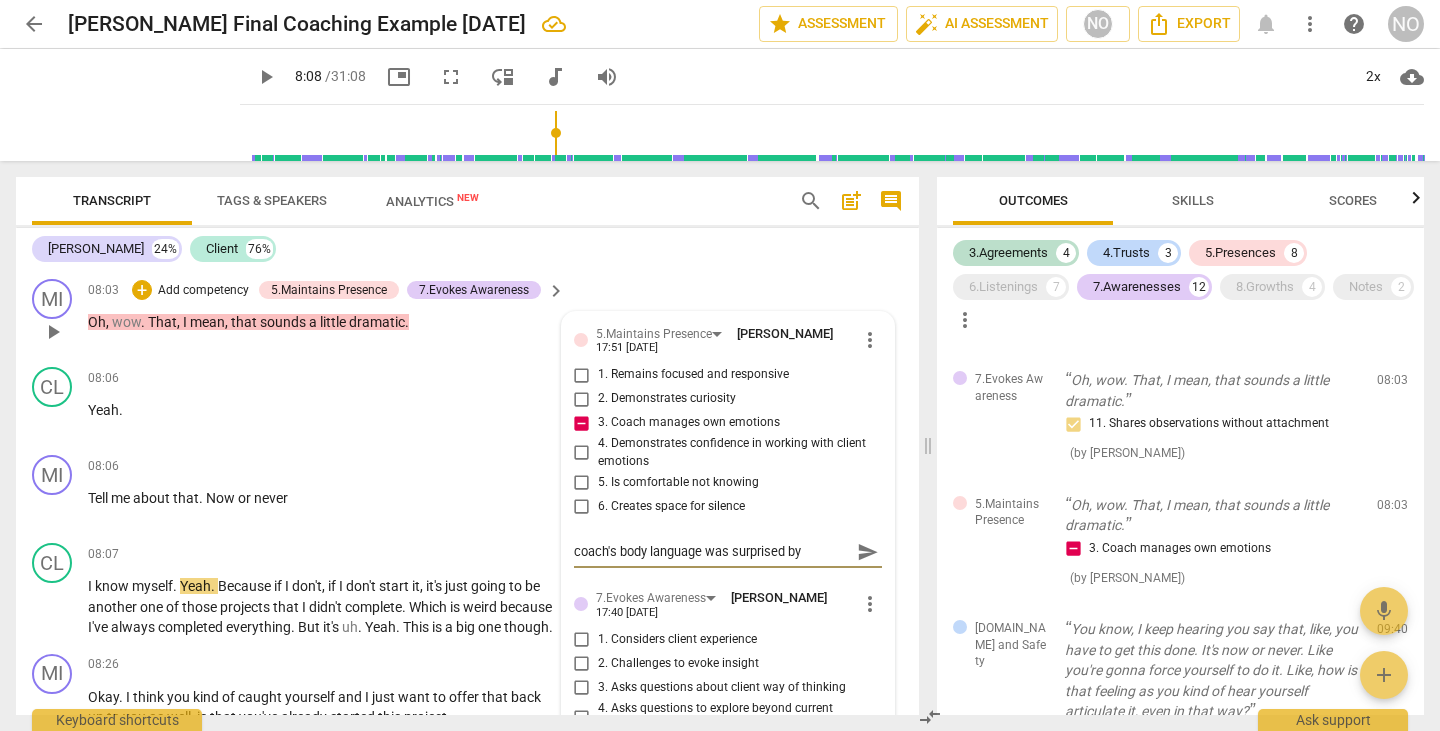 type on "coach's body language was surprised by" 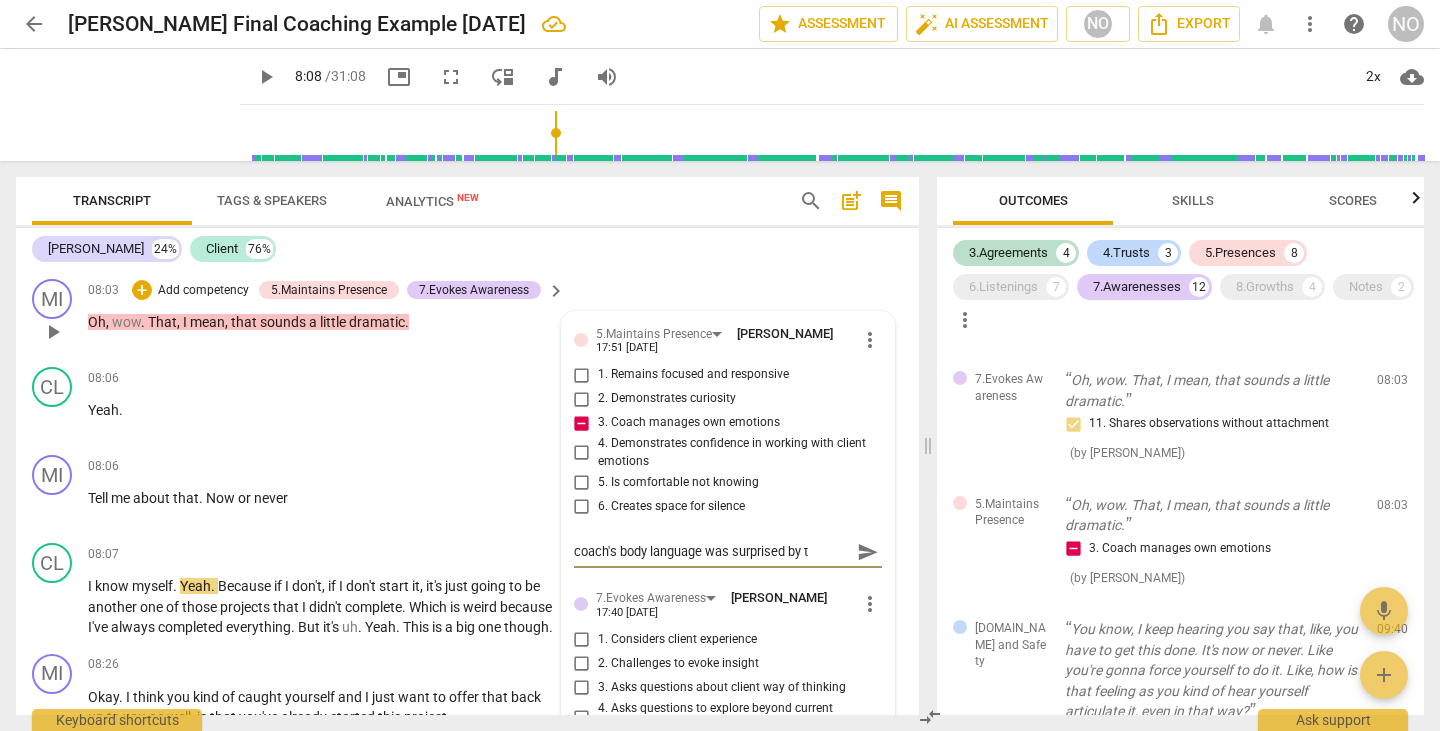 type on "coach's body language was surprised by [PERSON_NAME]" 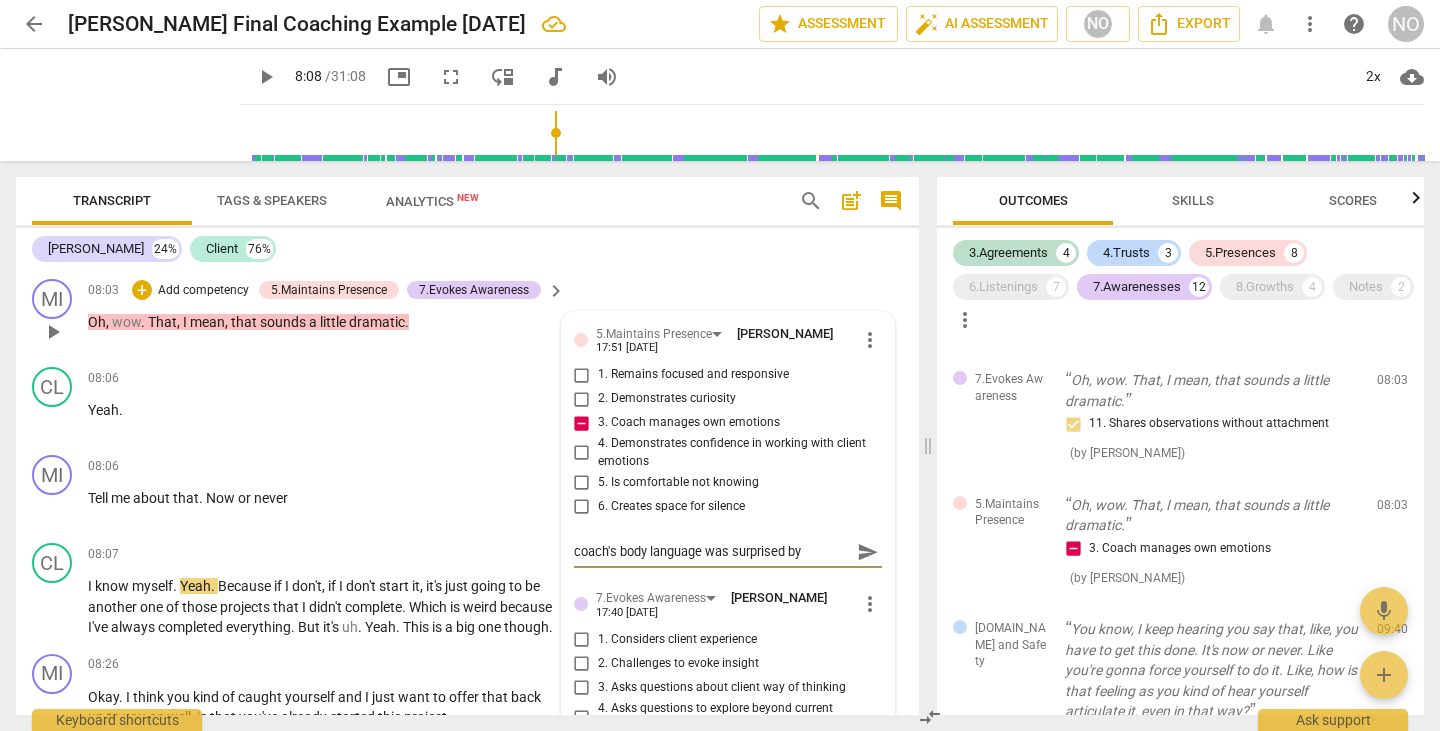 type on "coach's body language was surprised by the" 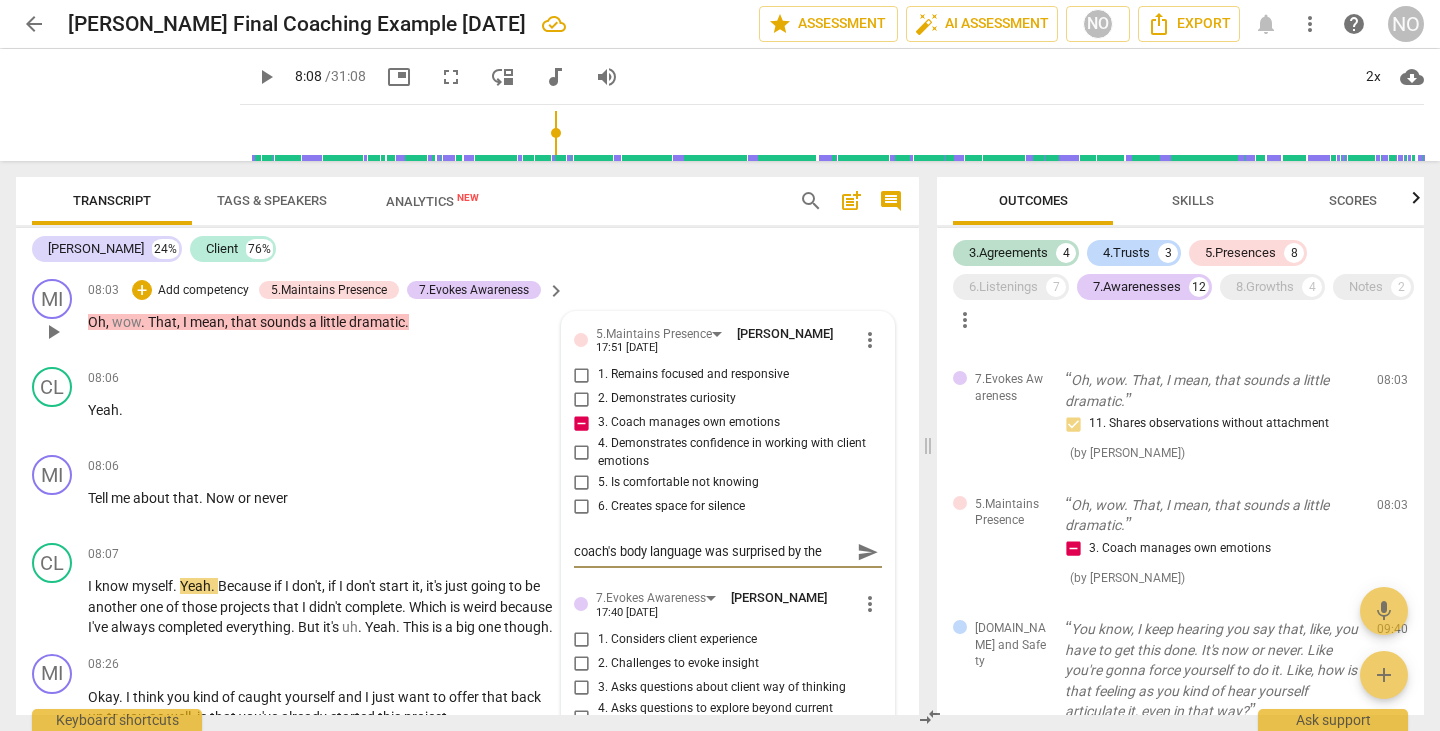type on "coach's body language was surprised by the" 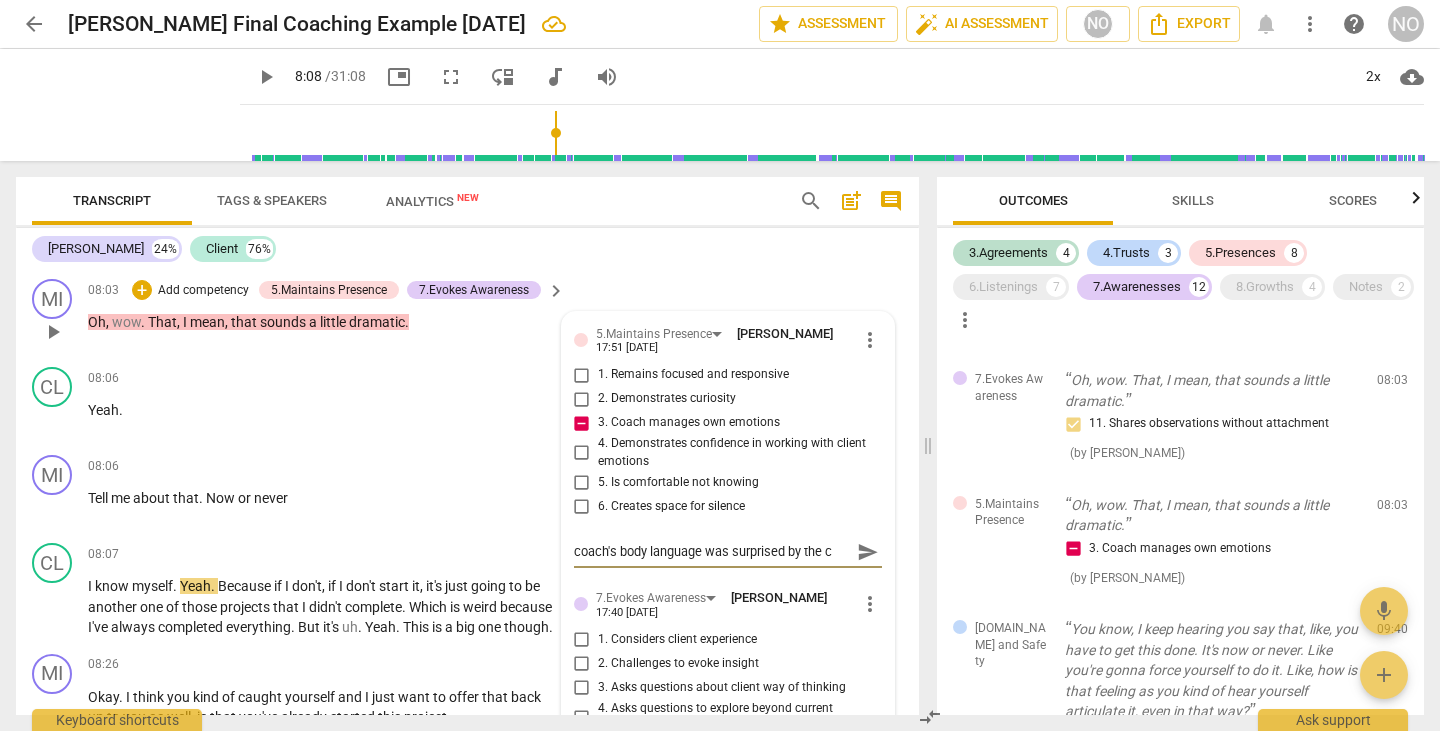 type on "coach's body language was surprised by the cl" 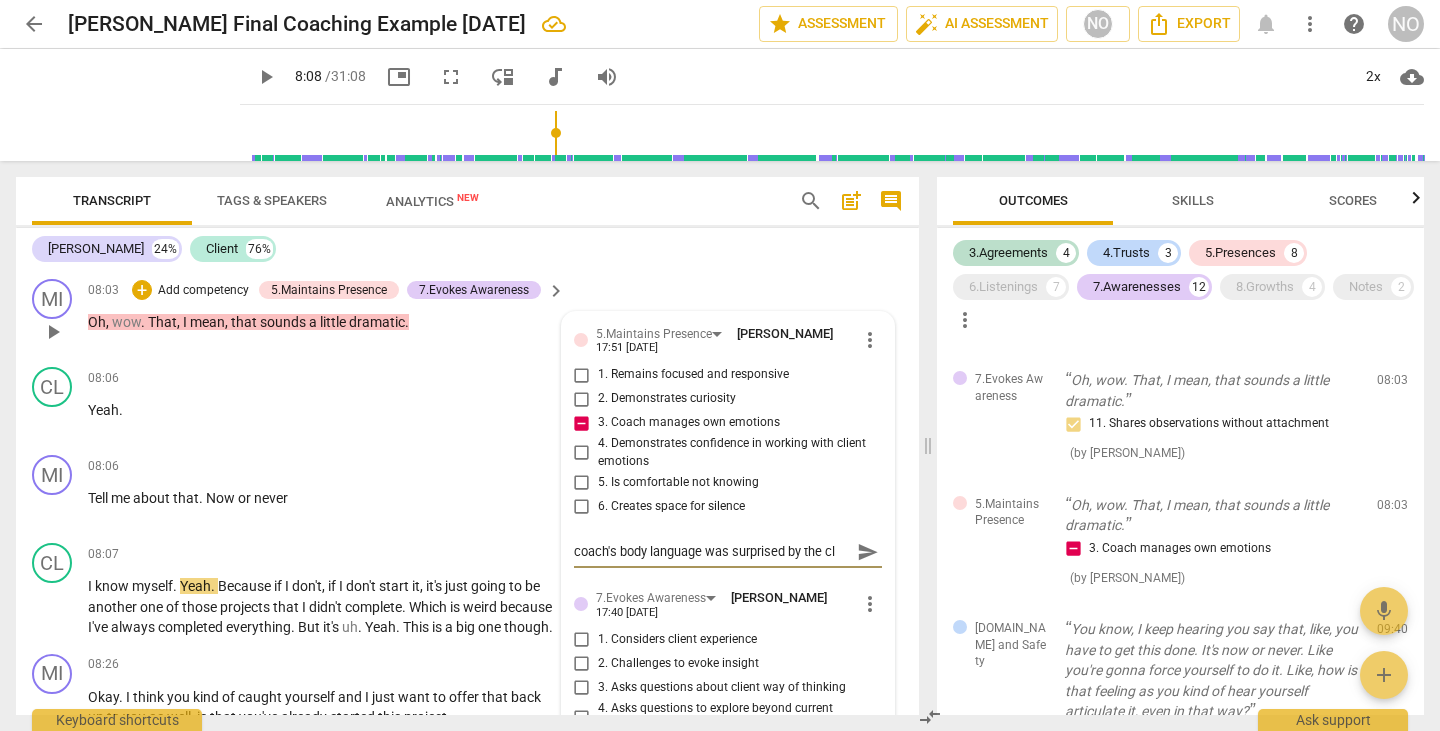 type on "coach's body language was surprised by the cli" 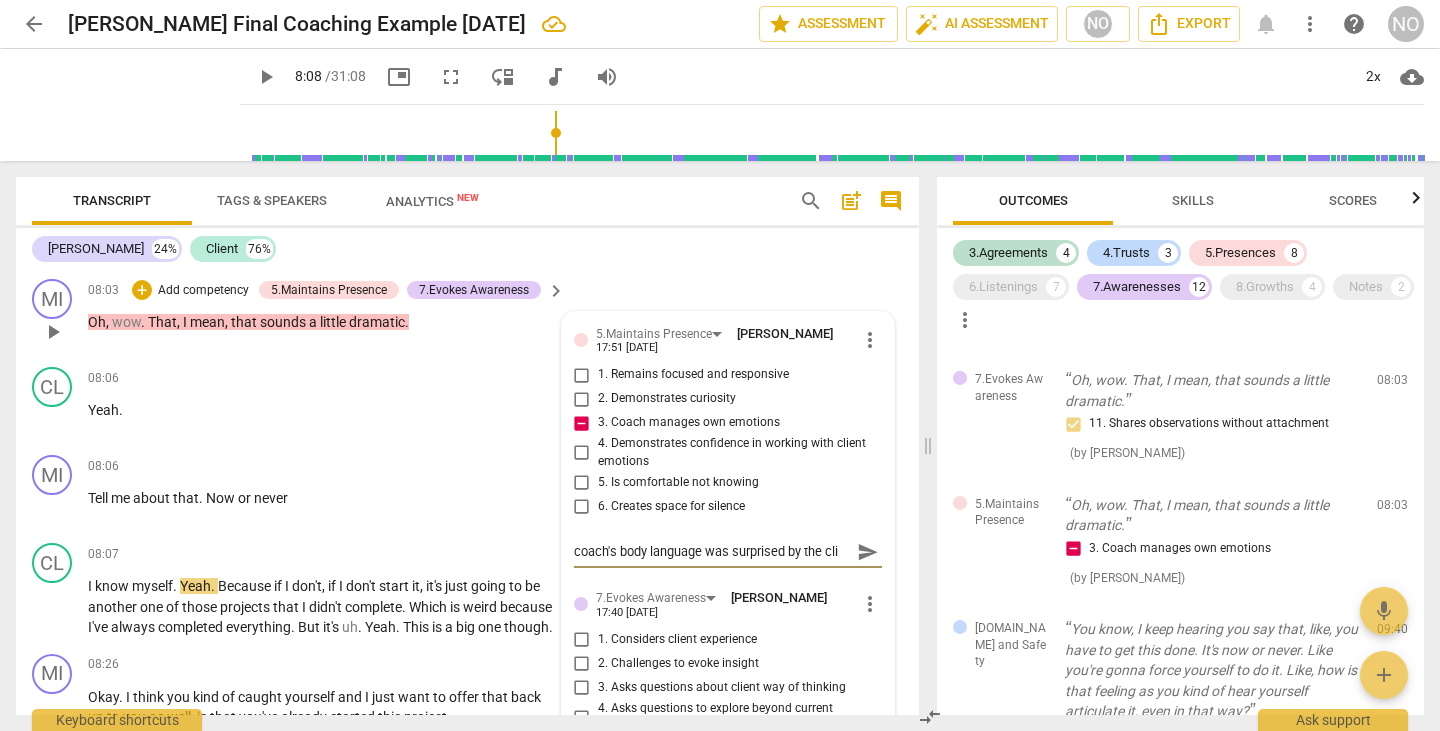 type on "coach's body language was surprised by the clie" 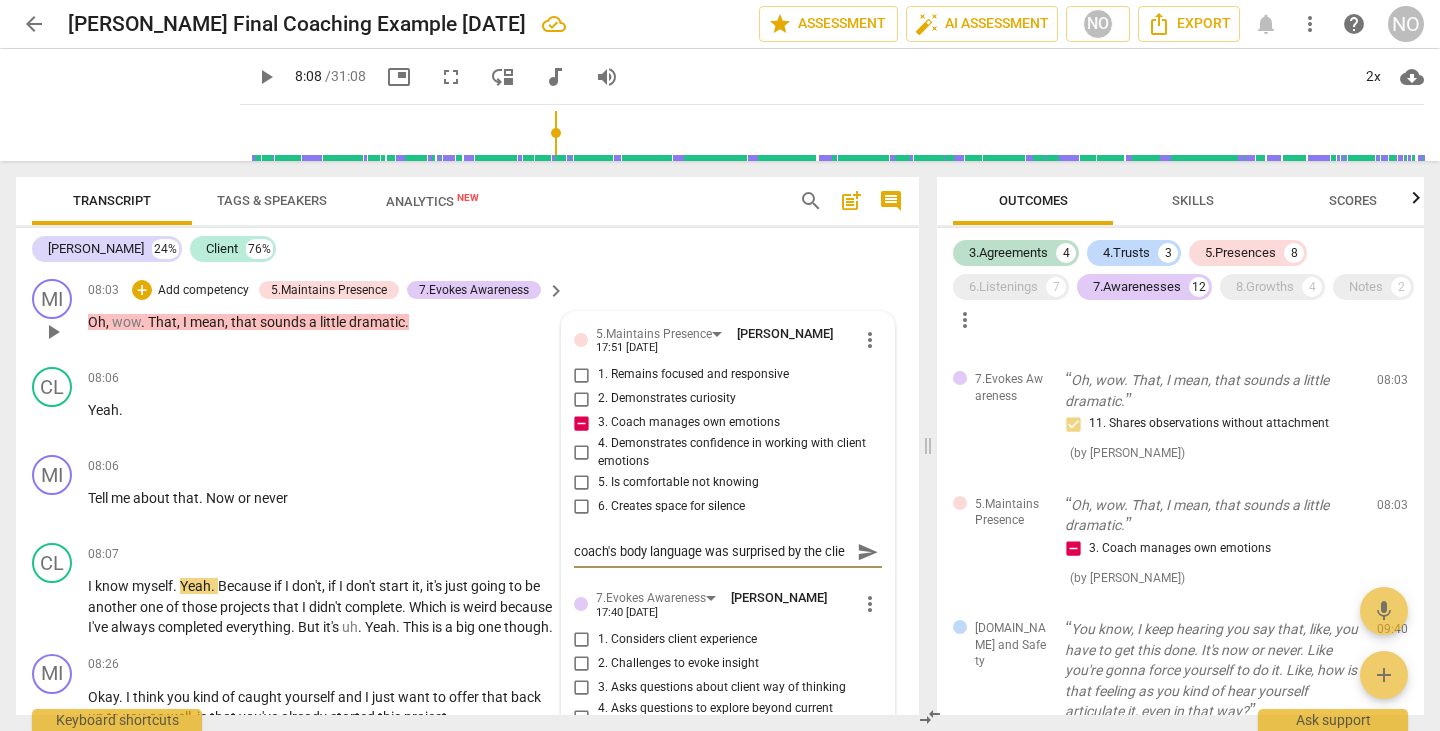 type on "coach's body language was surprised by the clien" 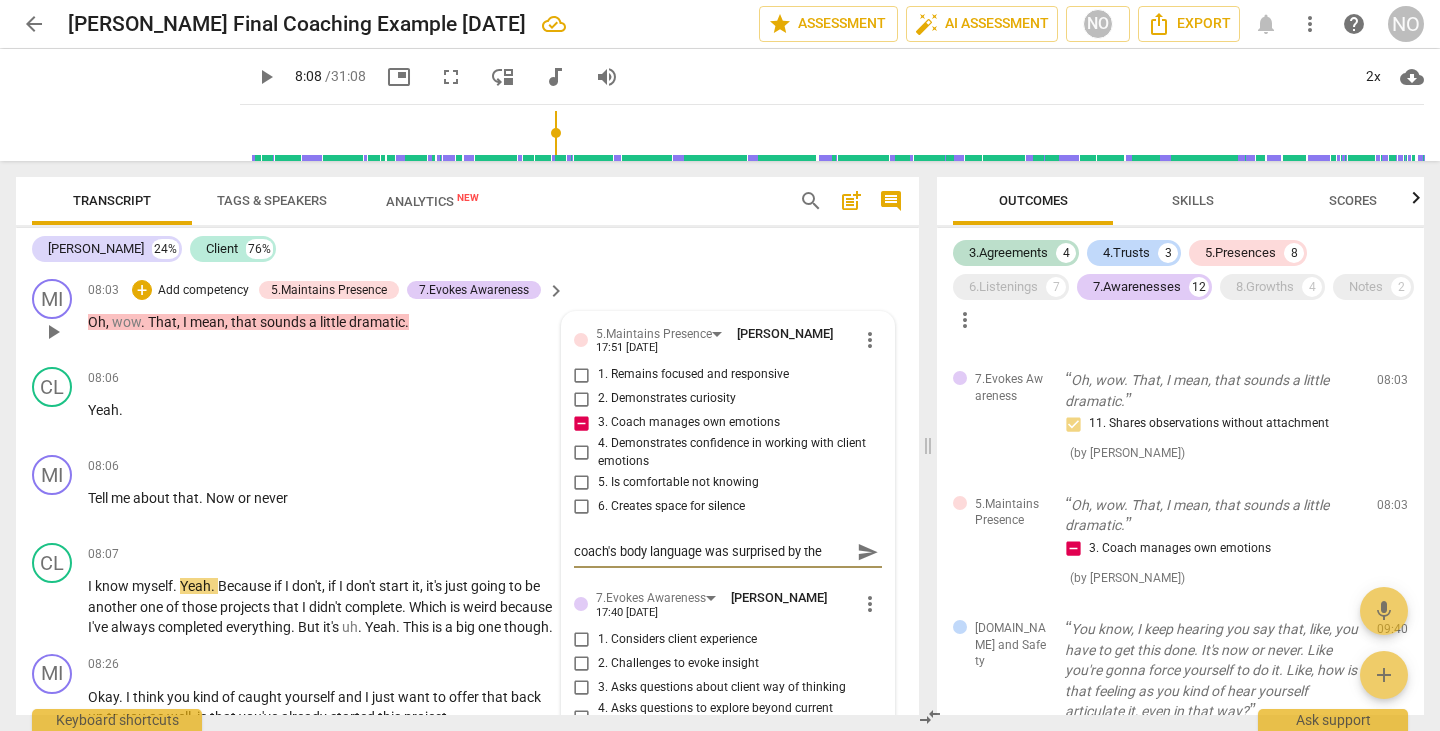 scroll, scrollTop: 17, scrollLeft: 0, axis: vertical 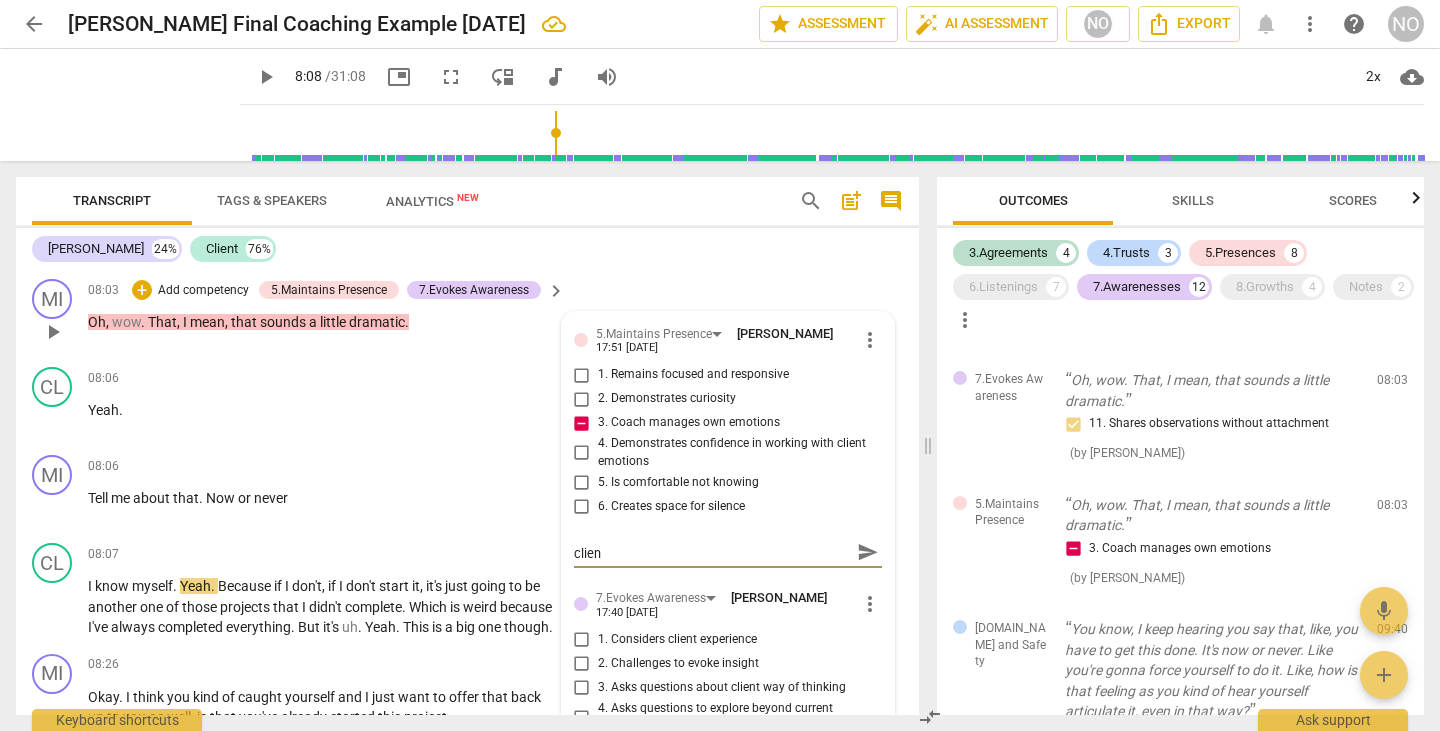 type on "coach's body language was surprised by the client" 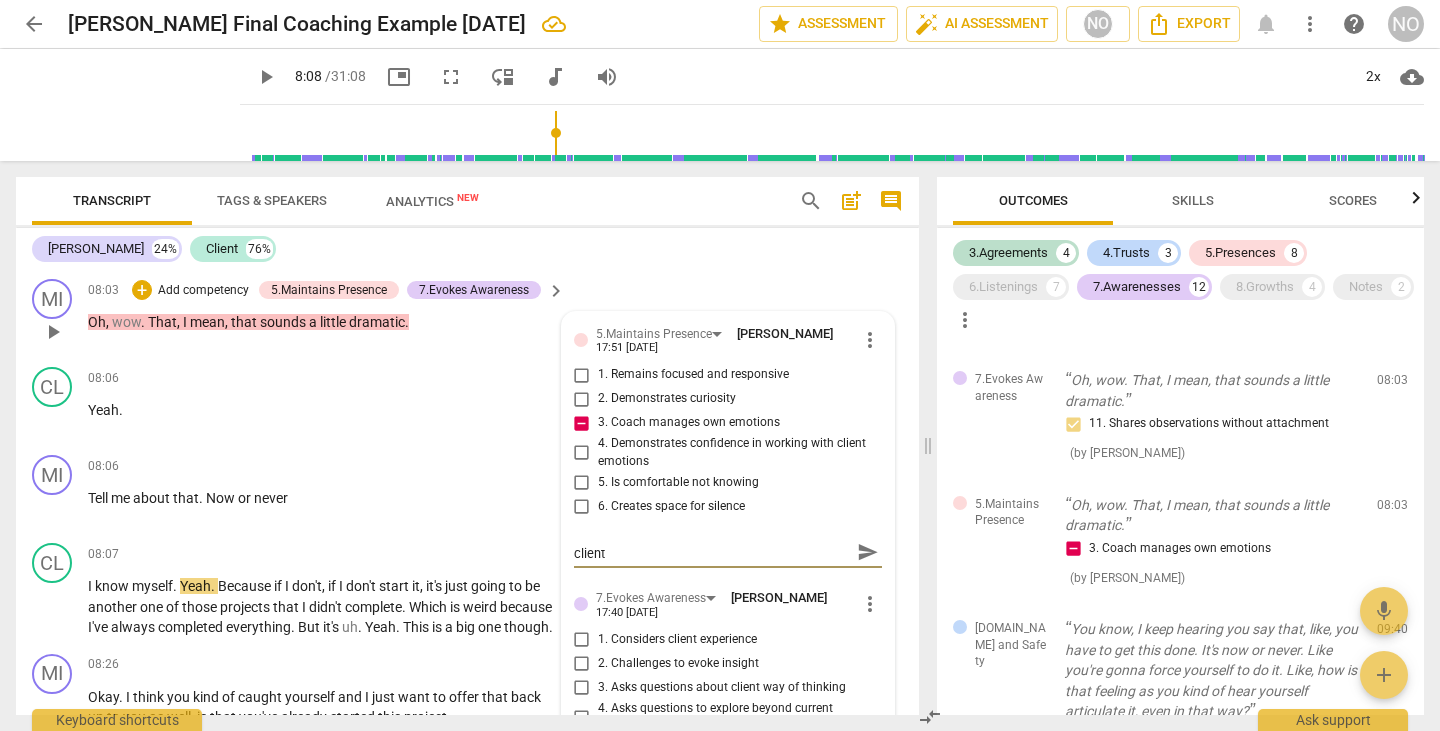 type on "coach's body language was surprised by the client'" 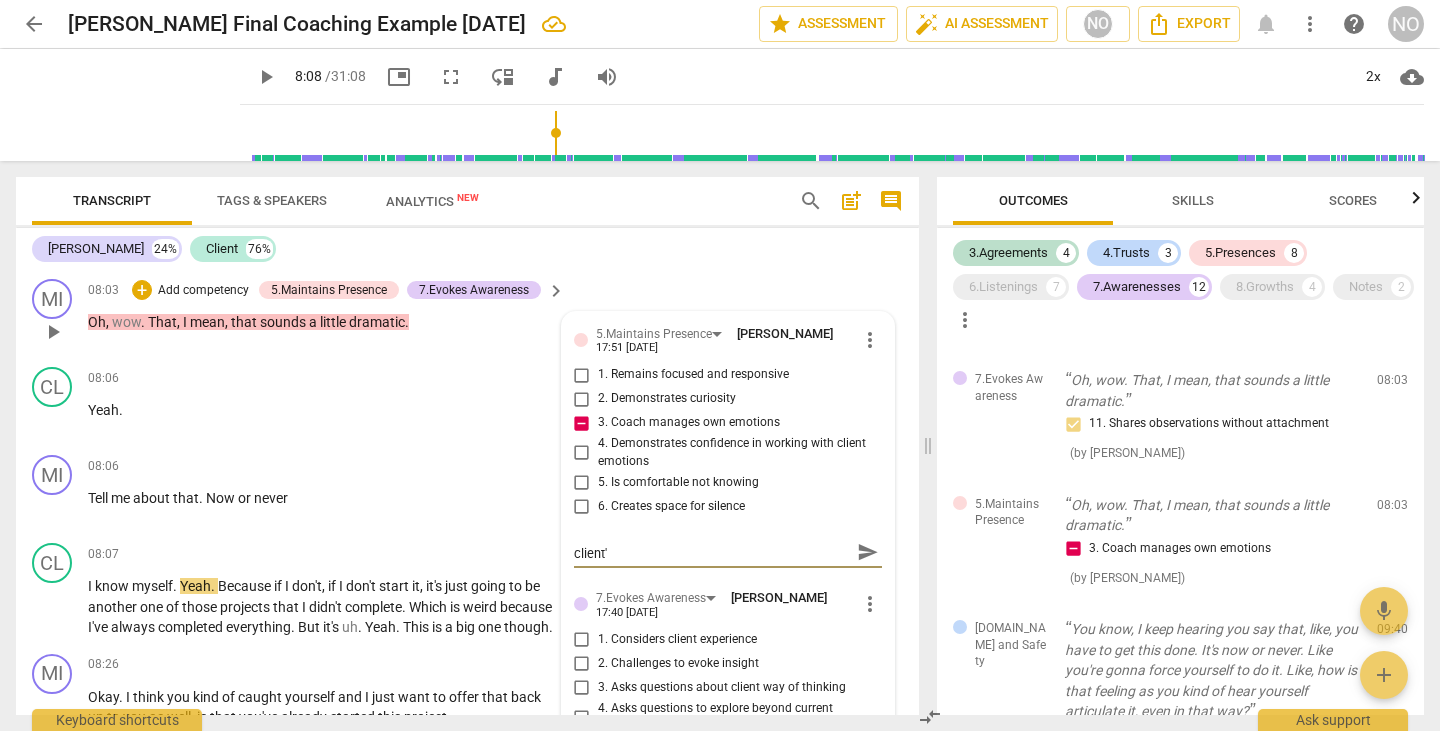 type on "coach's body language was surprised by the client's" 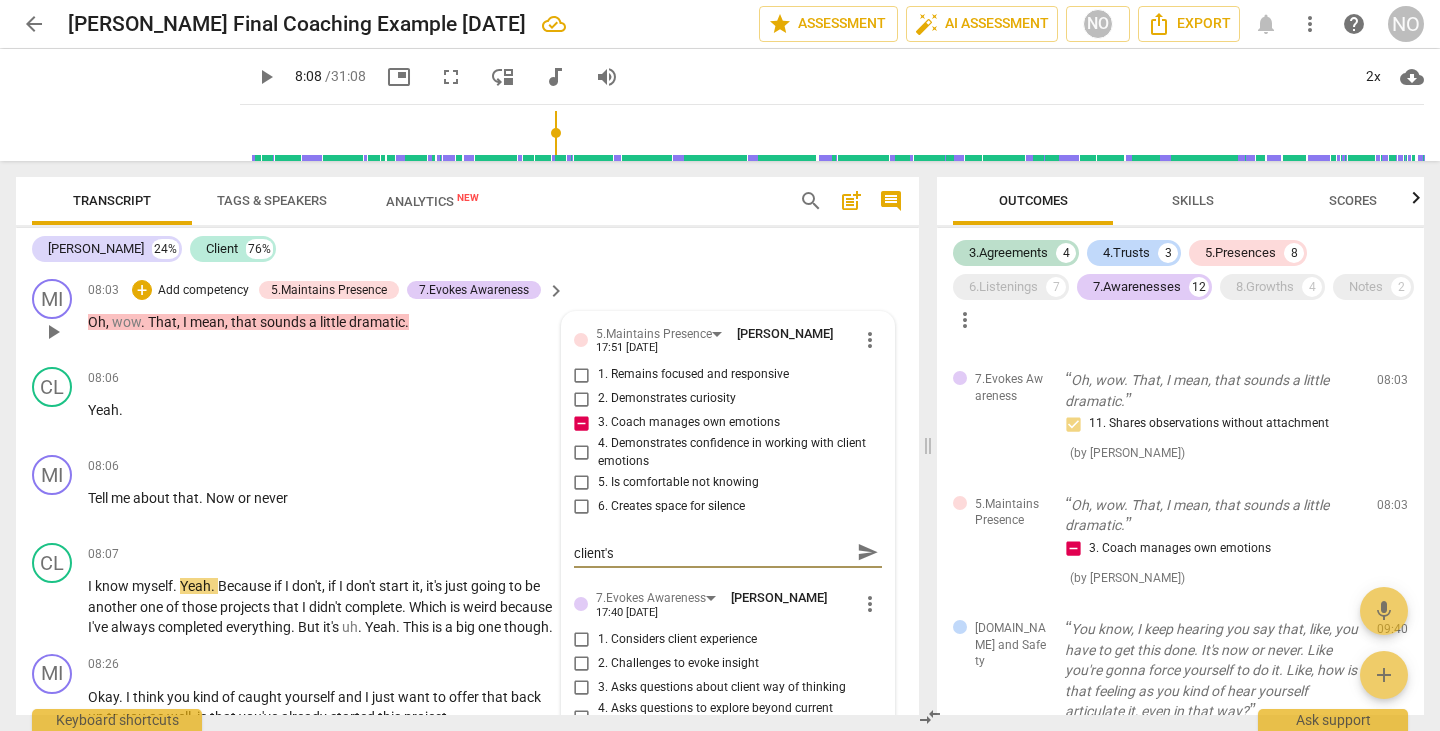 type on "coach's body language was surprised by the client's" 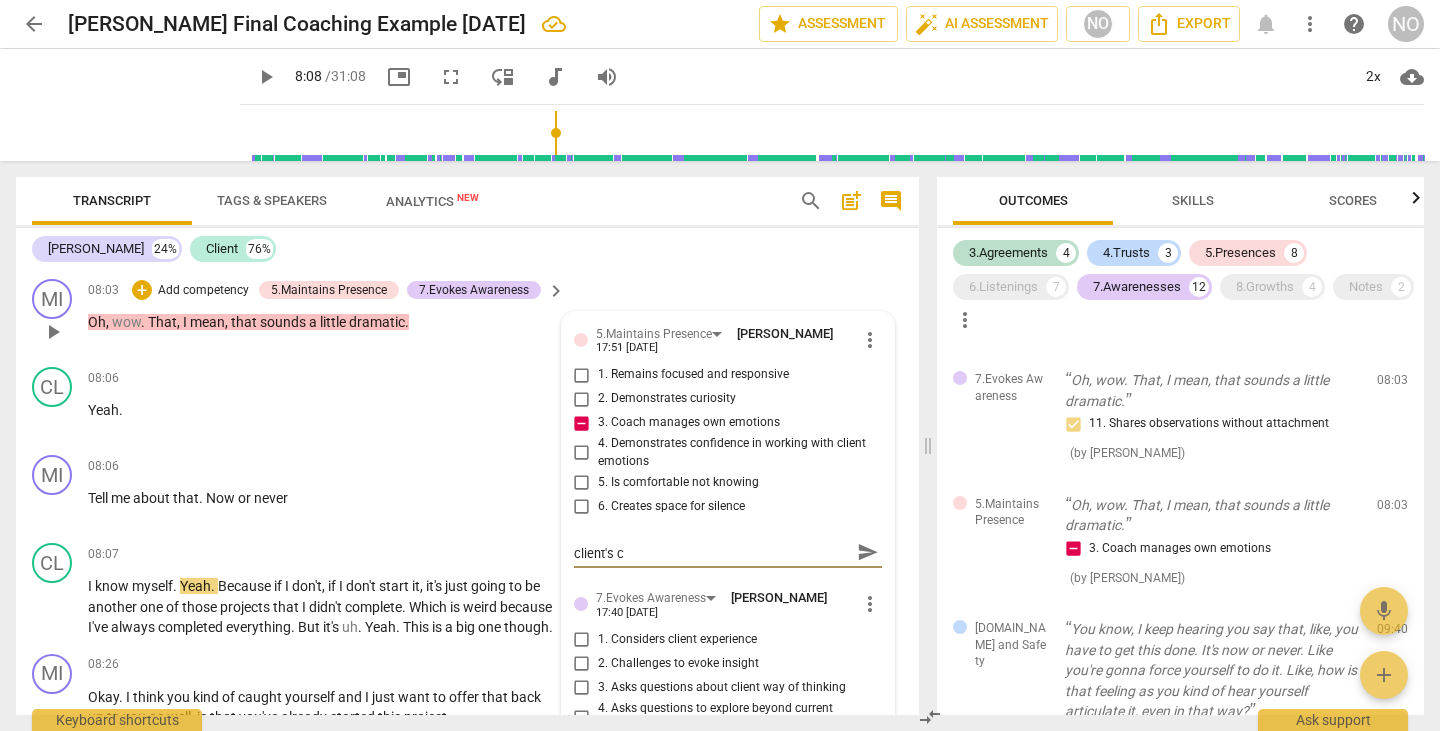 type on "coach's body language was surprised by the client's co" 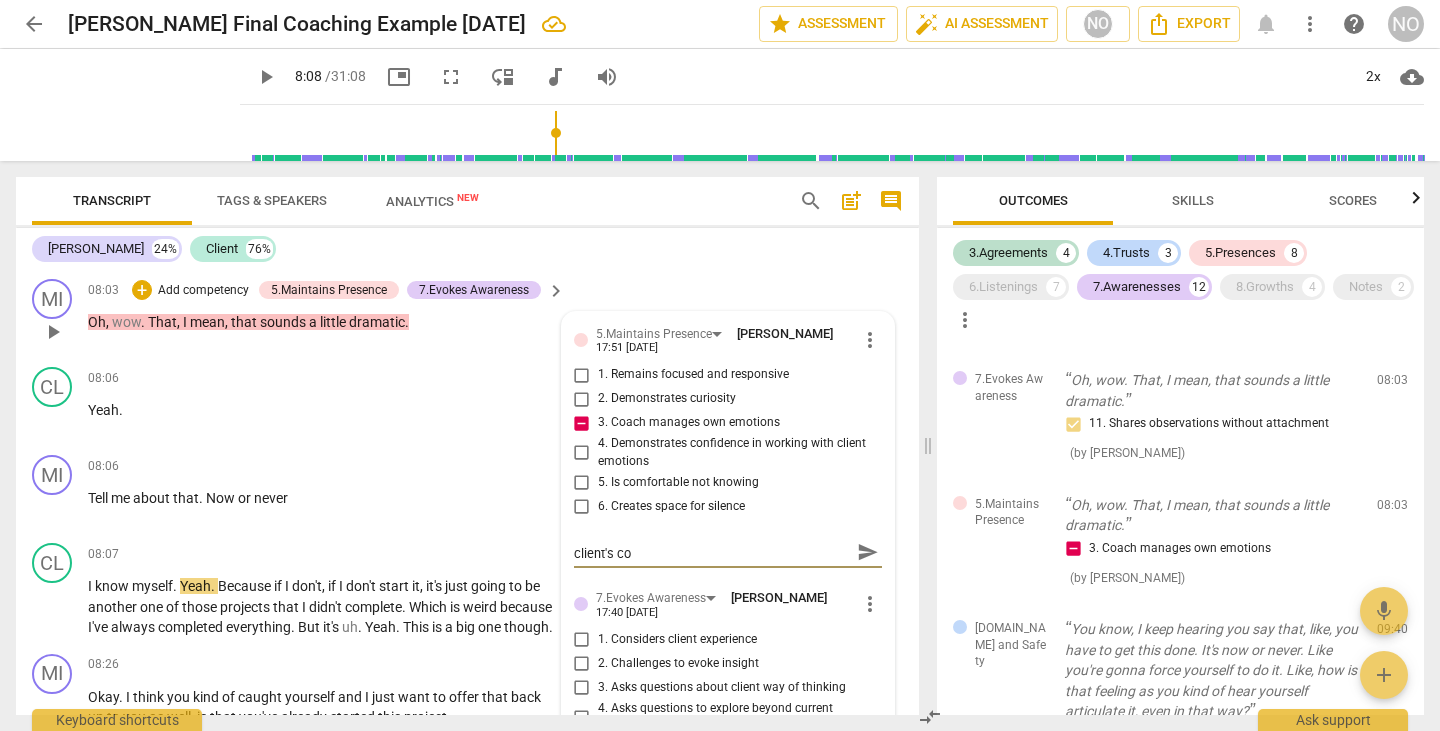 scroll, scrollTop: 0, scrollLeft: 0, axis: both 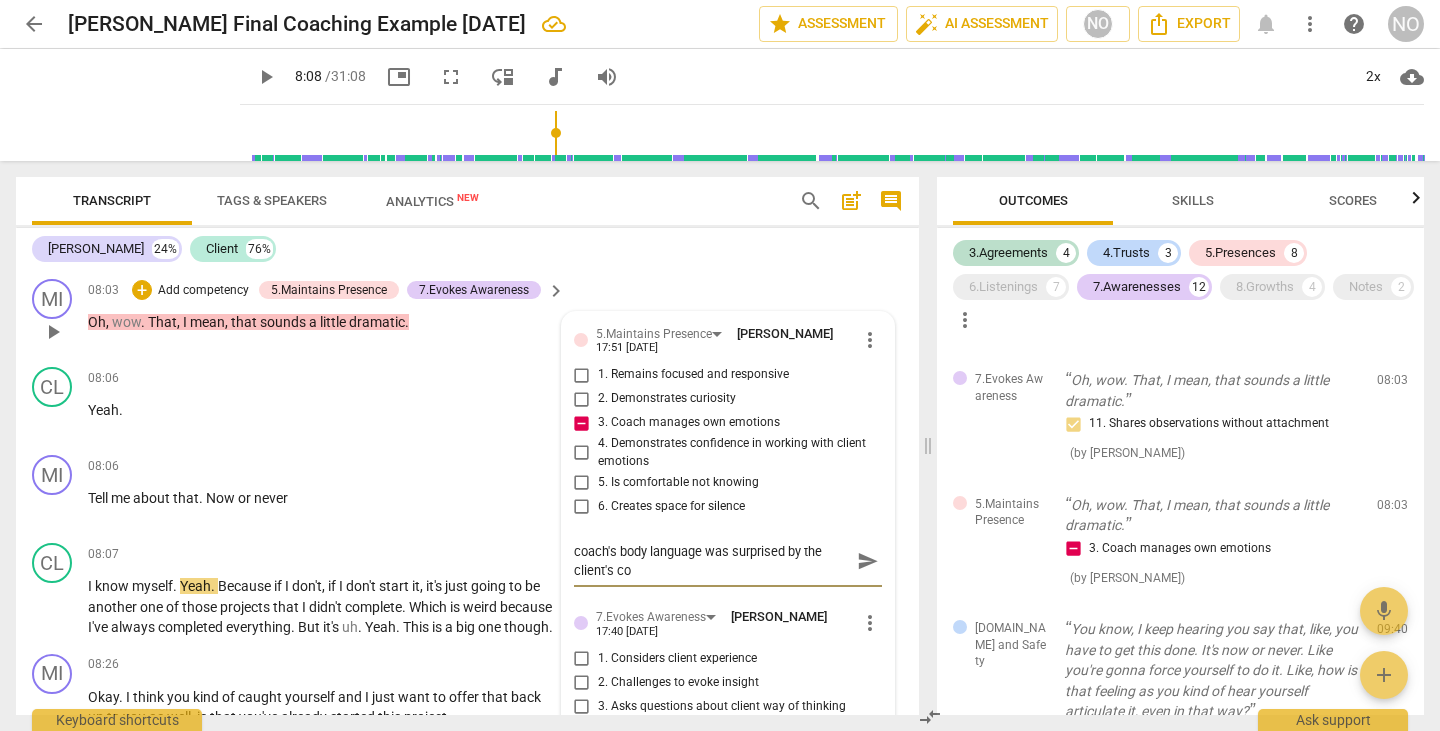 type on "coach's body language was surprised by the client's com" 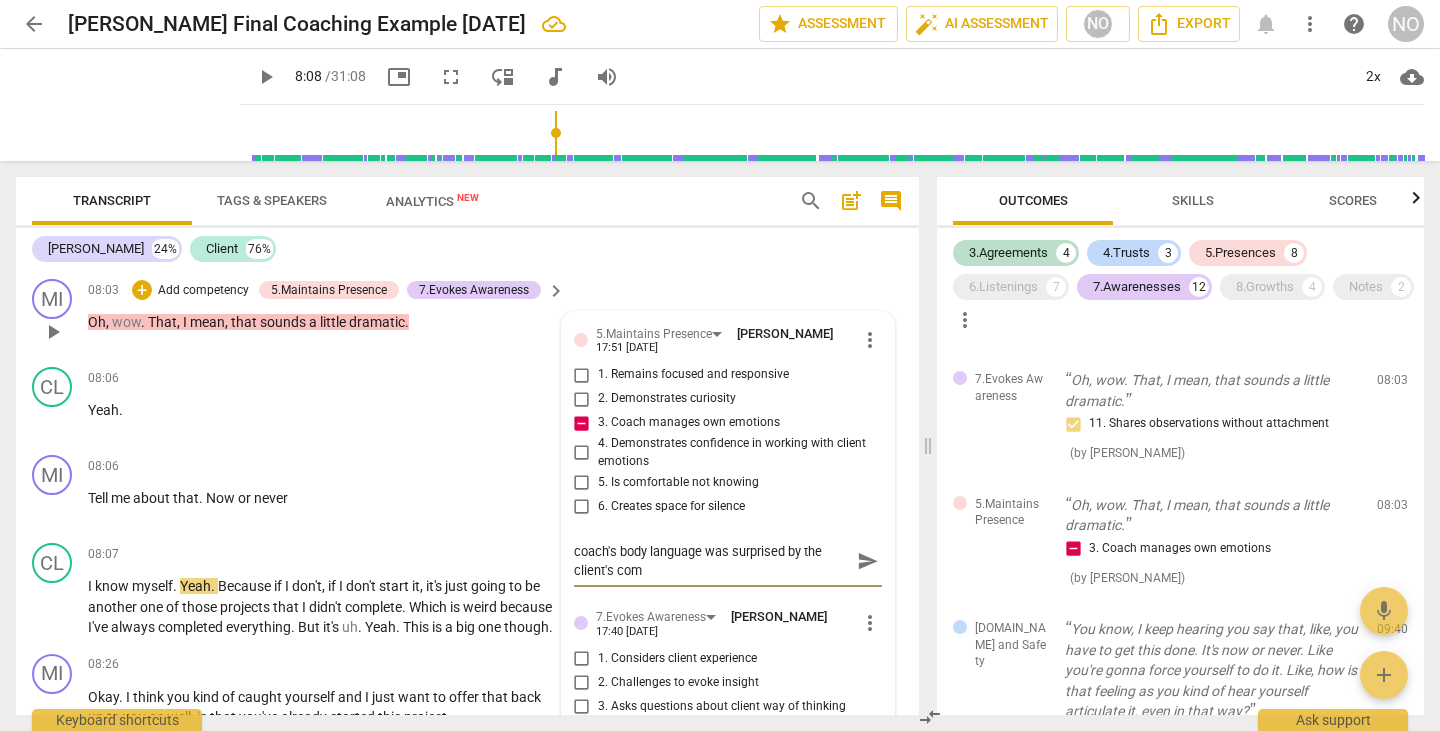 type on "coach's body language was surprised by the client's comm" 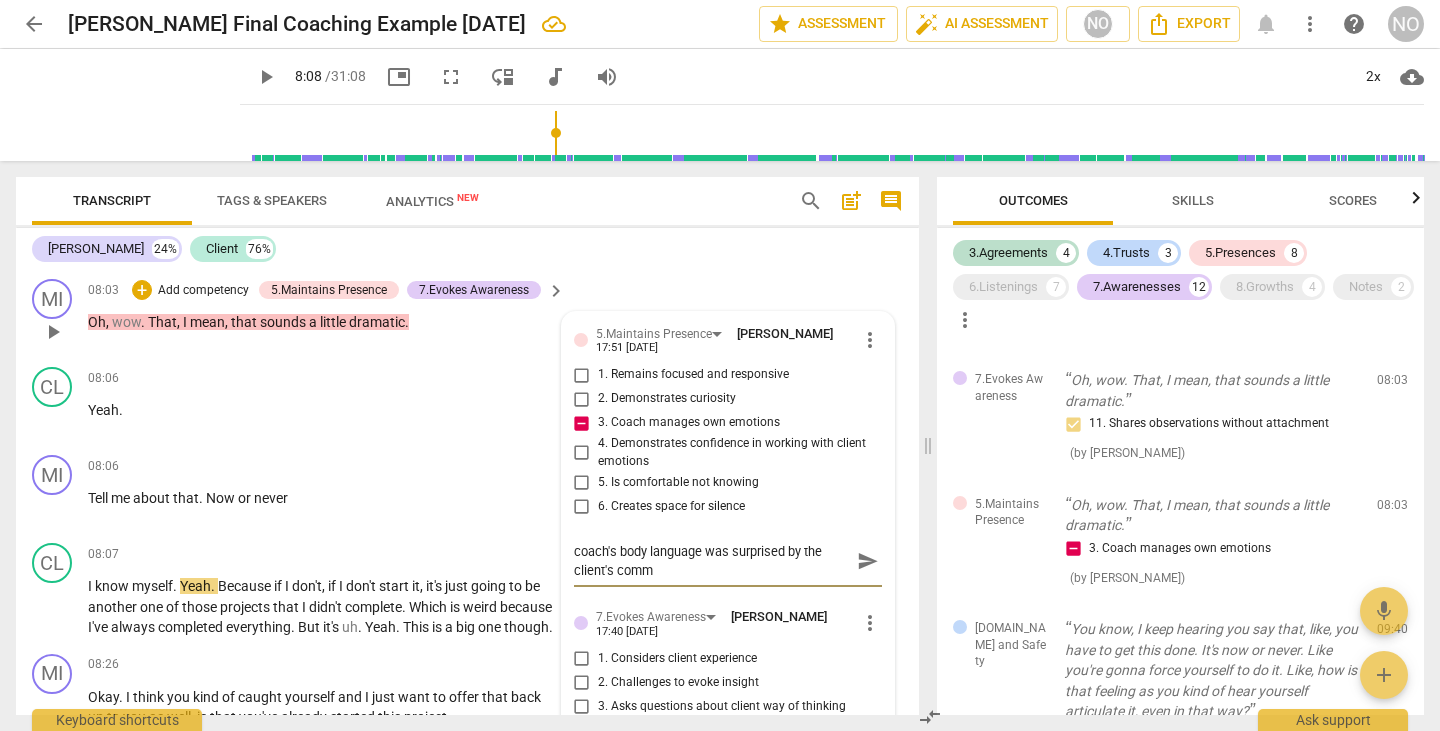 type on "coach's body language was surprised by the client's comme" 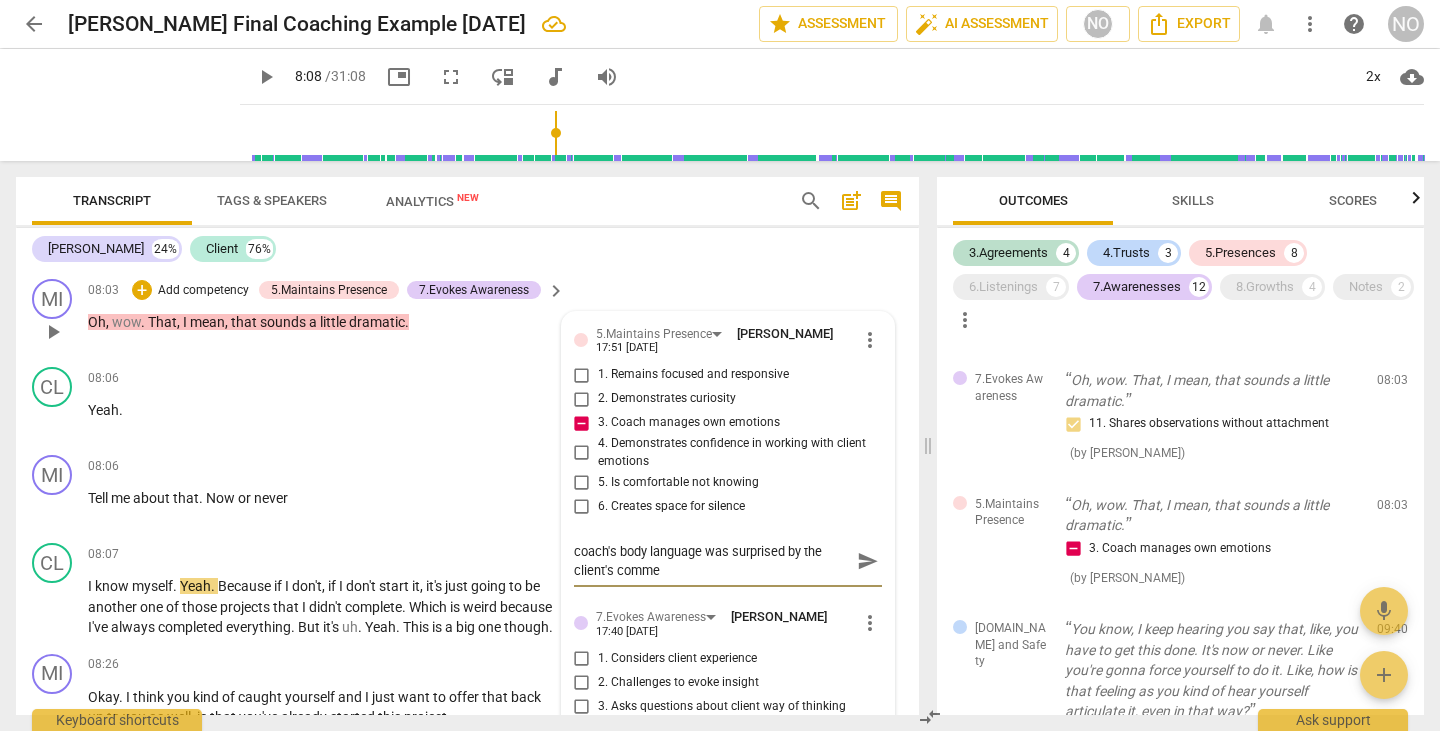 type on "coach's body language was surprised by the client's commen" 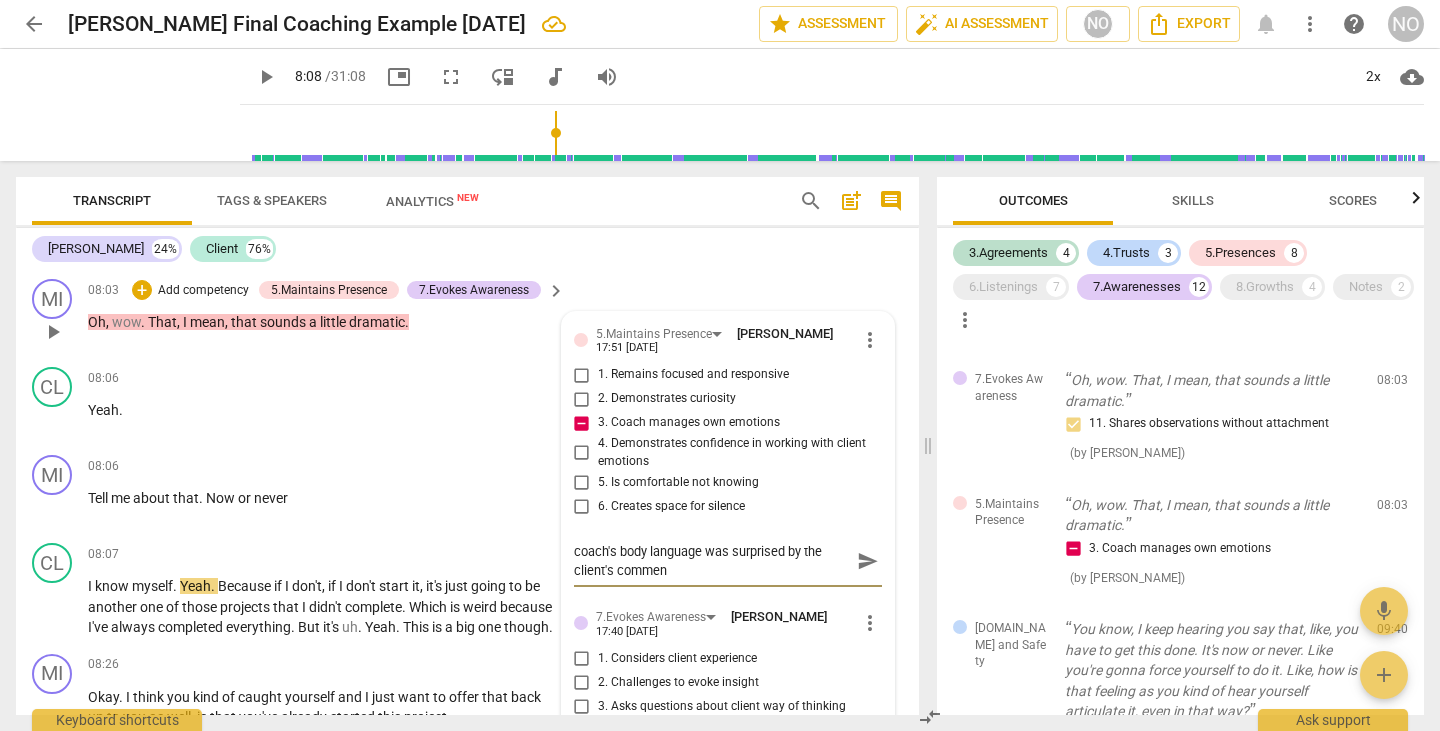 type on "coach's body language was surprised by the client's comment" 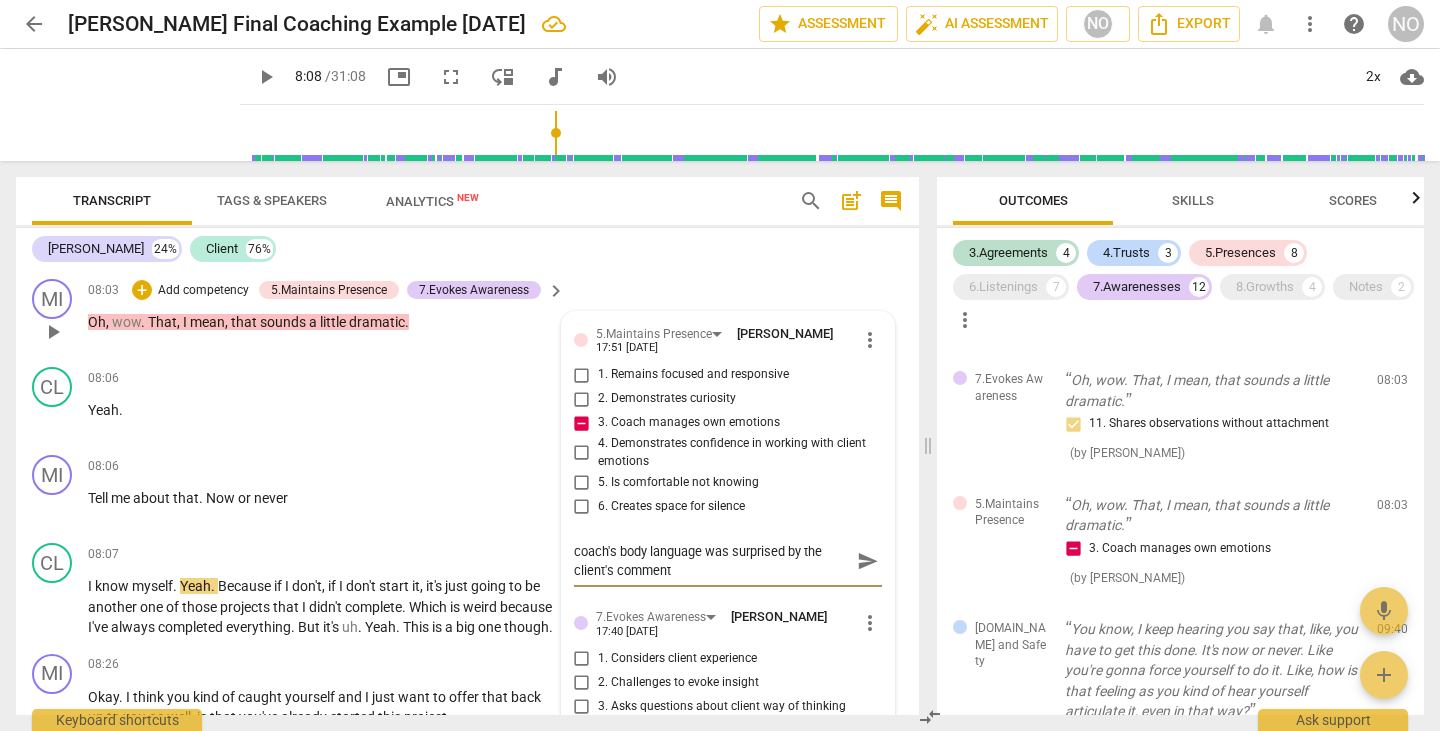 type on "coach's body language was surprised by the client's comment." 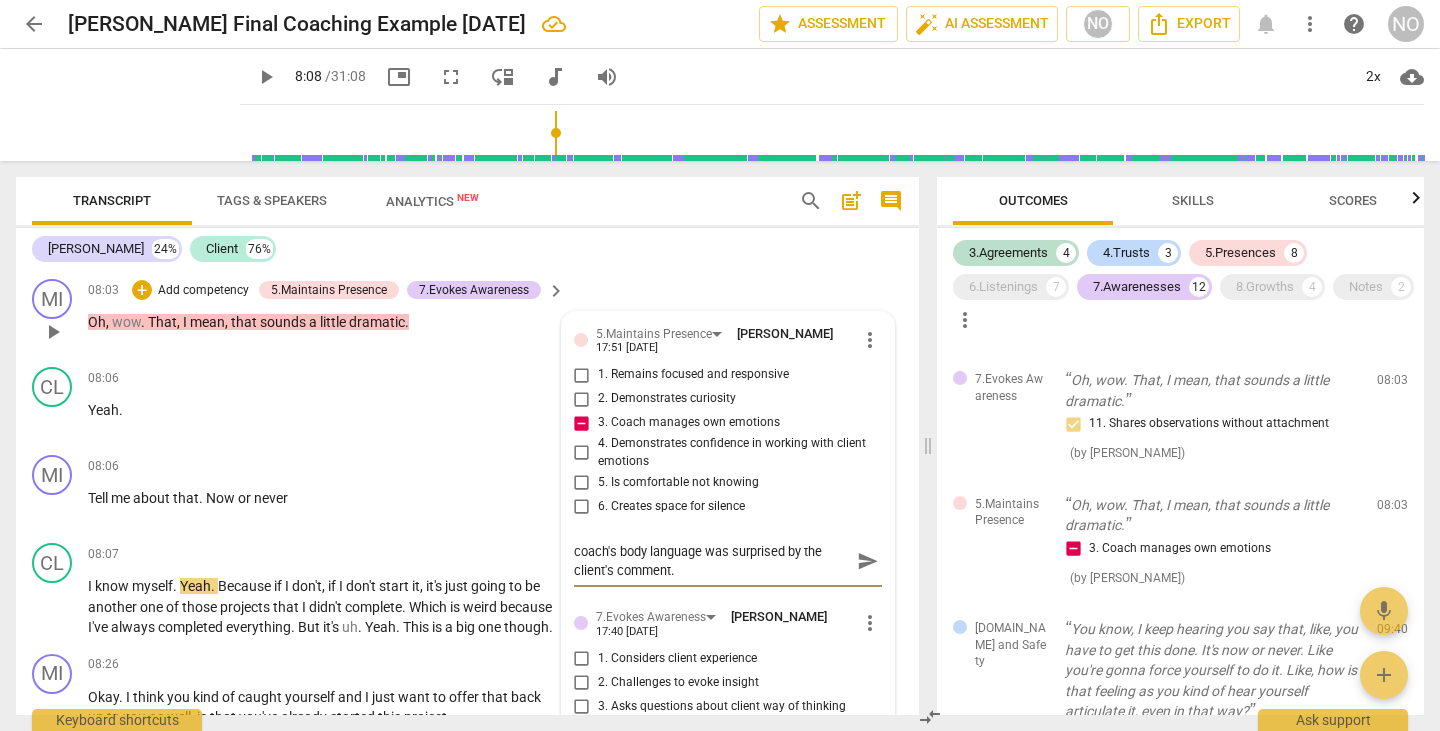type on "coach's body language was surprised by the client's comment." 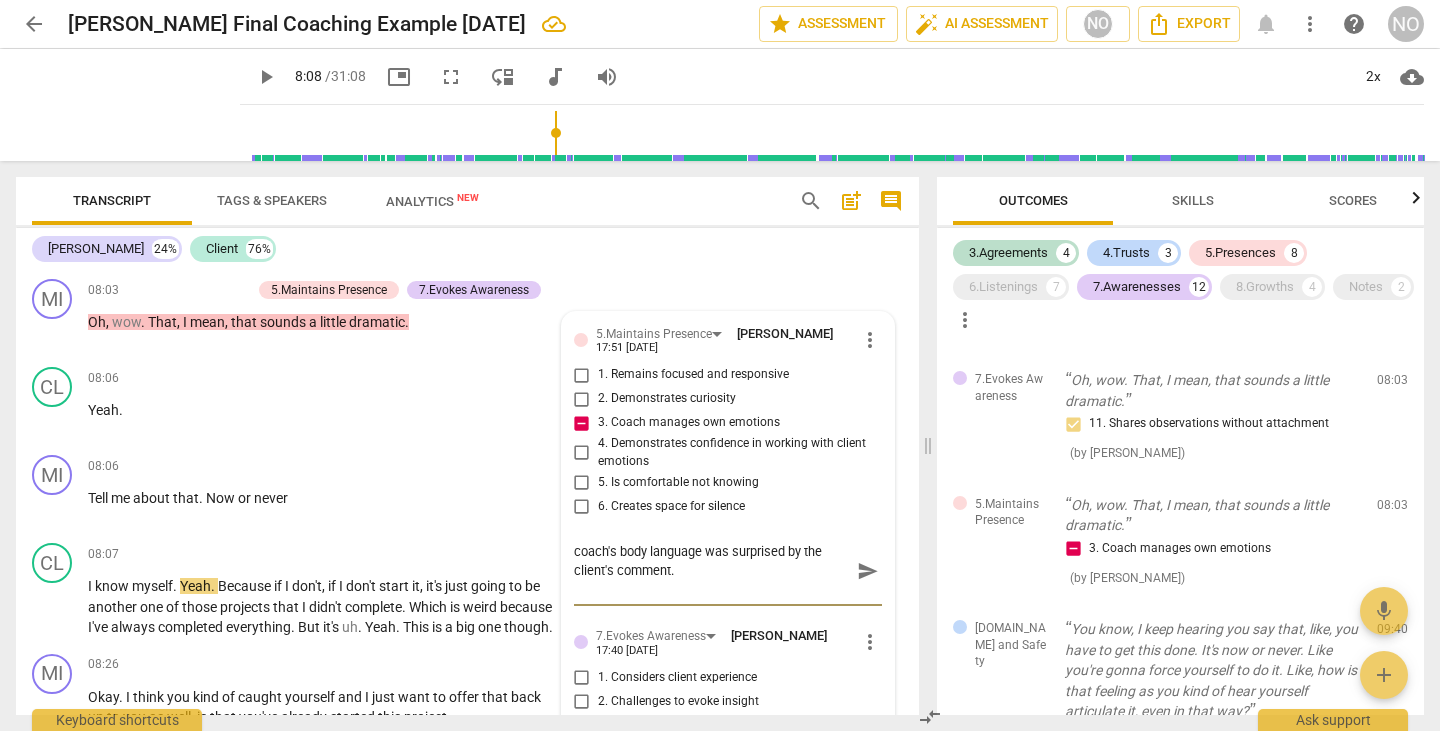 type on "coach's body language was surprised by the client's comment." 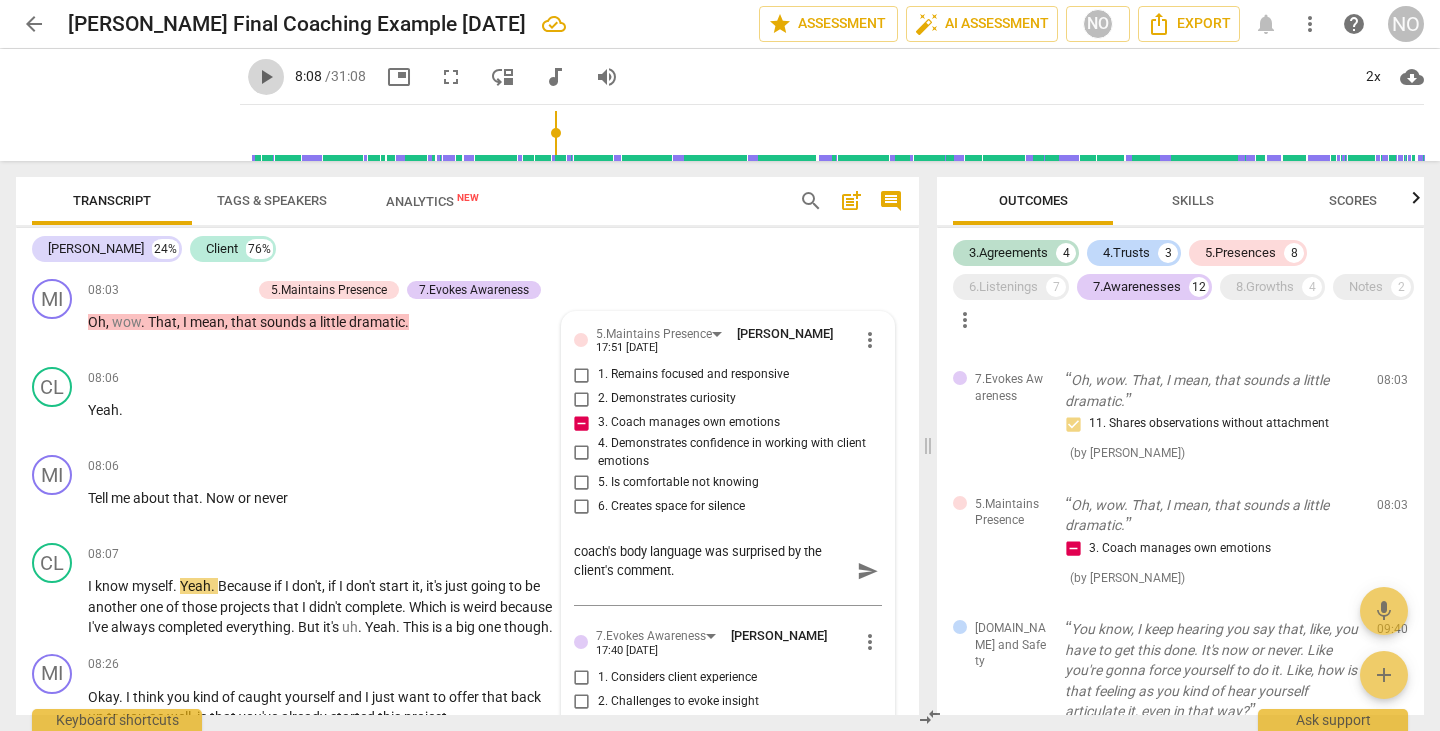 click on "play_arrow" at bounding box center [266, 77] 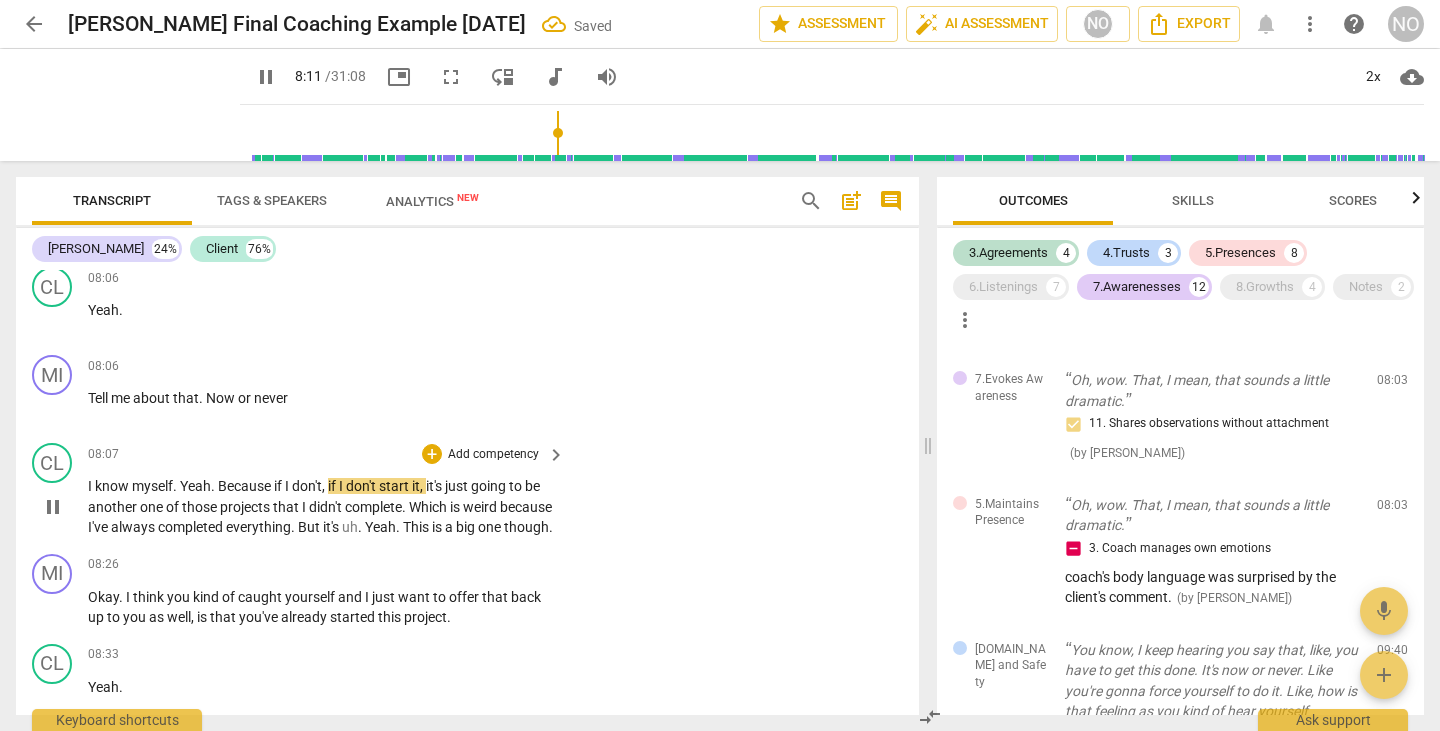 scroll, scrollTop: 4133, scrollLeft: 0, axis: vertical 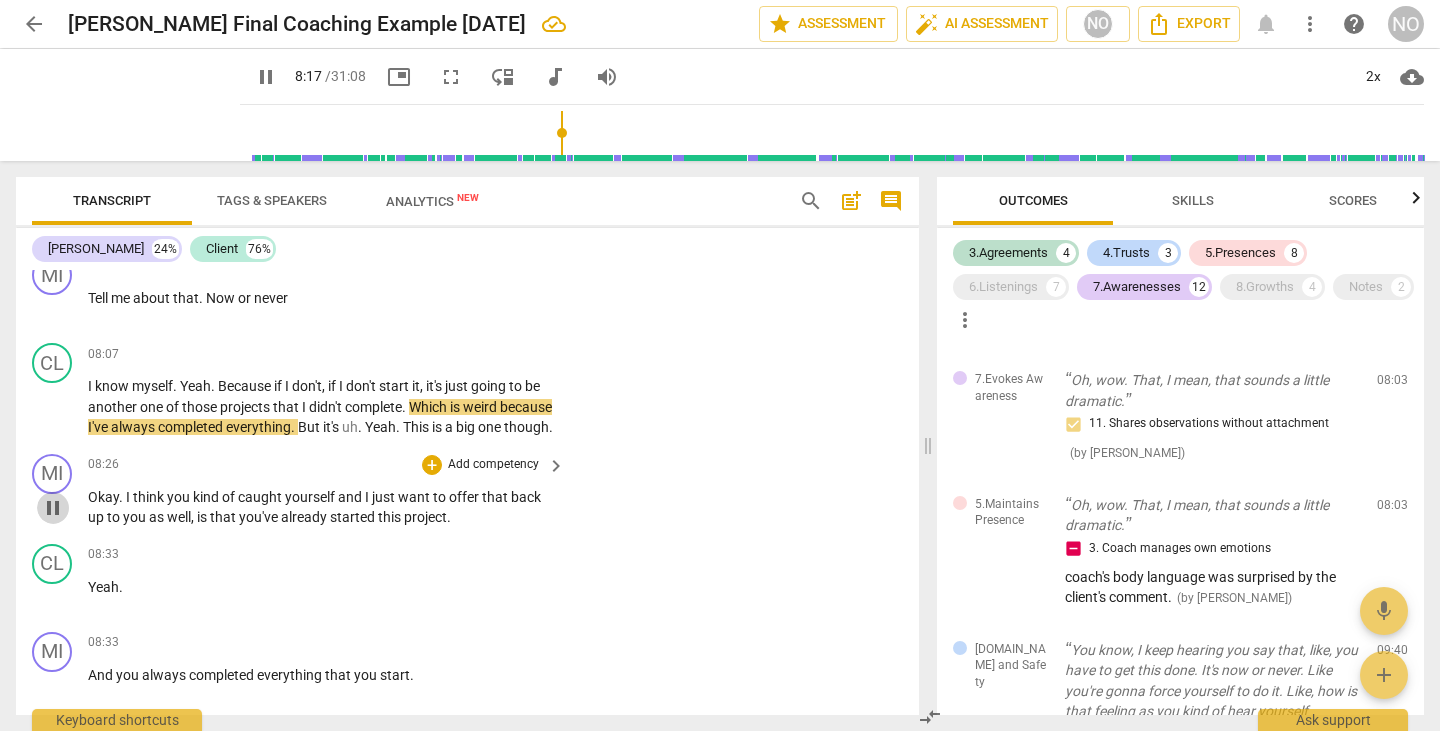 click on "pause" at bounding box center (53, 508) 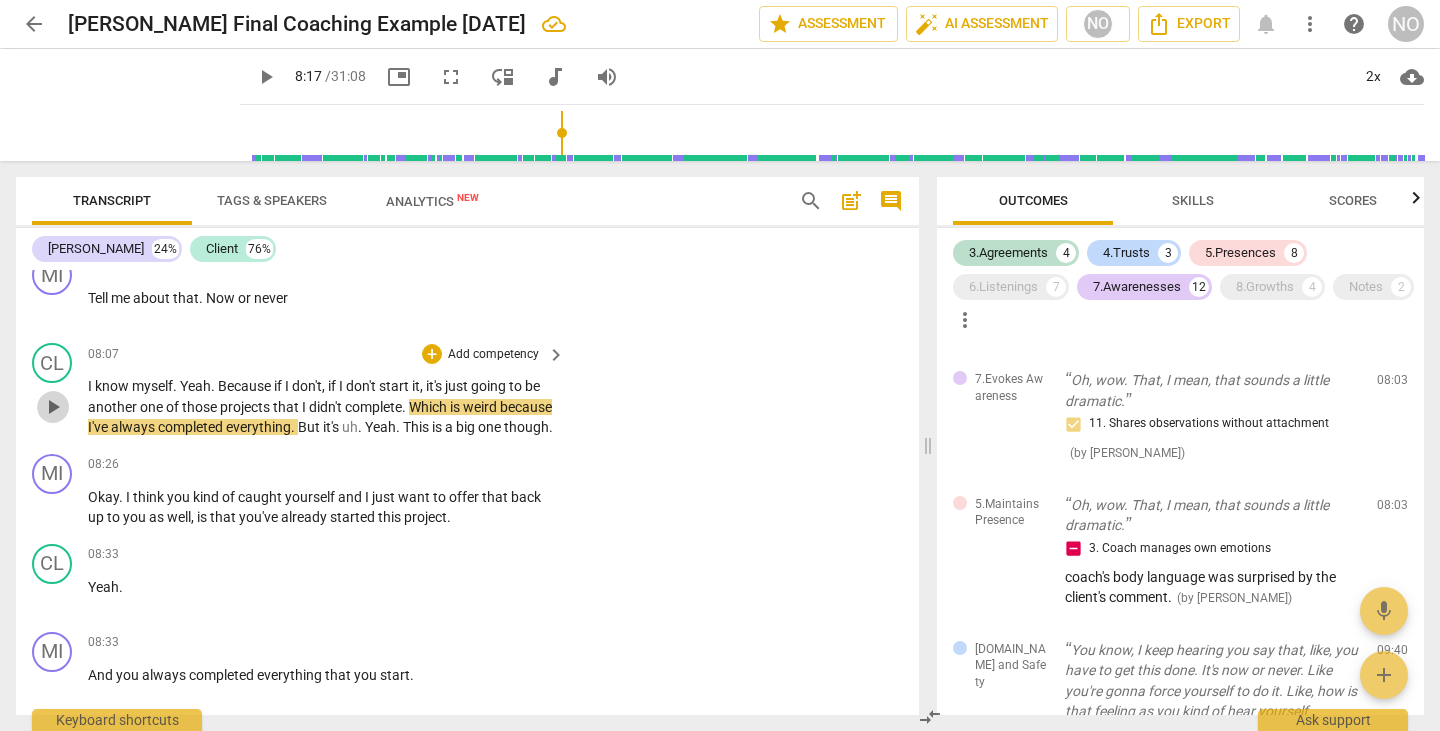 click on "play_arrow" at bounding box center (53, 407) 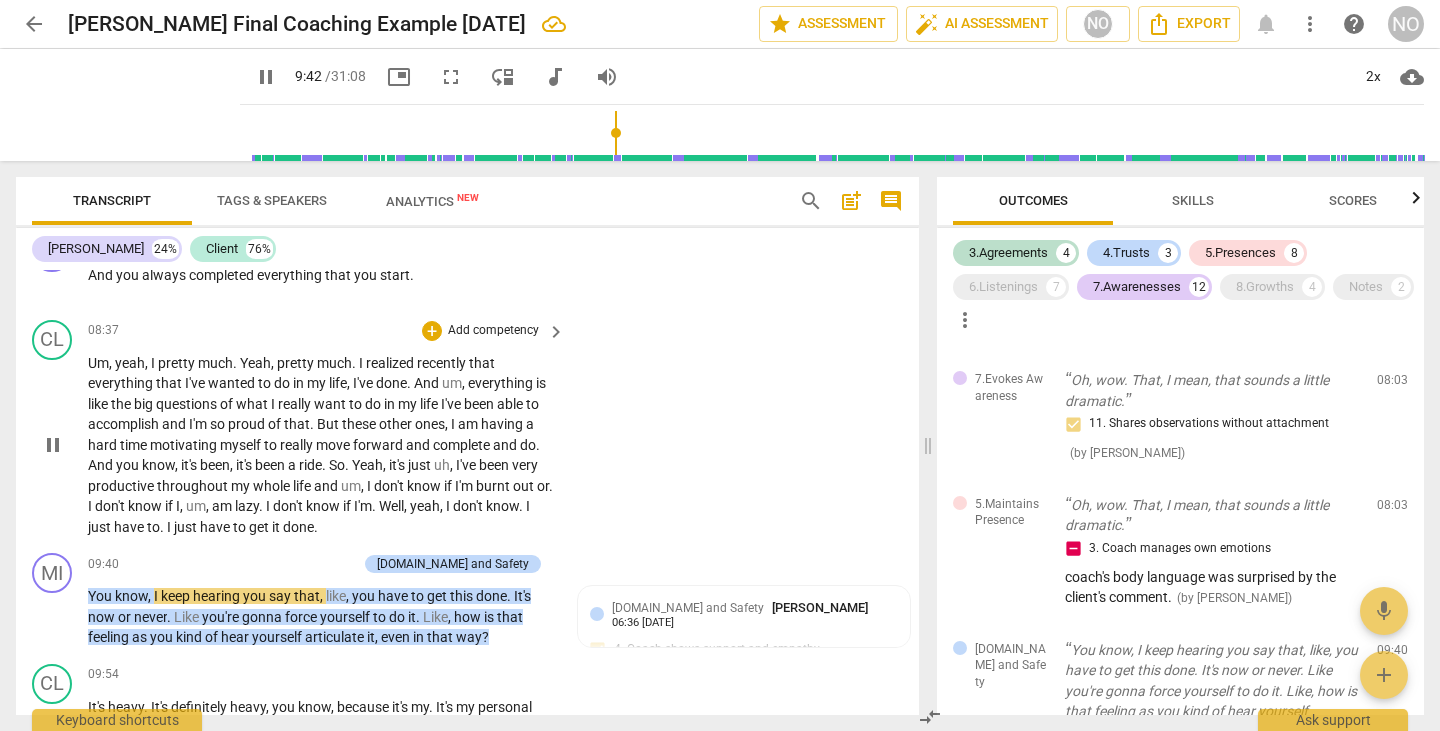 scroll, scrollTop: 4633, scrollLeft: 0, axis: vertical 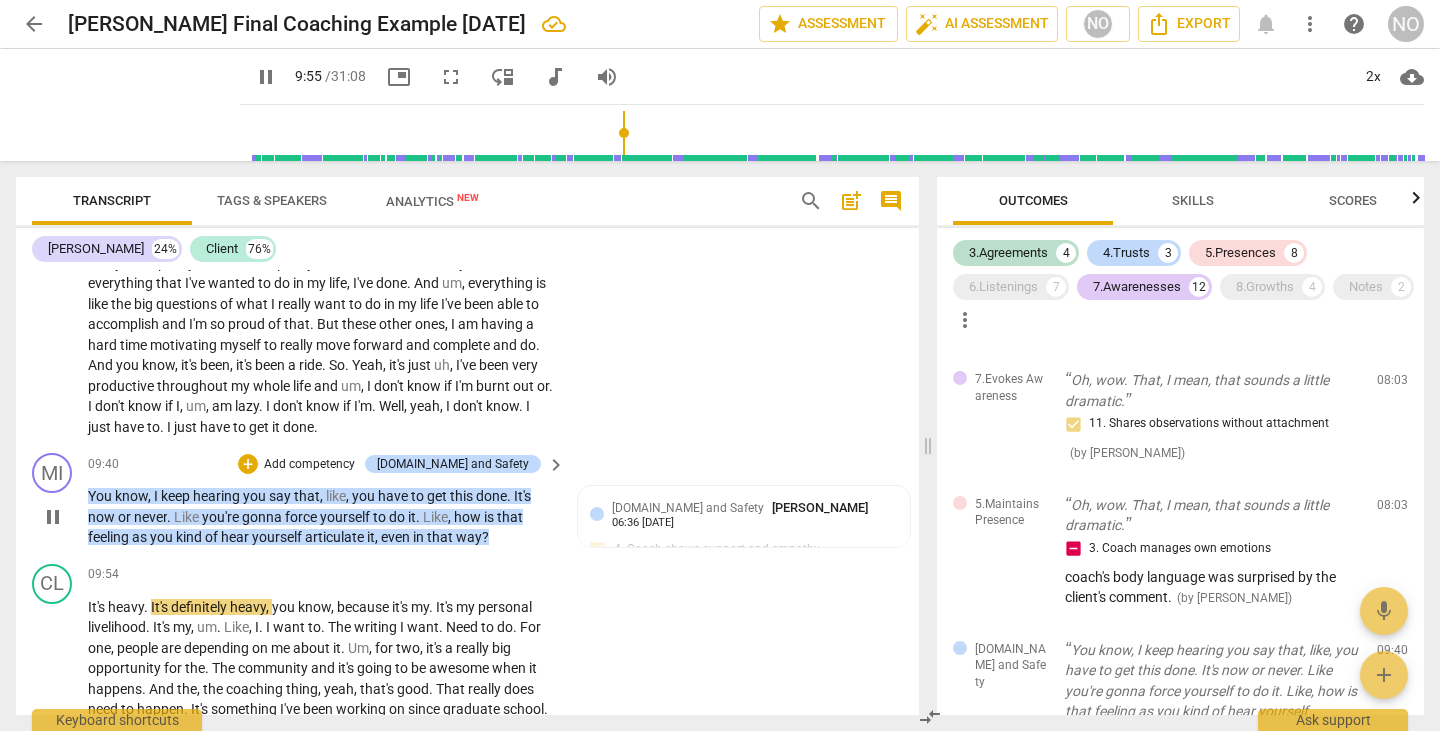click on "pause" at bounding box center (53, 517) 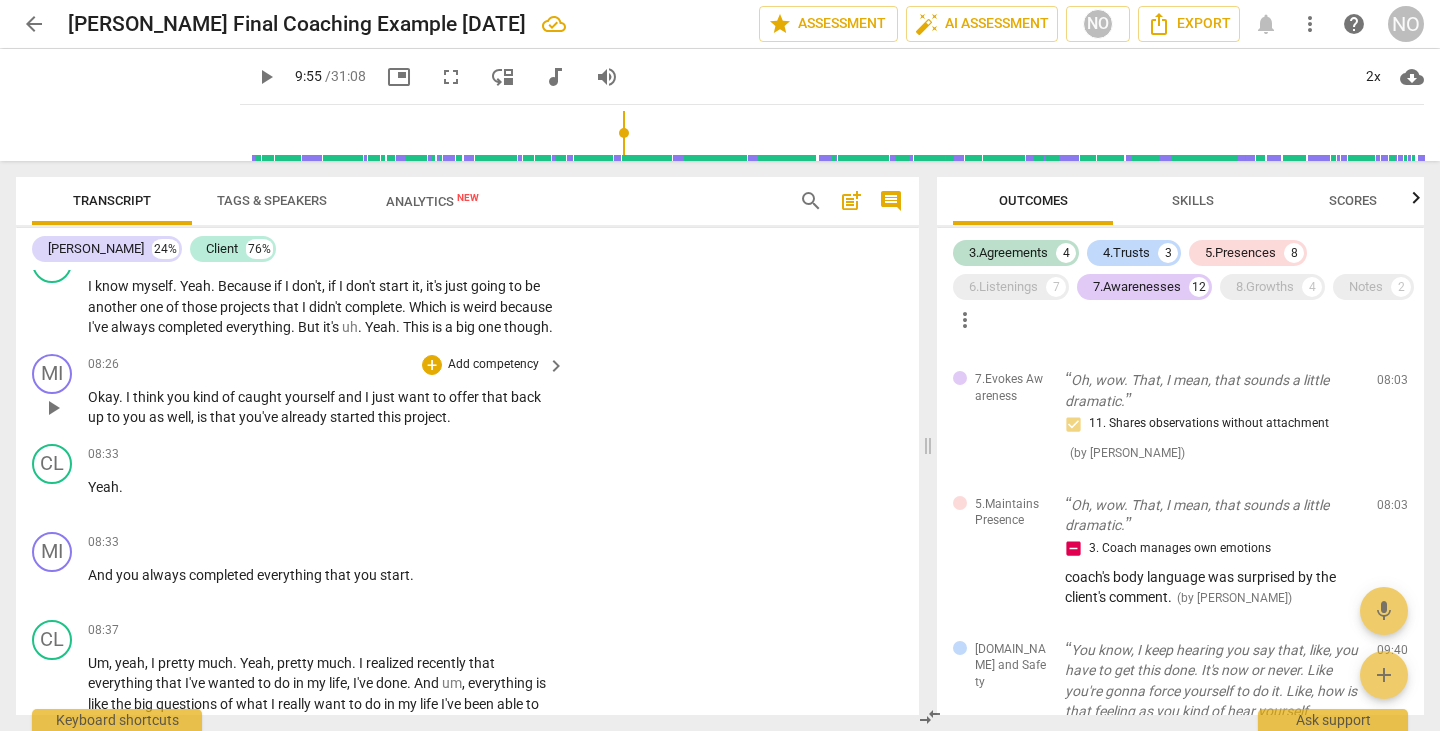 scroll, scrollTop: 4133, scrollLeft: 0, axis: vertical 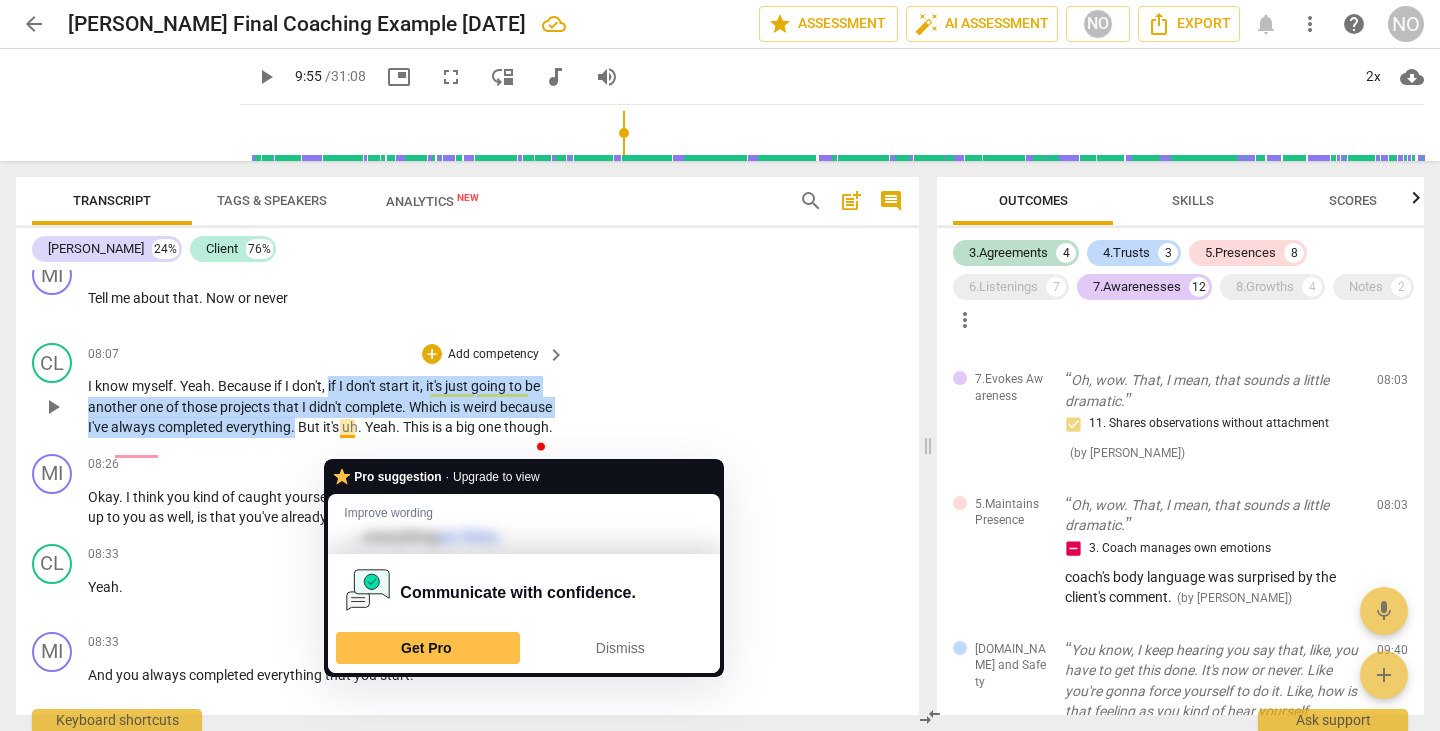 drag, startPoint x: 332, startPoint y: 408, endPoint x: 351, endPoint y: 447, distance: 43.382023 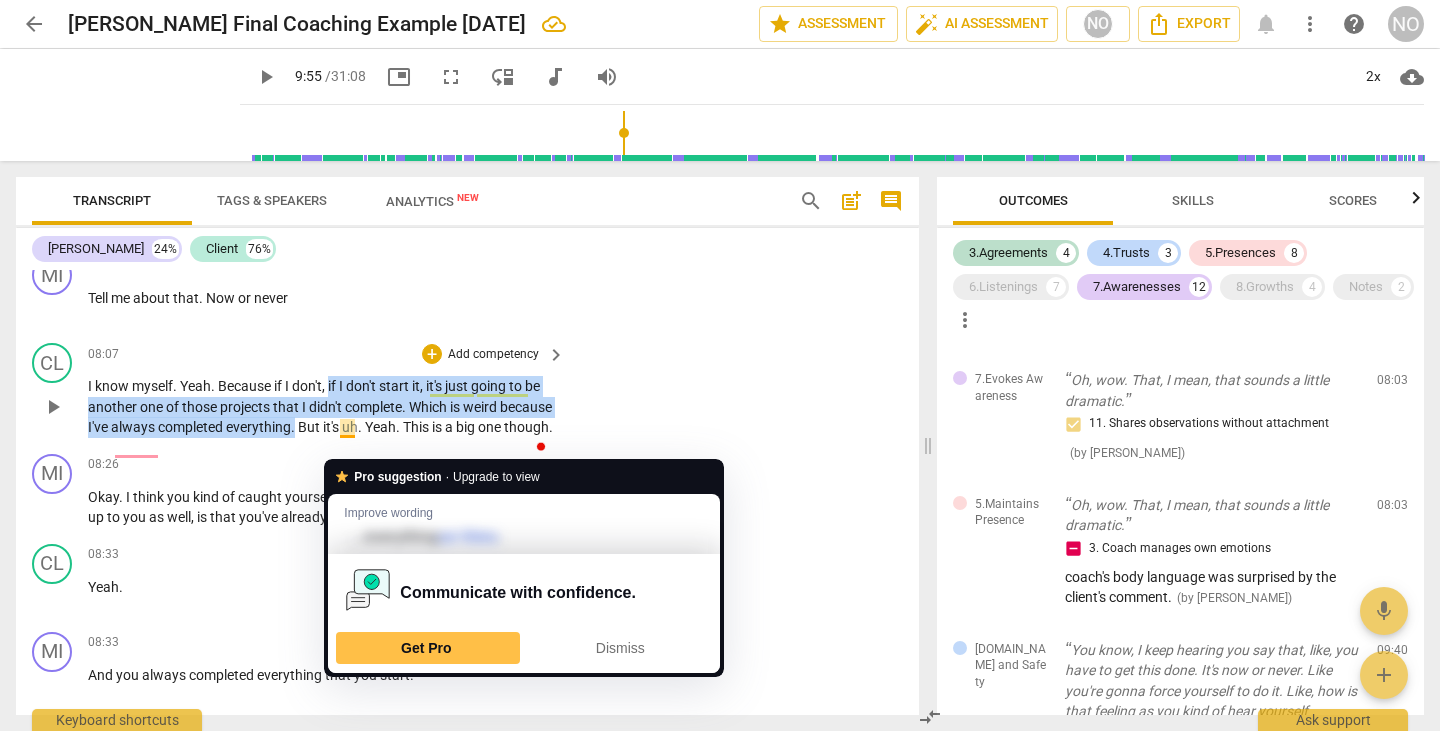 click on "I   know   myself .   Yeah .   Because   if   I   don't ,   if   I   don't   start   it ,   it's   just   going   to   be   another   one   of   those   projects   that   I   didn't   complete .   Which   is   weird   because   I've   always   completed   everything .   But   it's   uh .   Yeah .   This   is   a   big   one   though ." at bounding box center [321, 407] 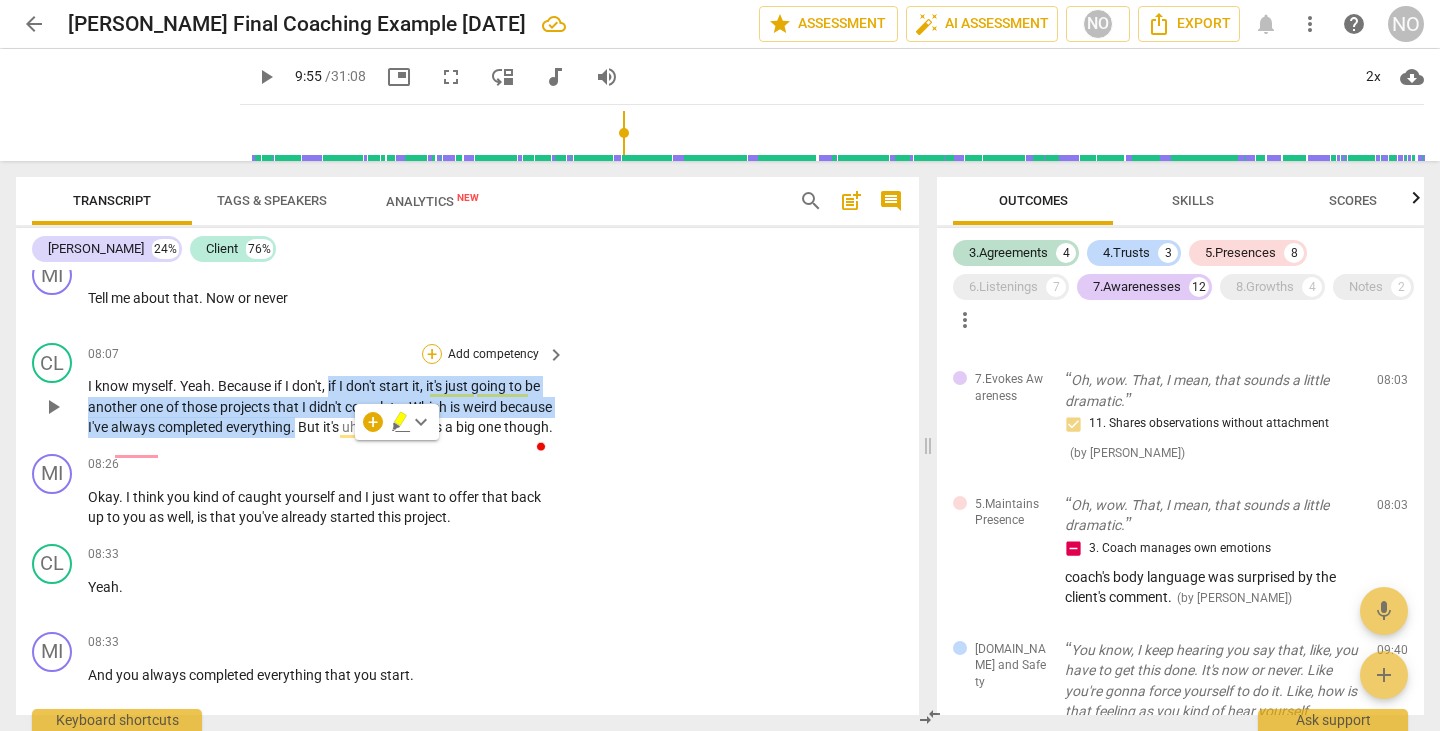 click on "+" at bounding box center (432, 354) 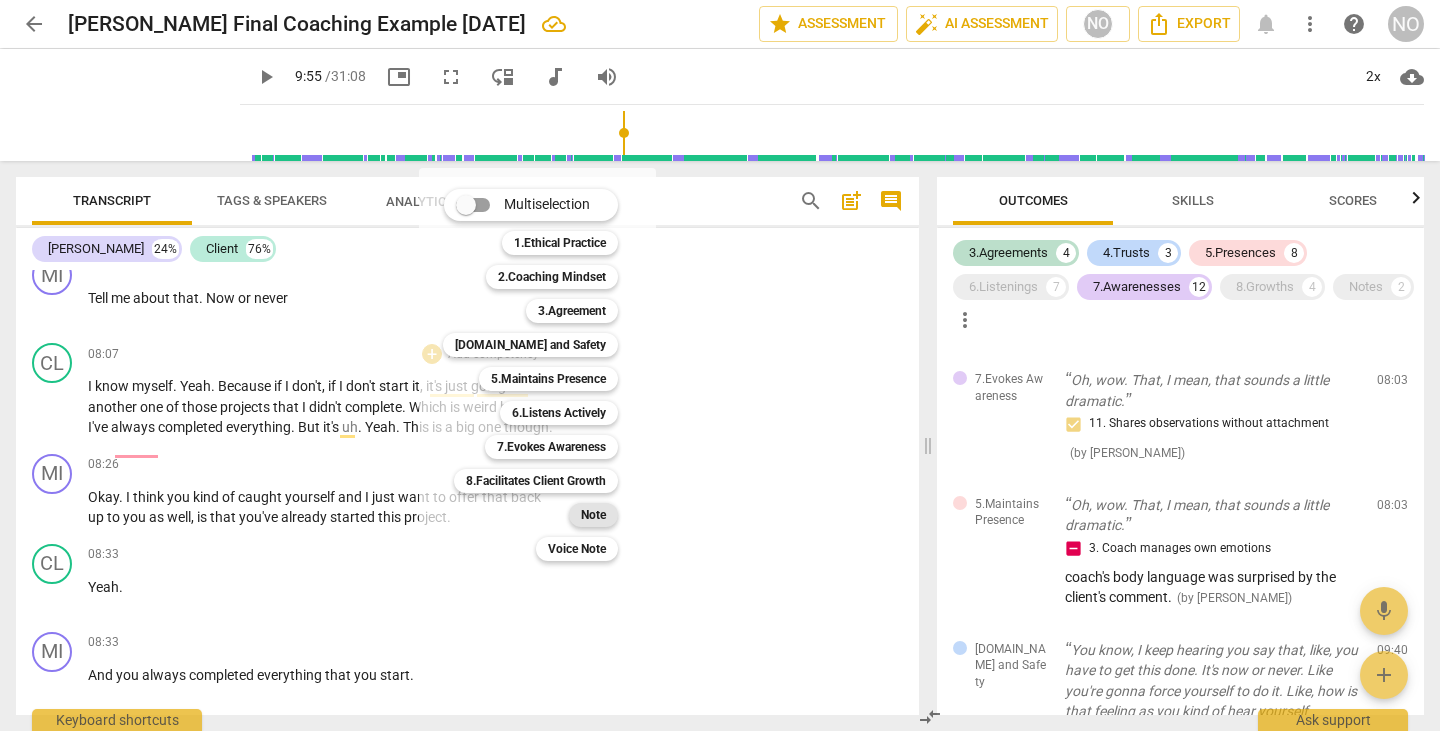 click on "Note" at bounding box center (593, 515) 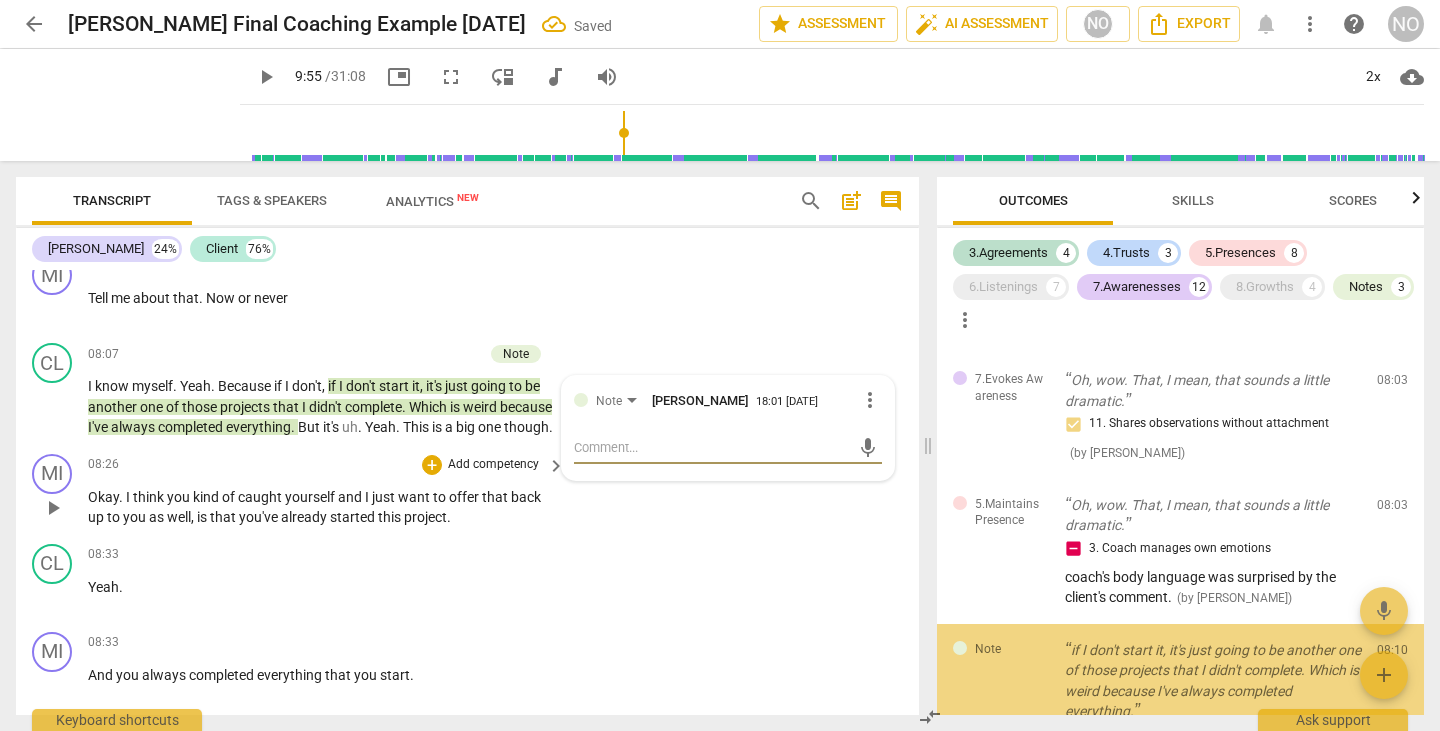 scroll, scrollTop: 1873, scrollLeft: 0, axis: vertical 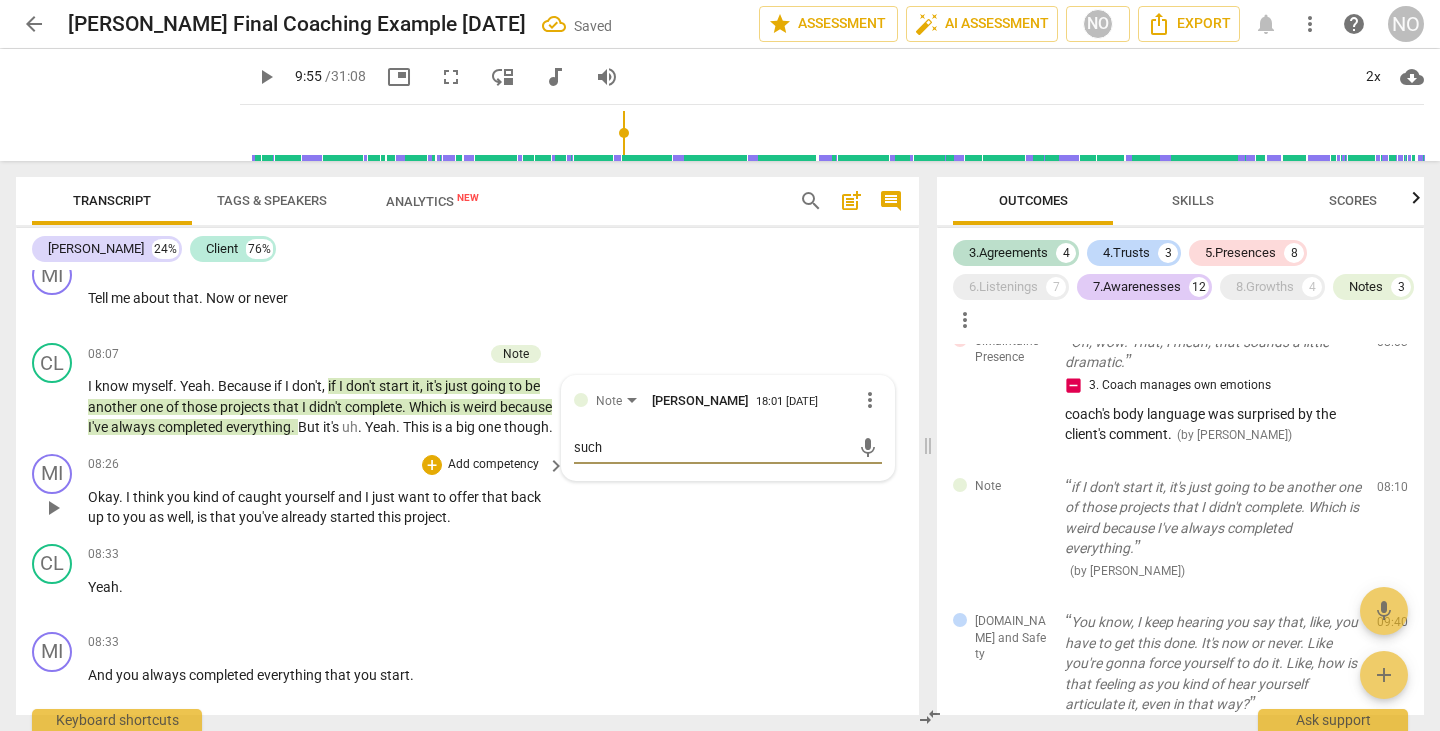 type on "such" 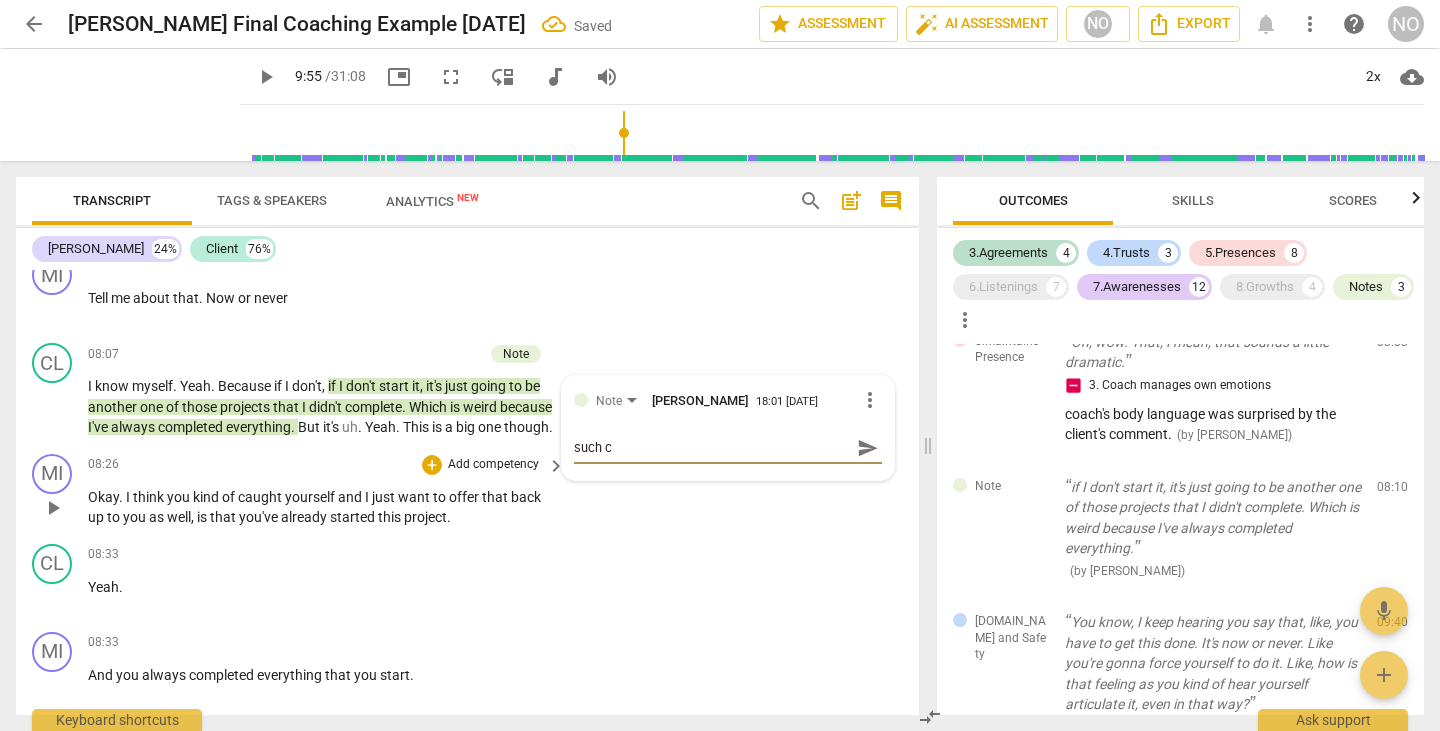 type on "such co" 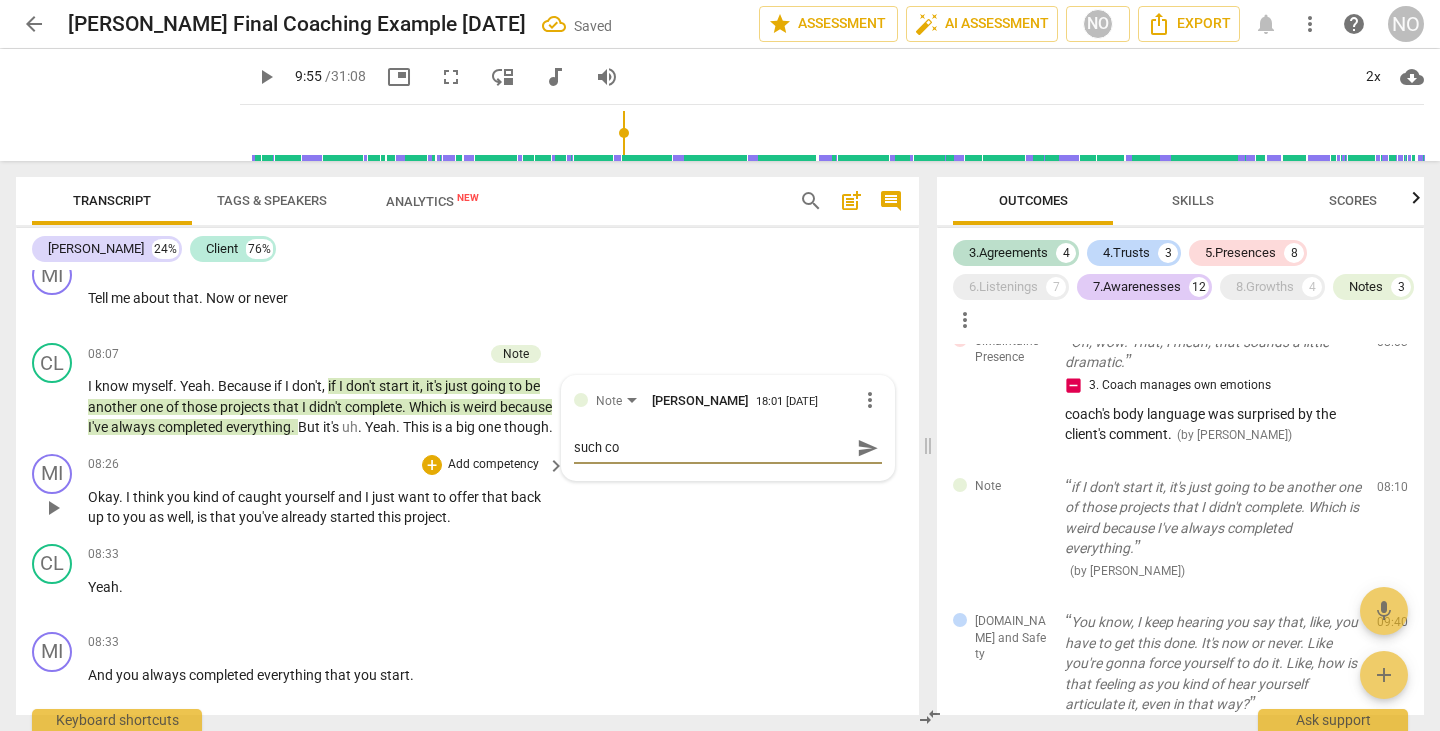 type on "such con" 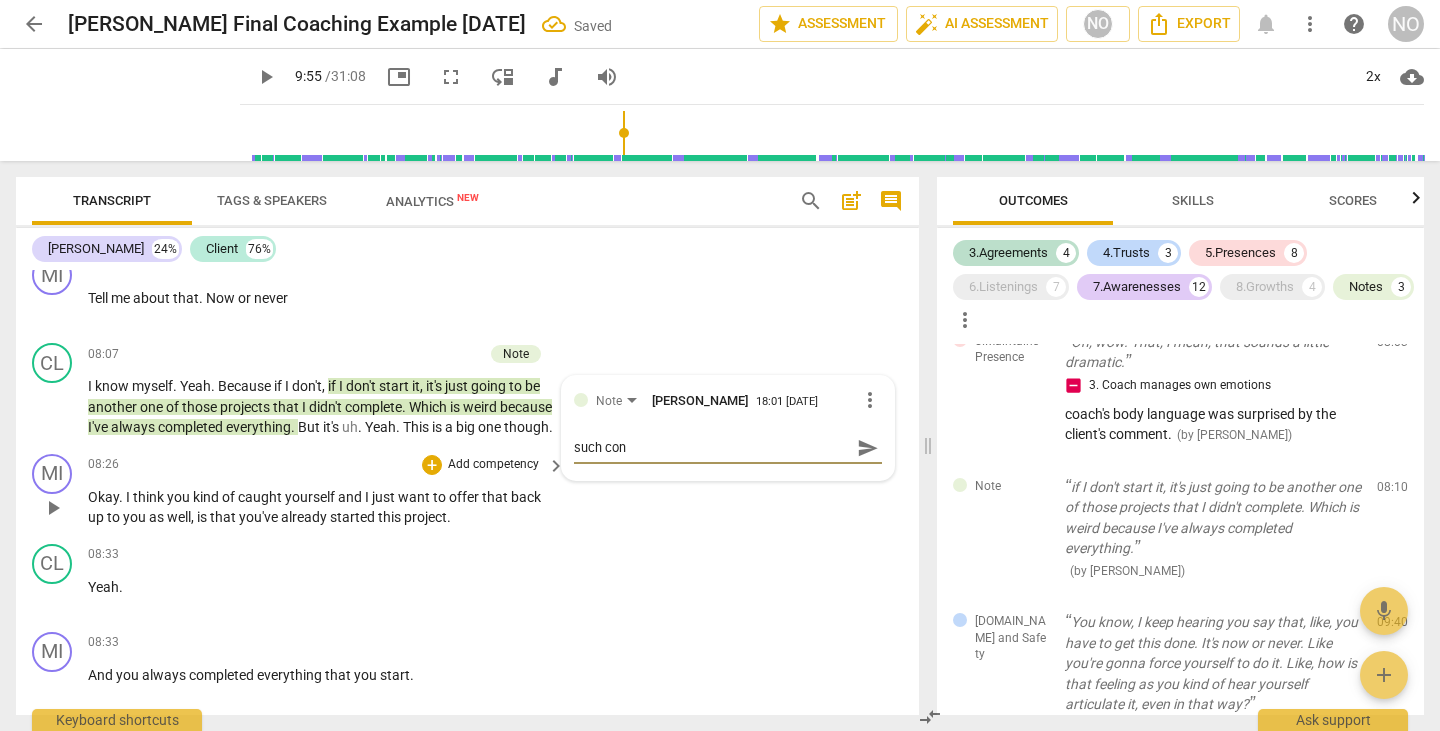type on "such cont" 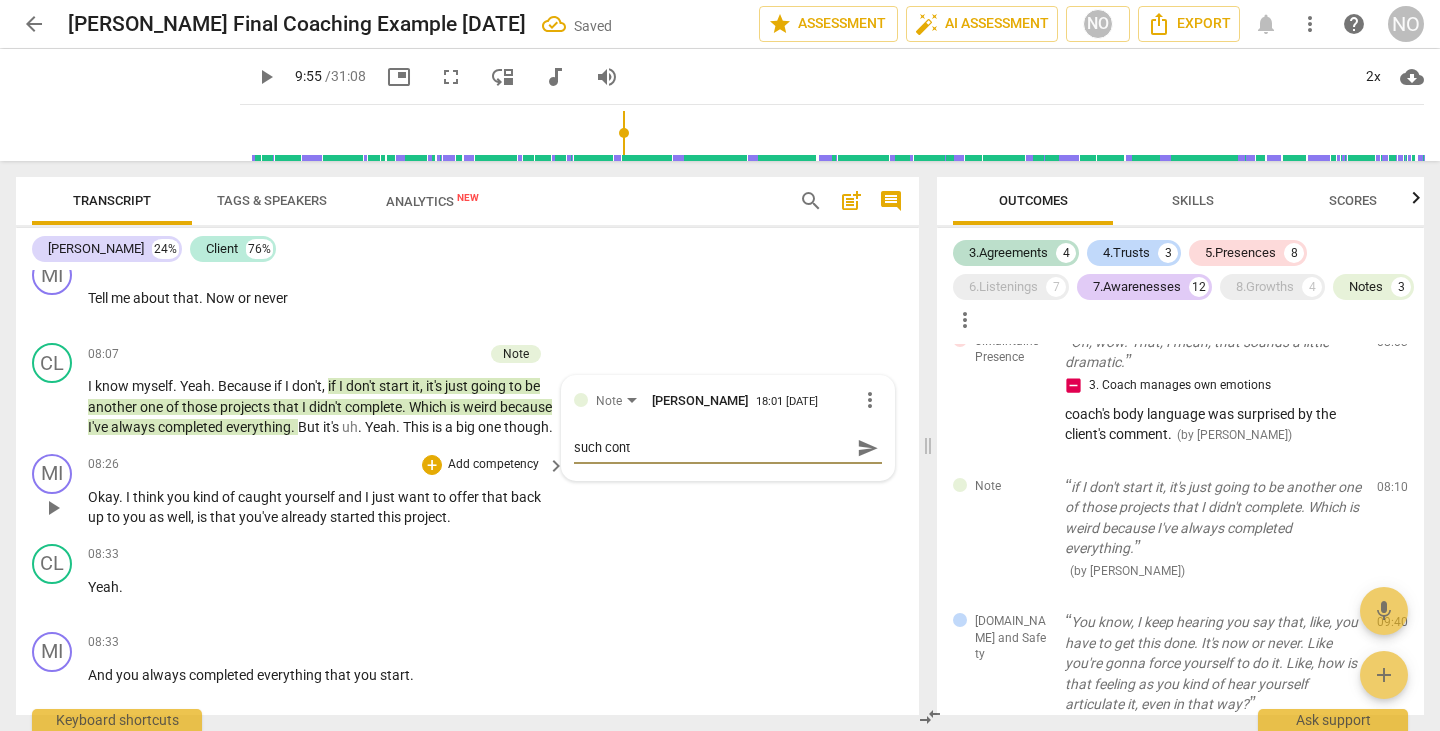 type on "such contr" 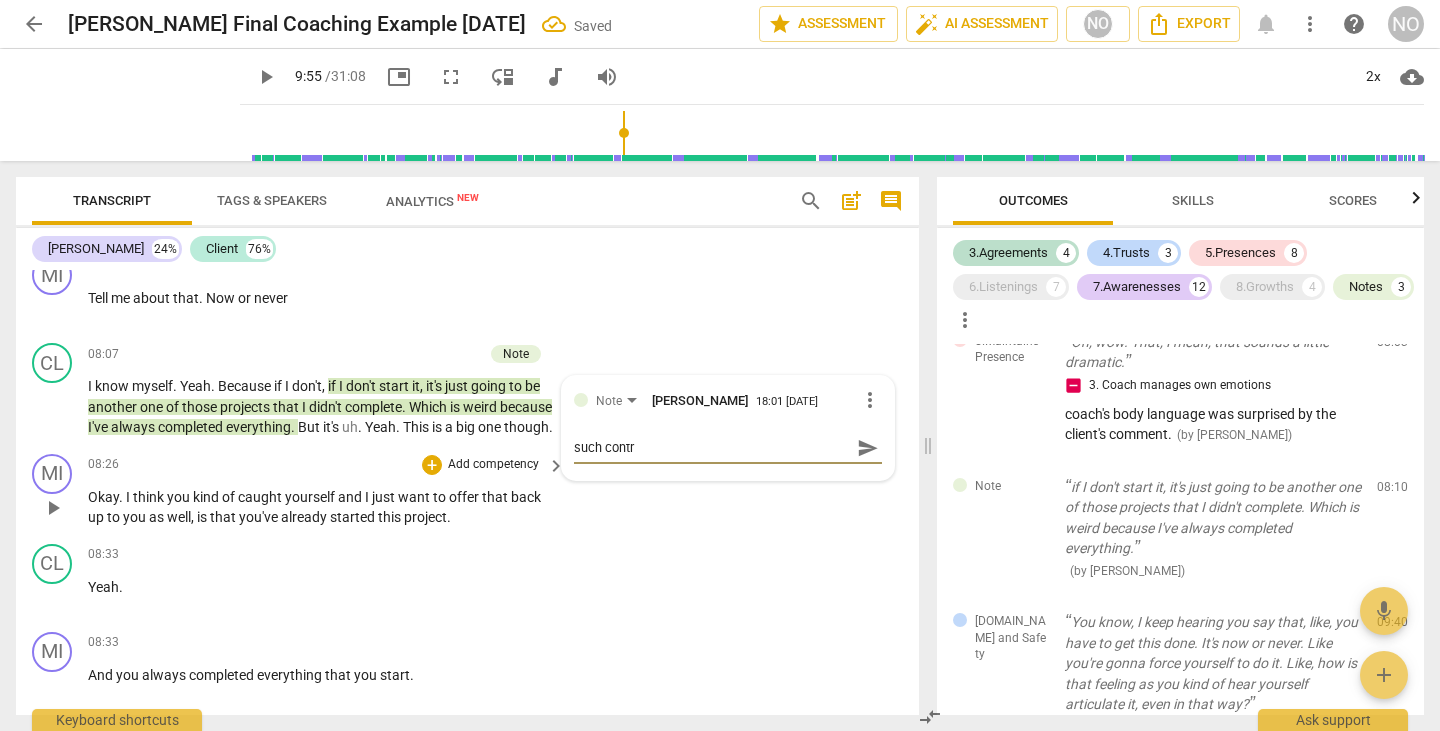 type on "such contri" 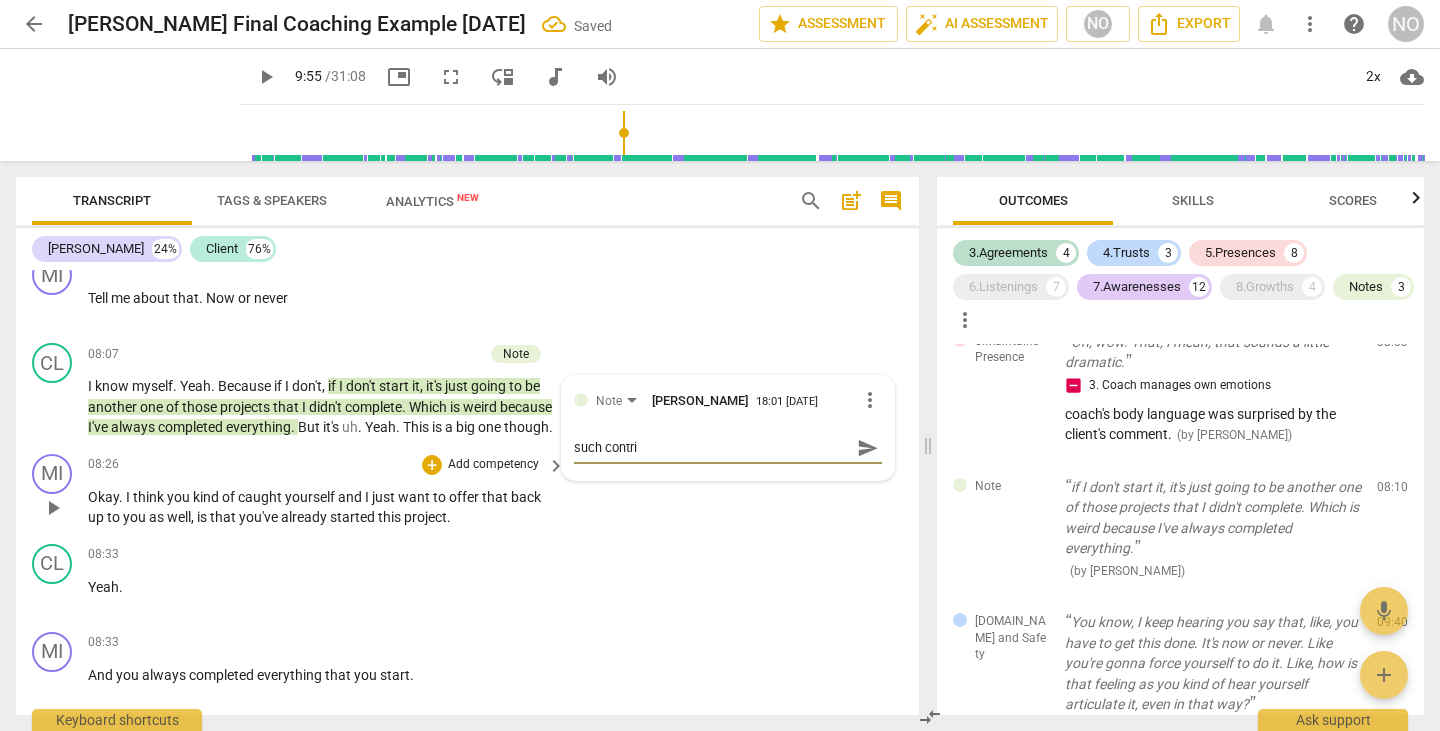 type on "such contrid" 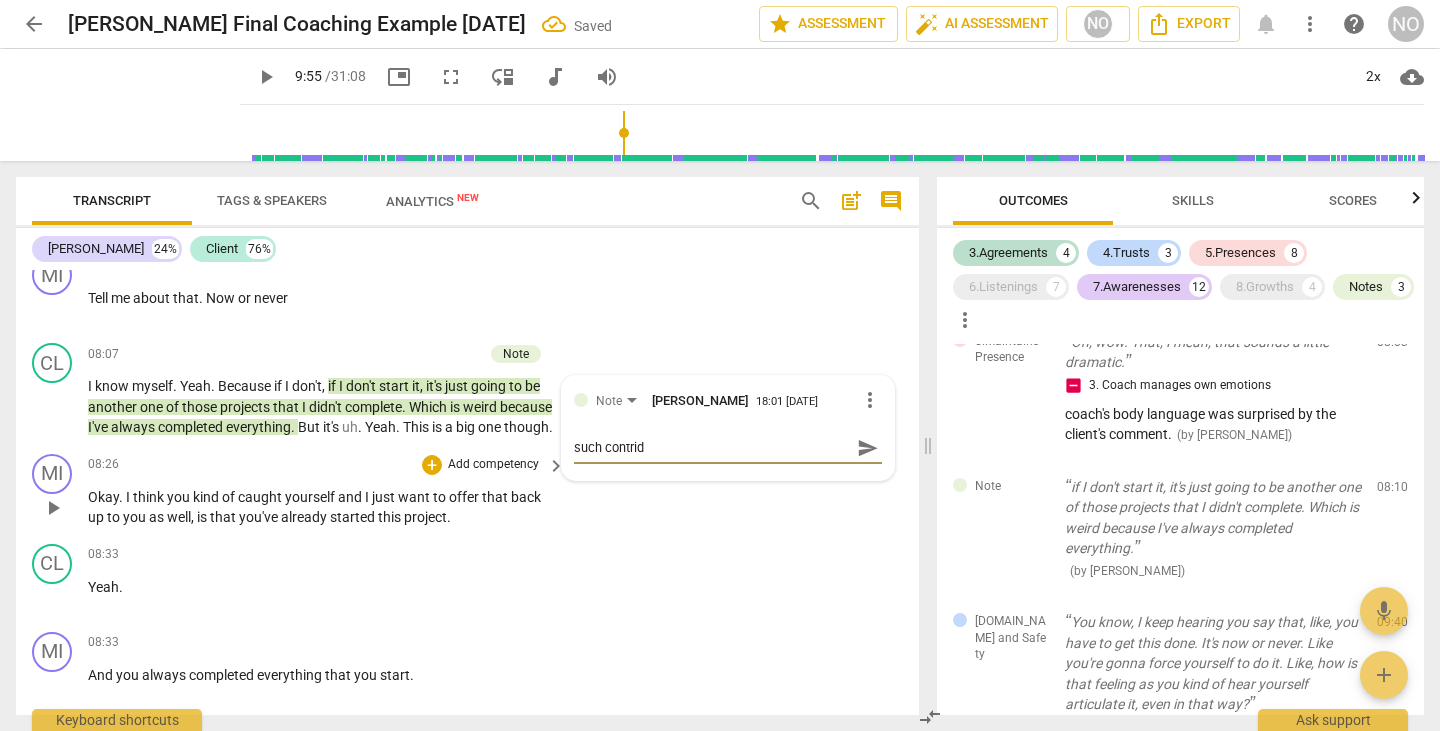 type on "such contridi" 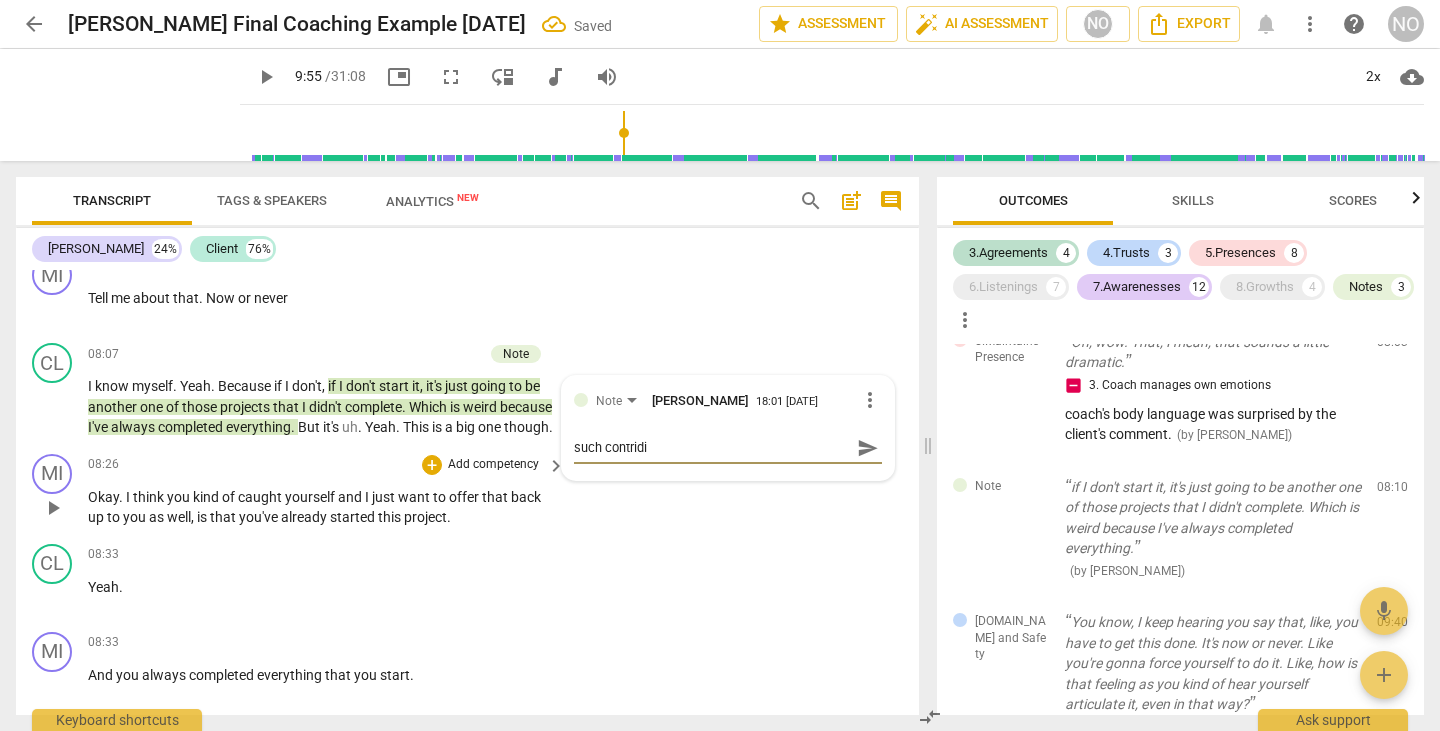 type on "such contridic" 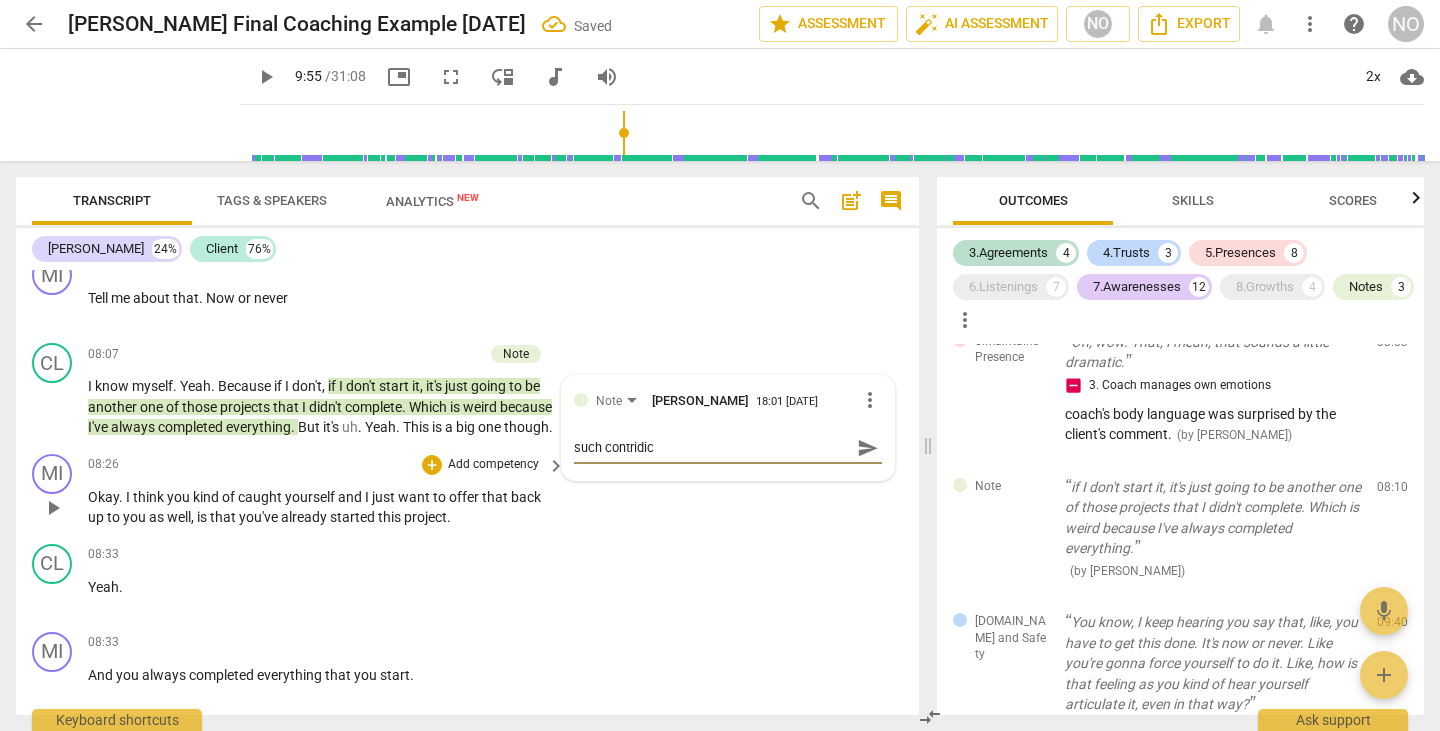 type on "such contridict" 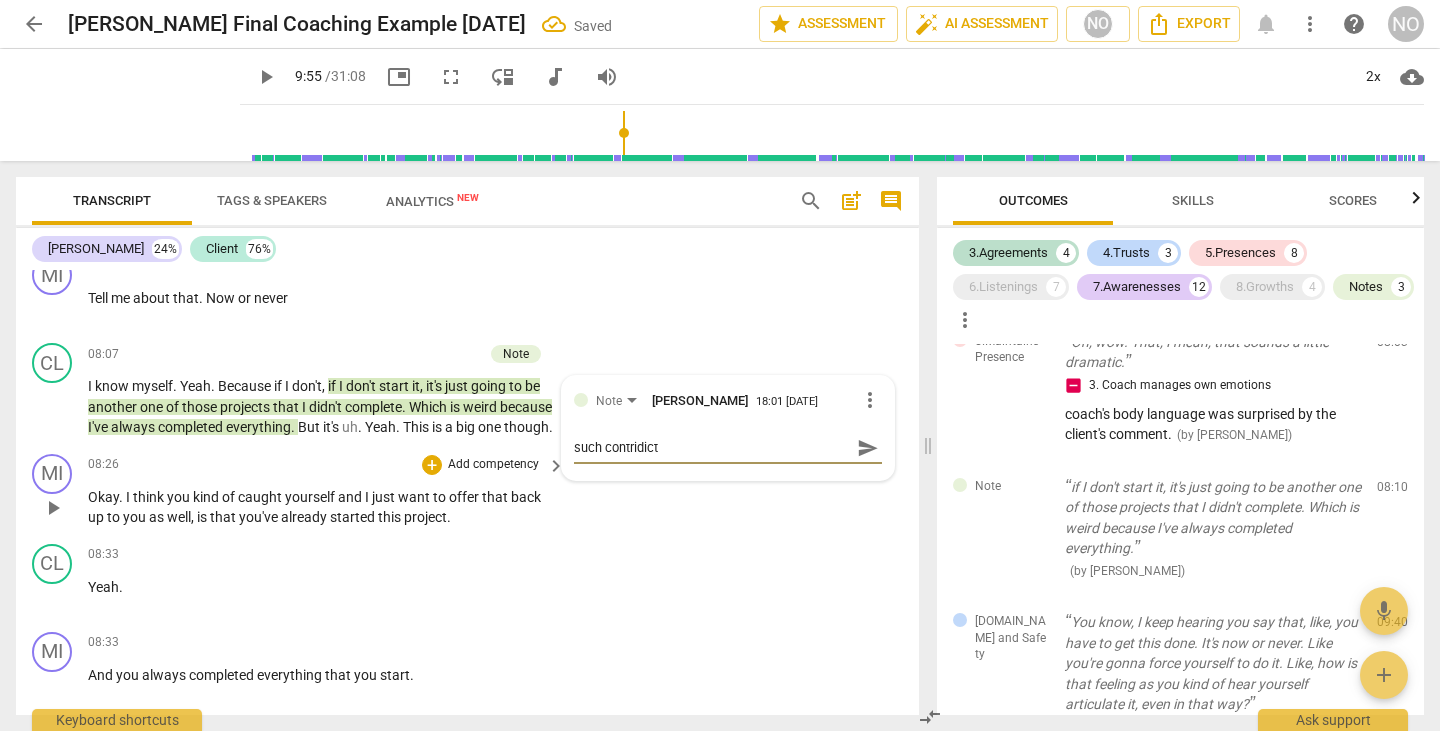 type on "such contridicti" 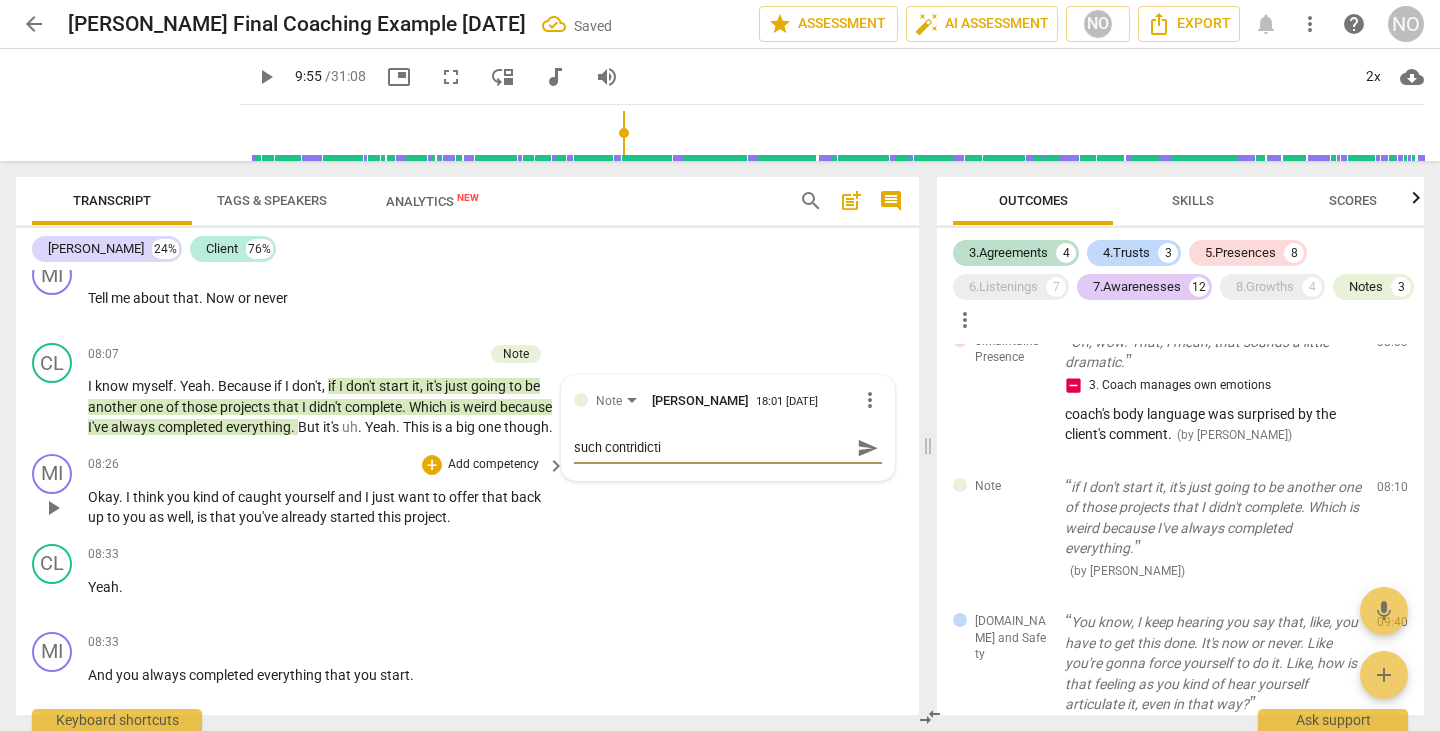 type on "such contridictio" 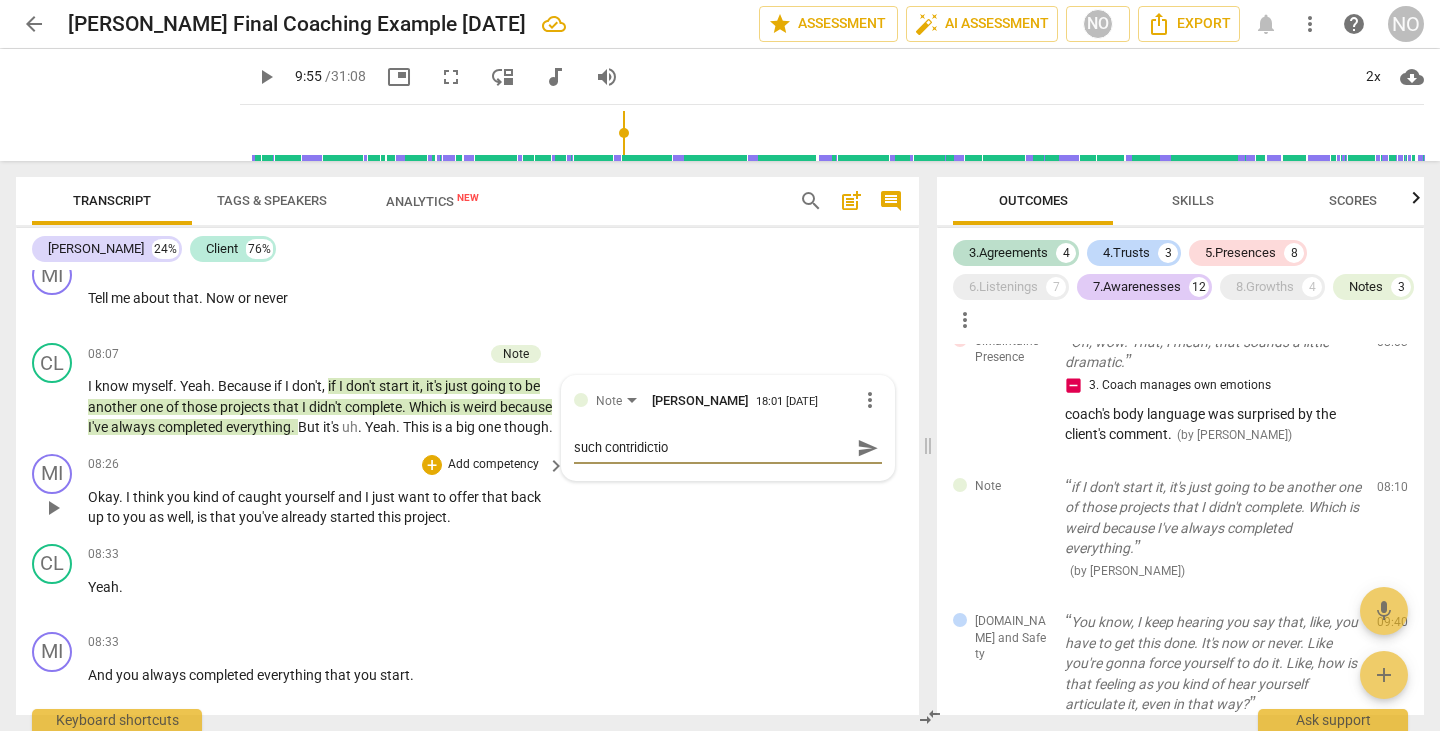 type on "such contridiction" 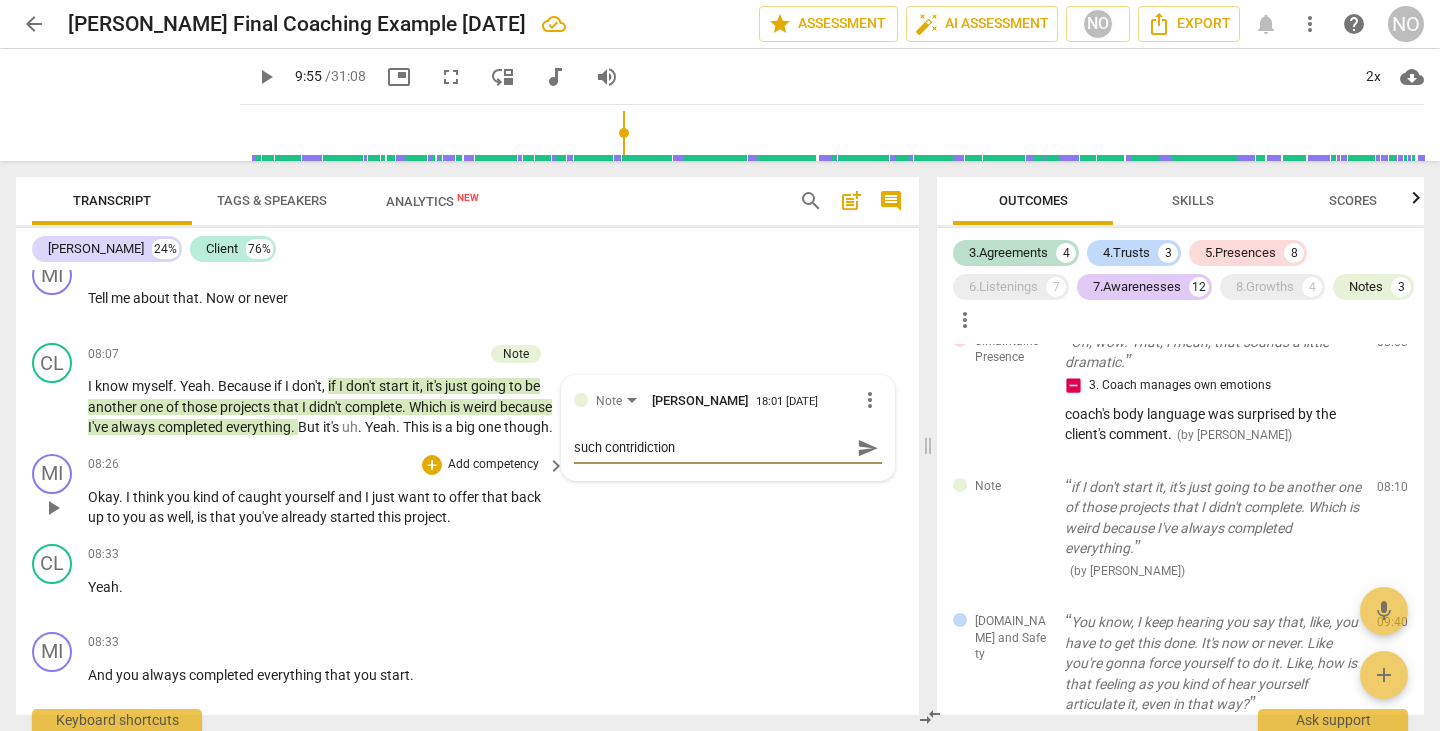 type on "such contridiction" 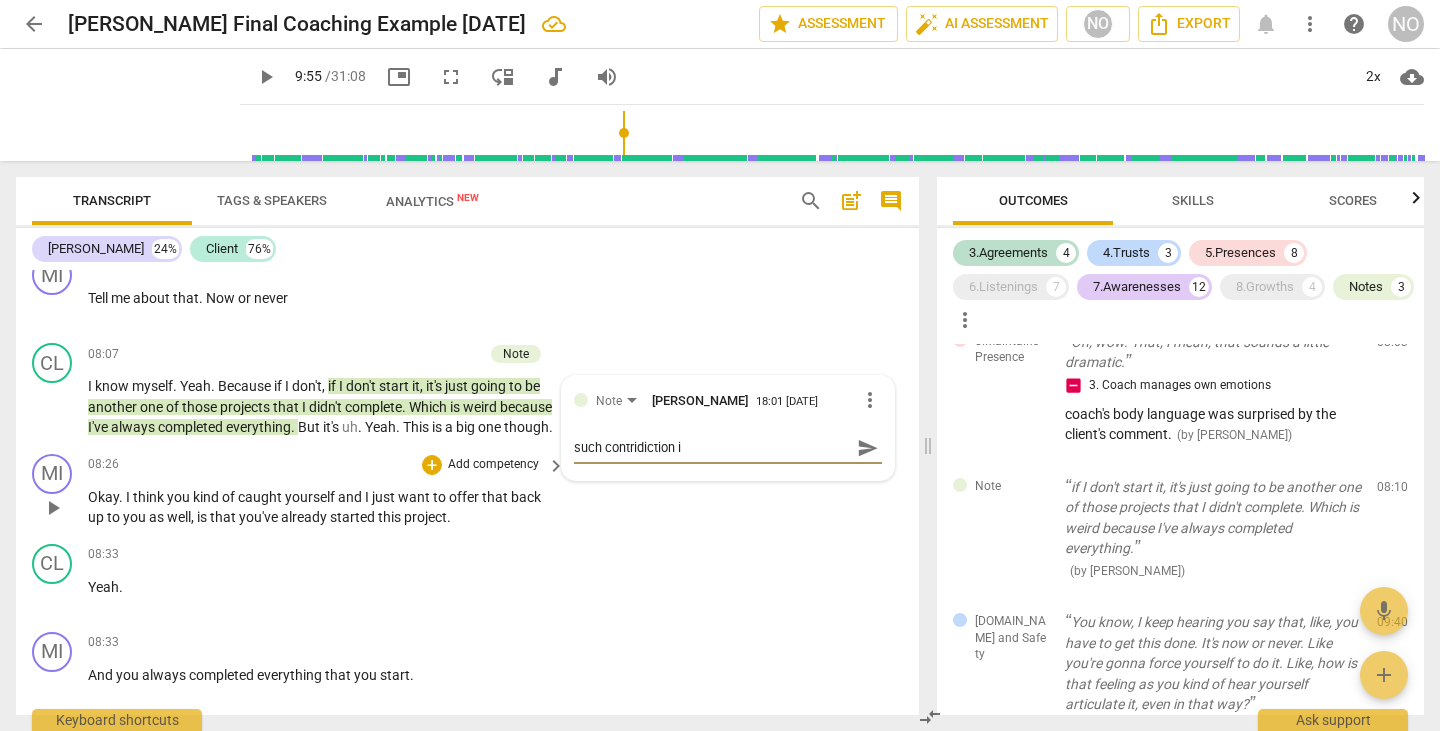 type on "such contridiction in" 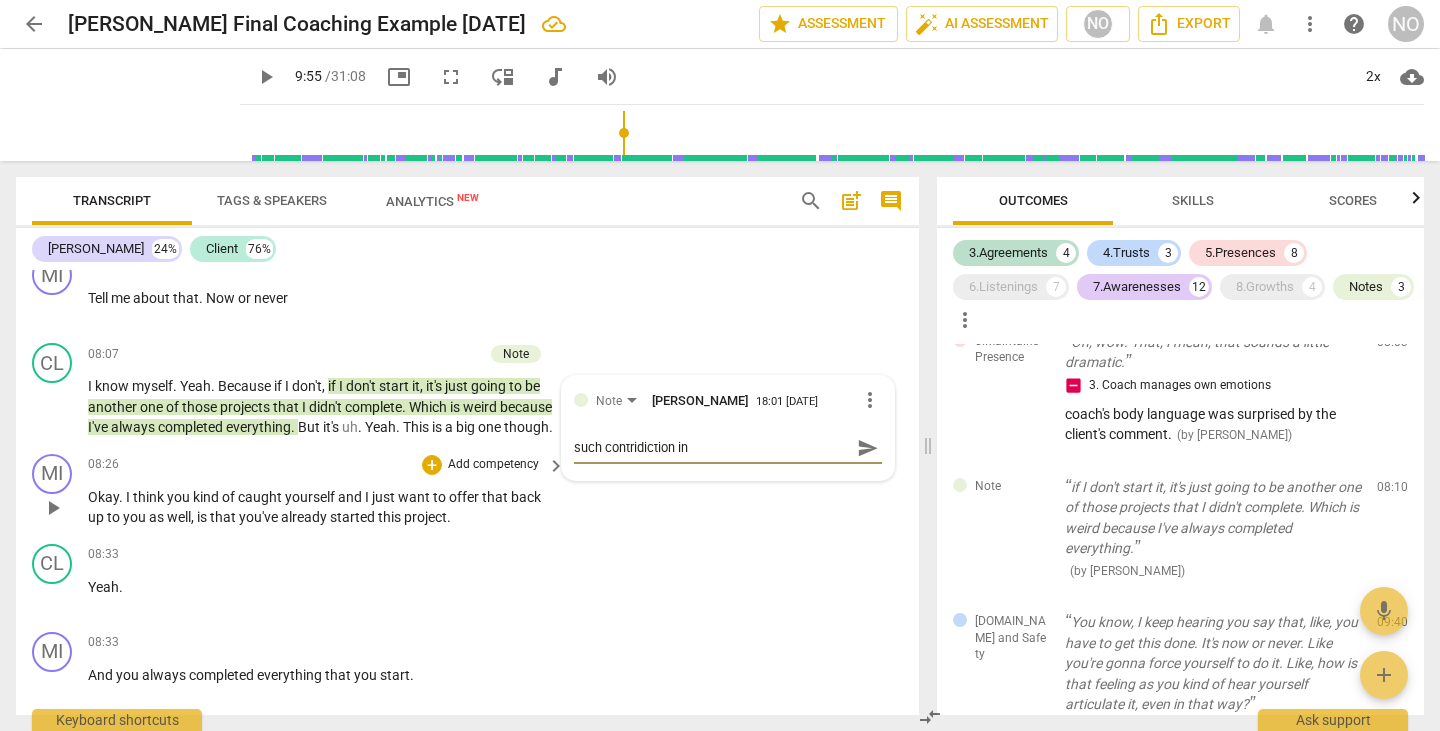 type on "such contridiction in" 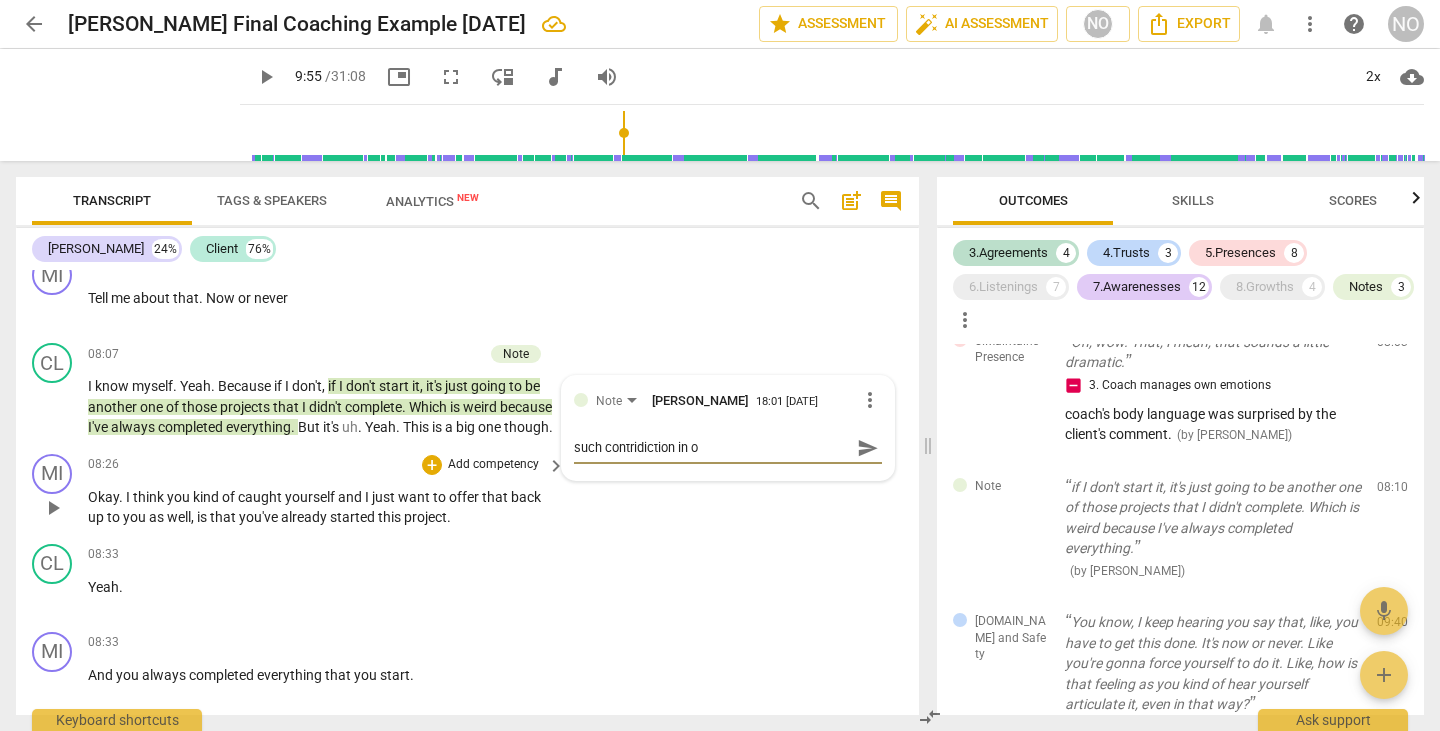 type on "such contridiction in on" 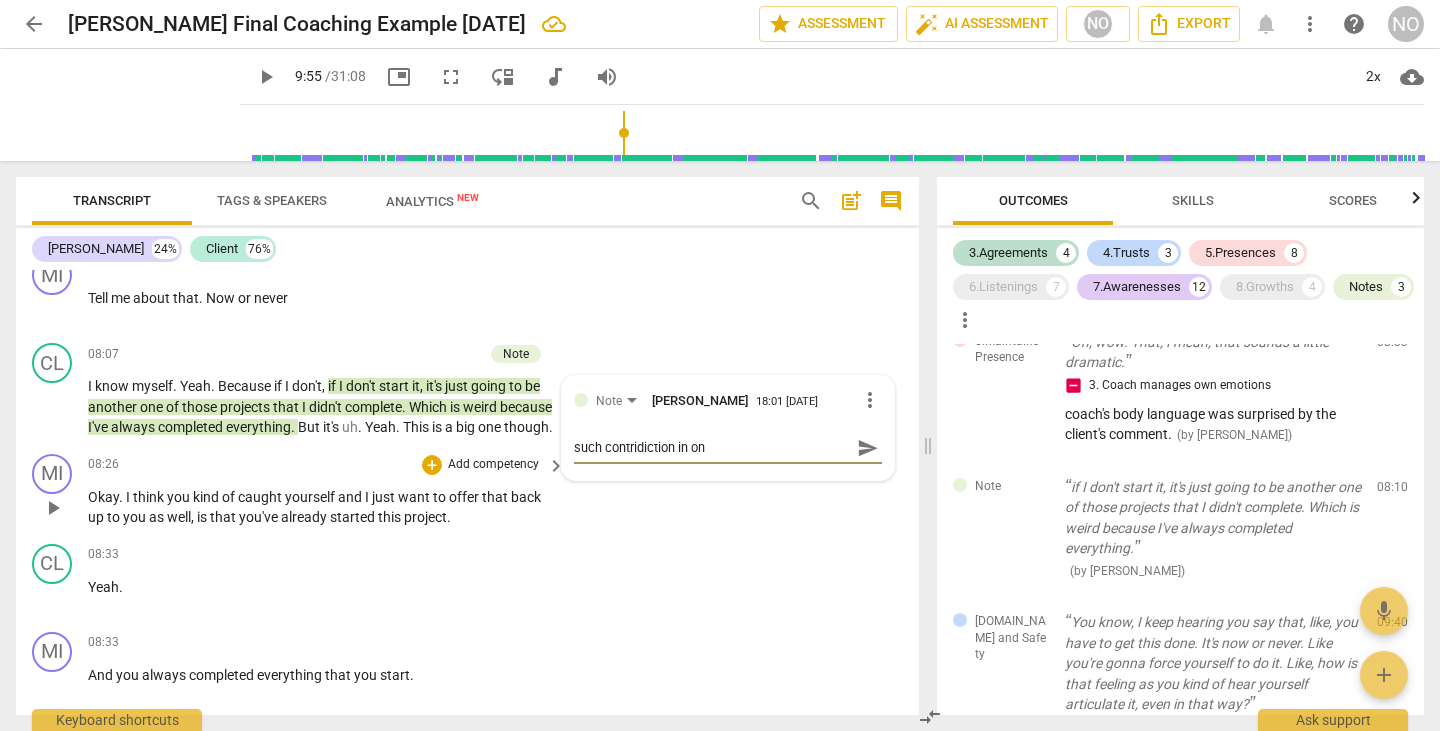 type on "such contridiction in one" 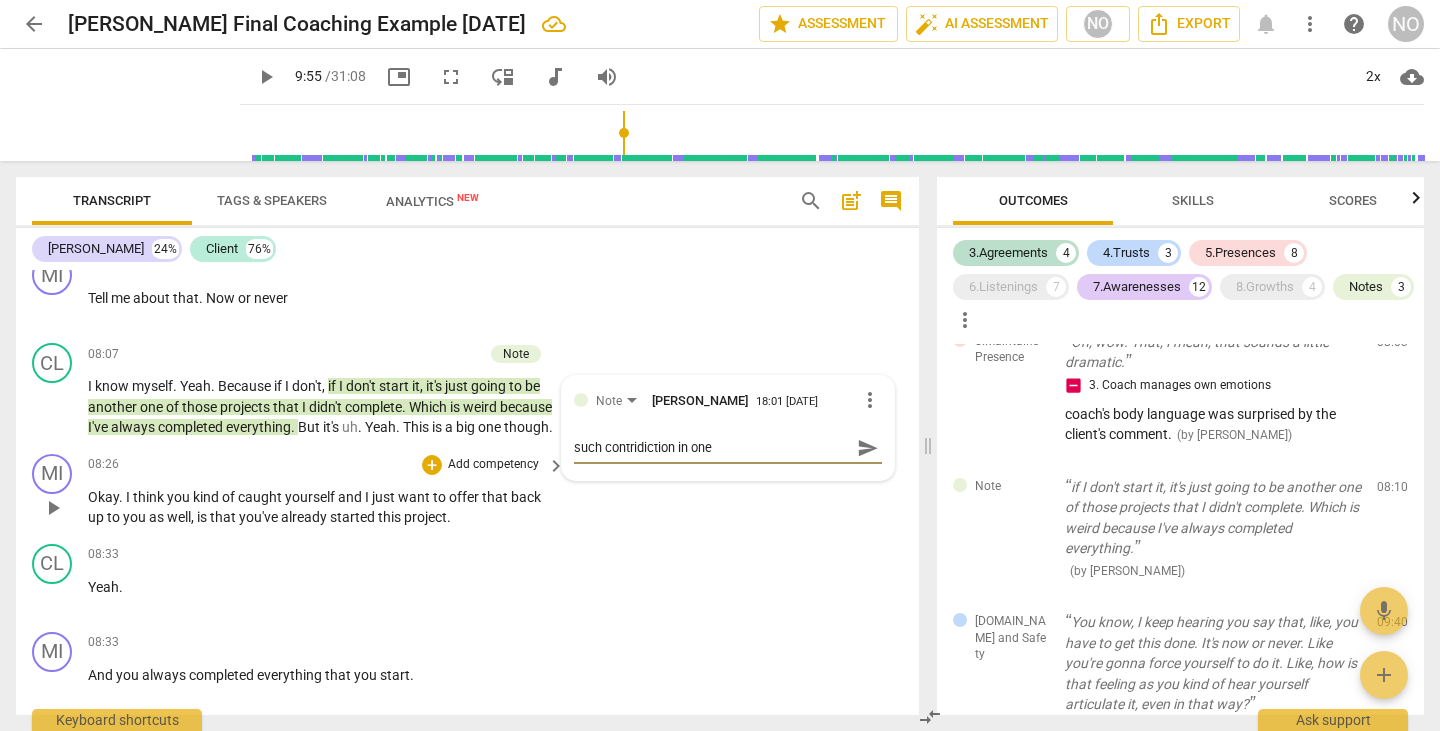 type on "such contridiction in one" 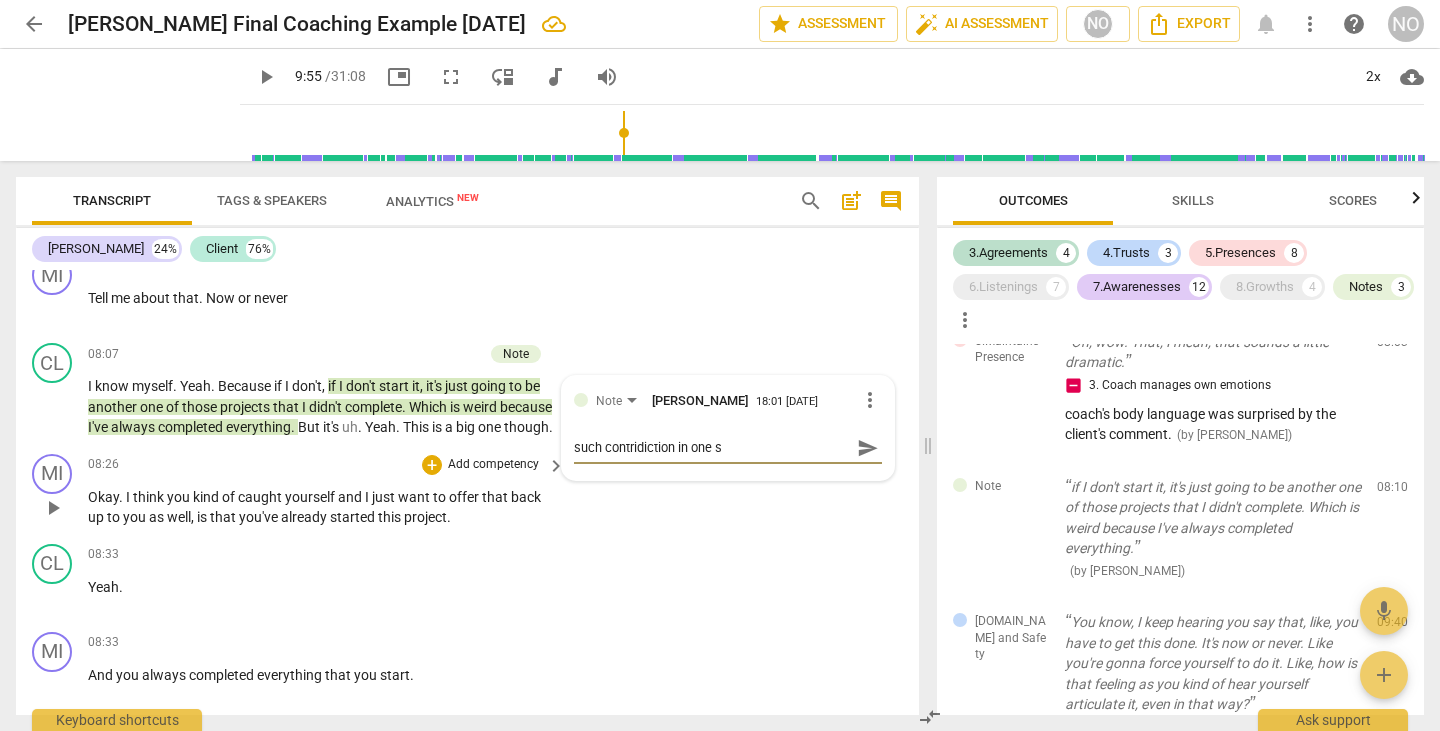type on "such contridiction in one se" 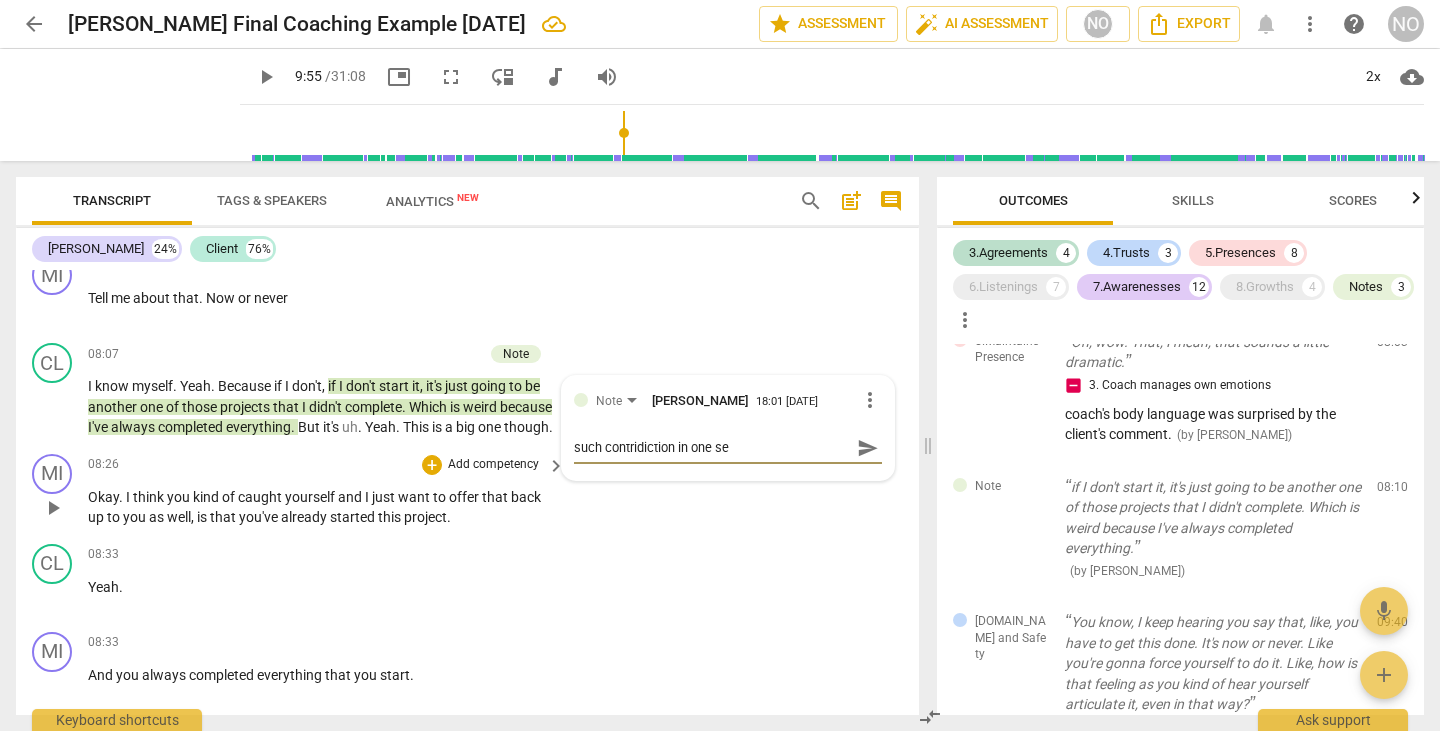 type on "such contridiction in one sen" 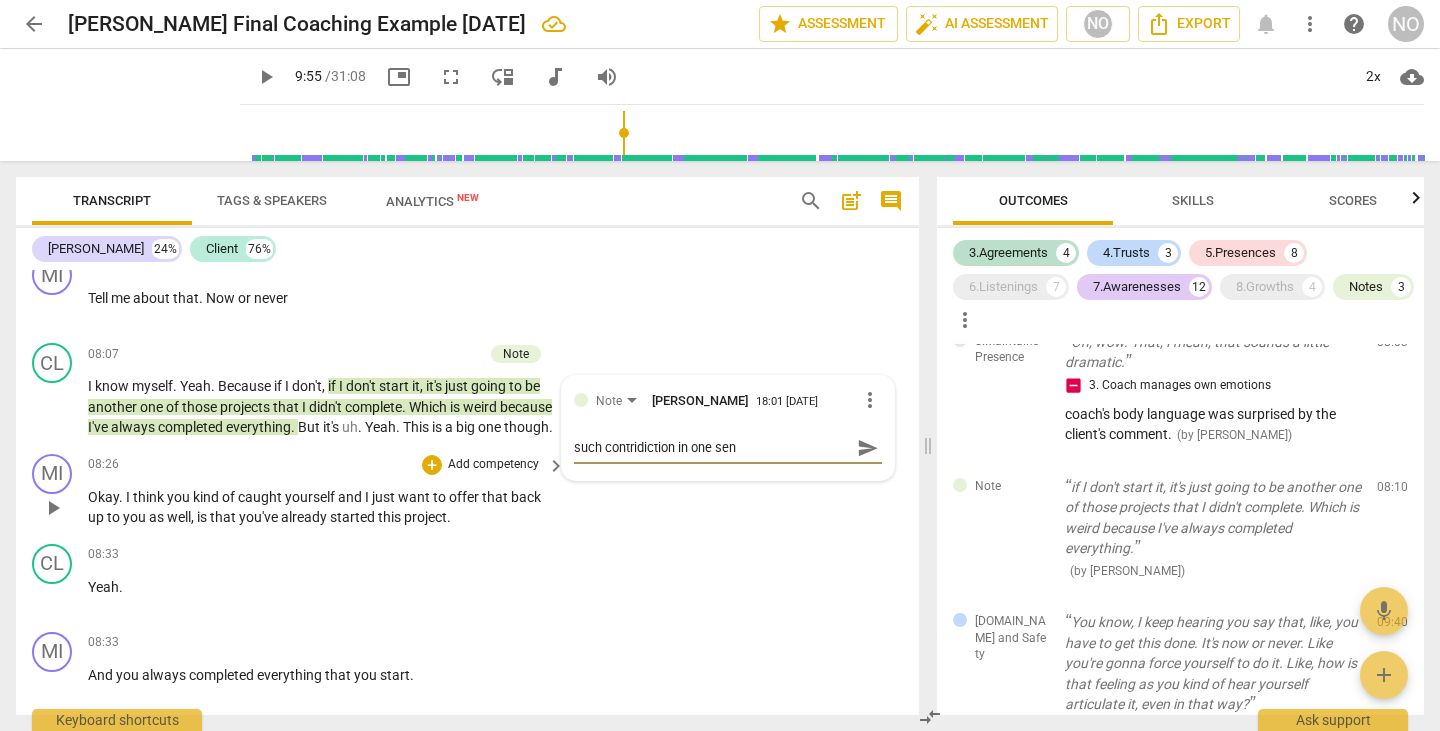 type on "such contridiction in one sent" 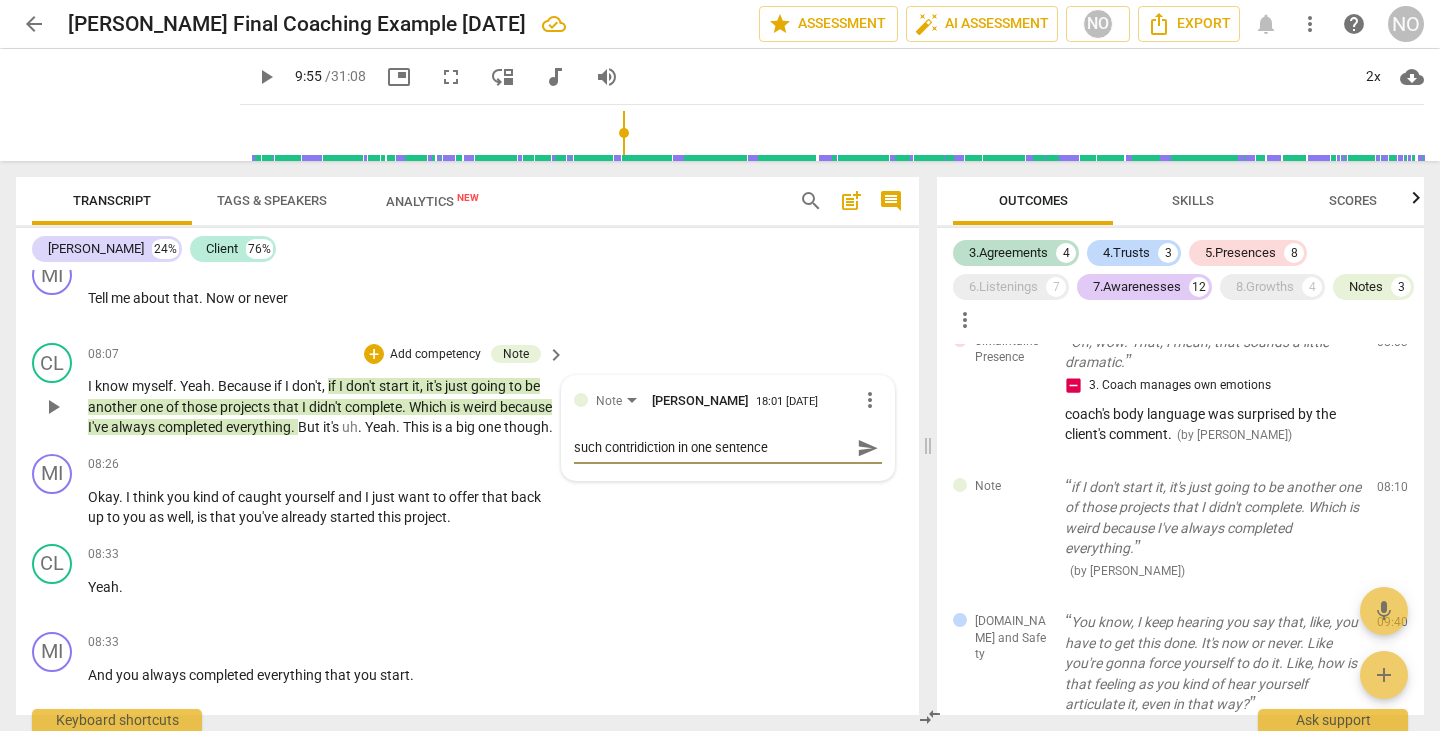 click on "such contridiction in one sentence" at bounding box center [712, 447] 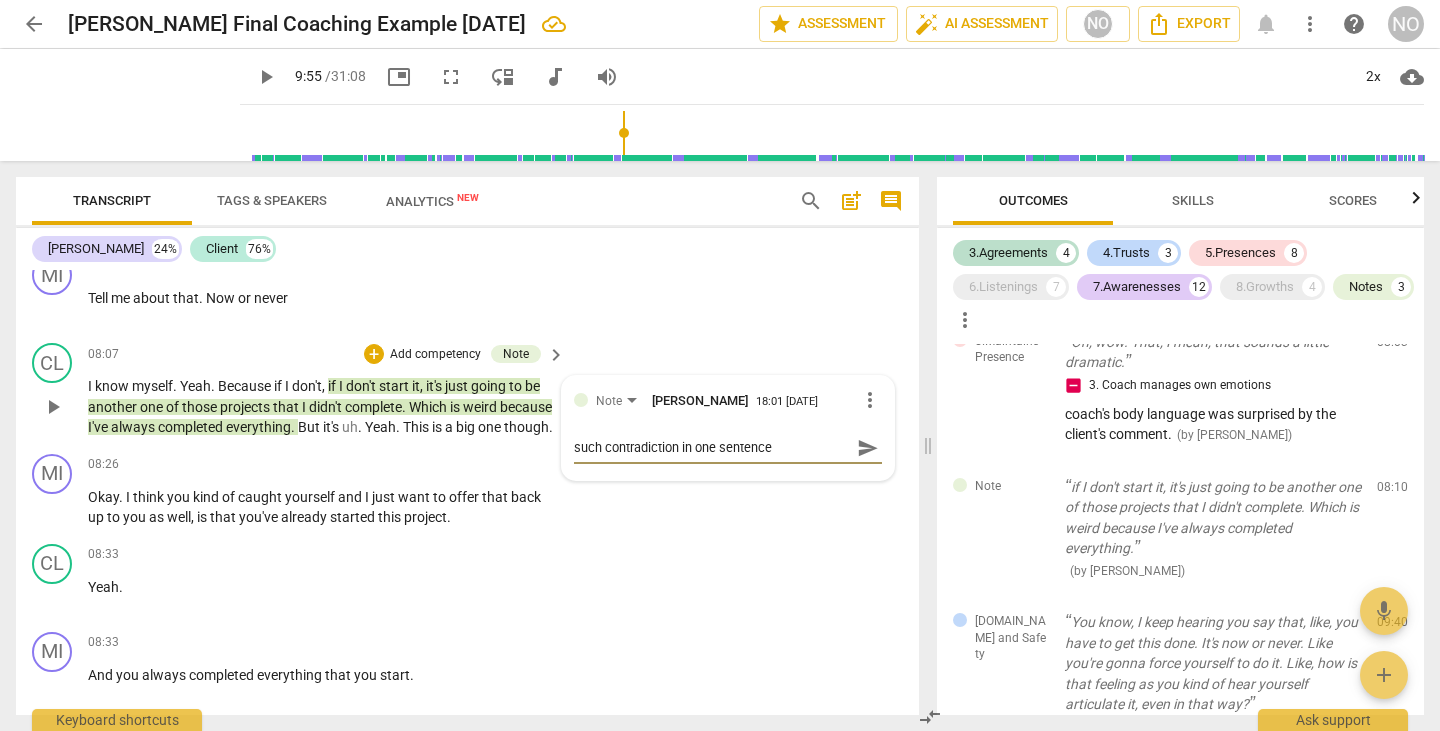 click on "such contradiction in one sentence" at bounding box center (712, 447) 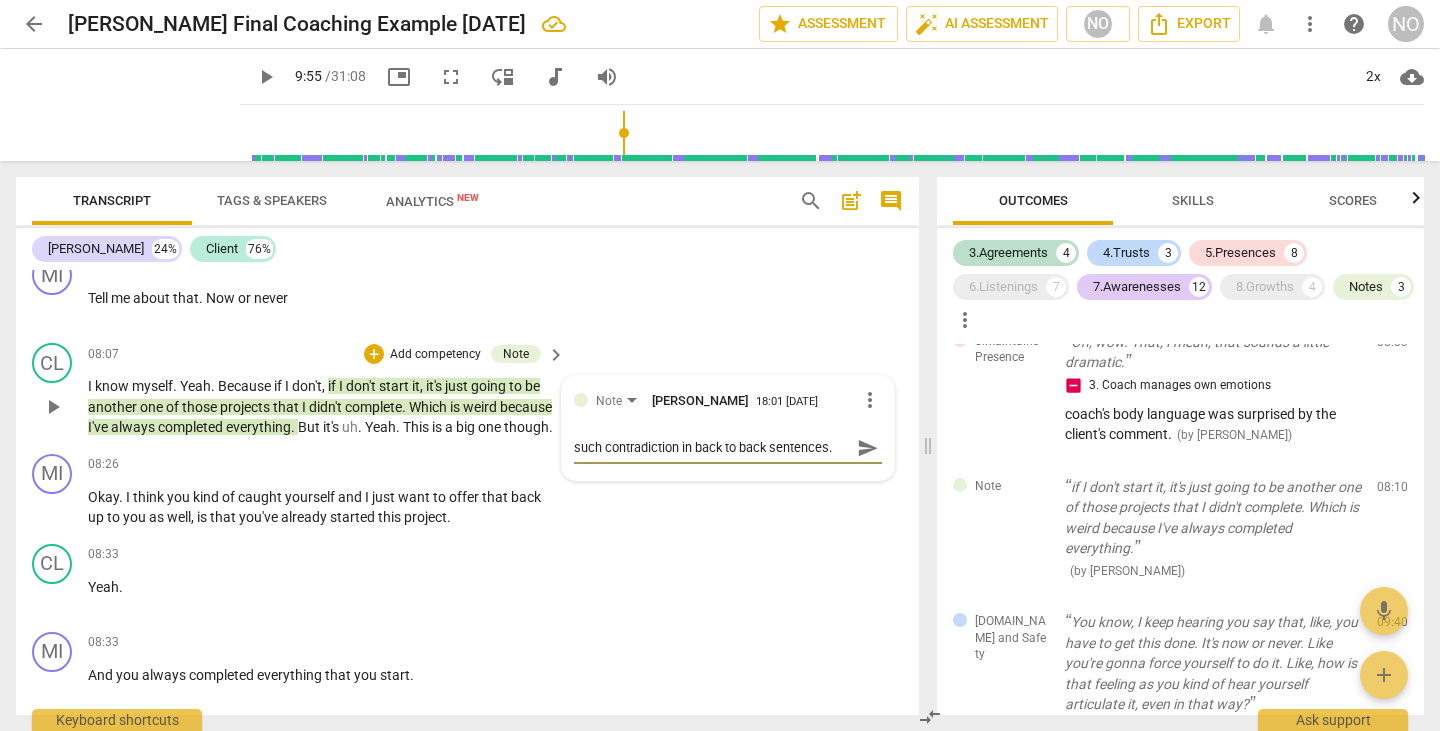 click on "such contradiction in back to back sentences." at bounding box center (712, 447) 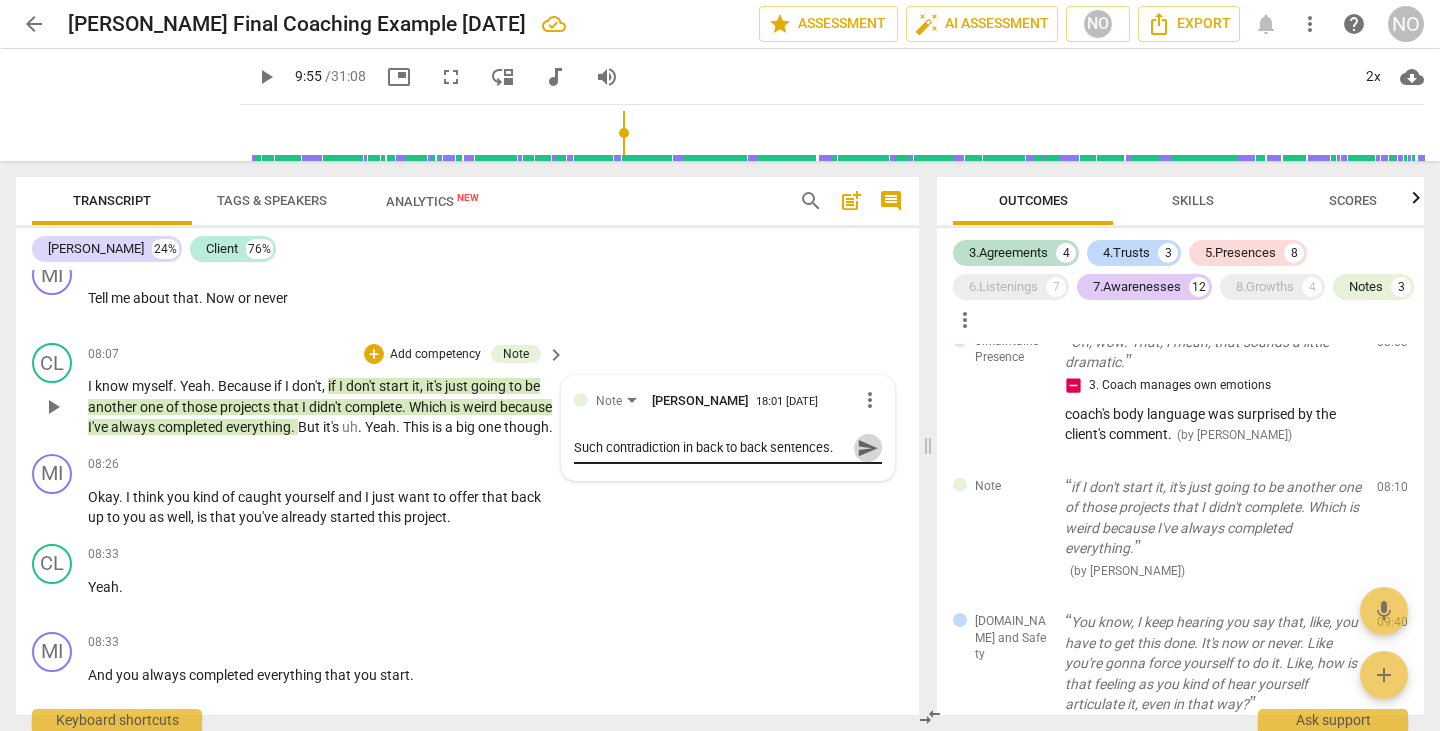 click on "send" at bounding box center (868, 448) 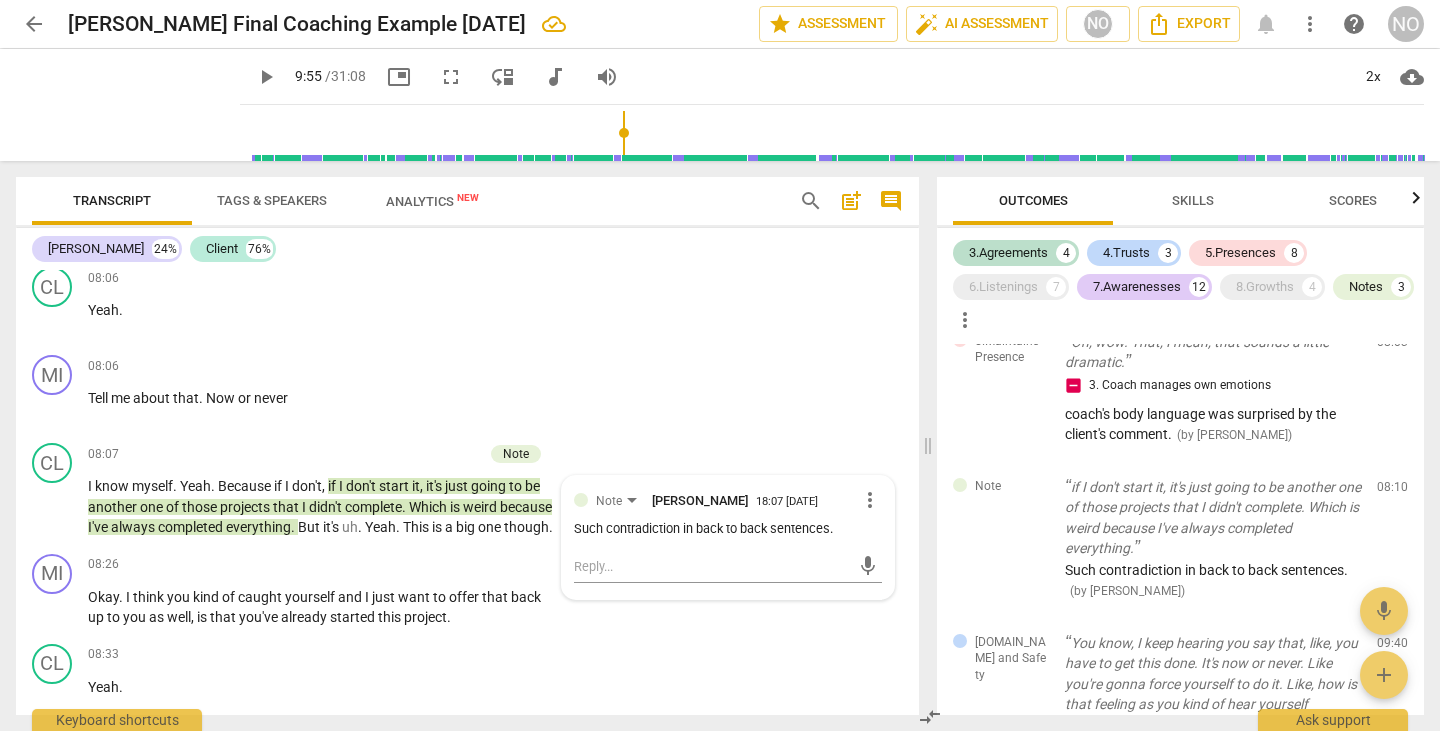 scroll, scrollTop: 4133, scrollLeft: 0, axis: vertical 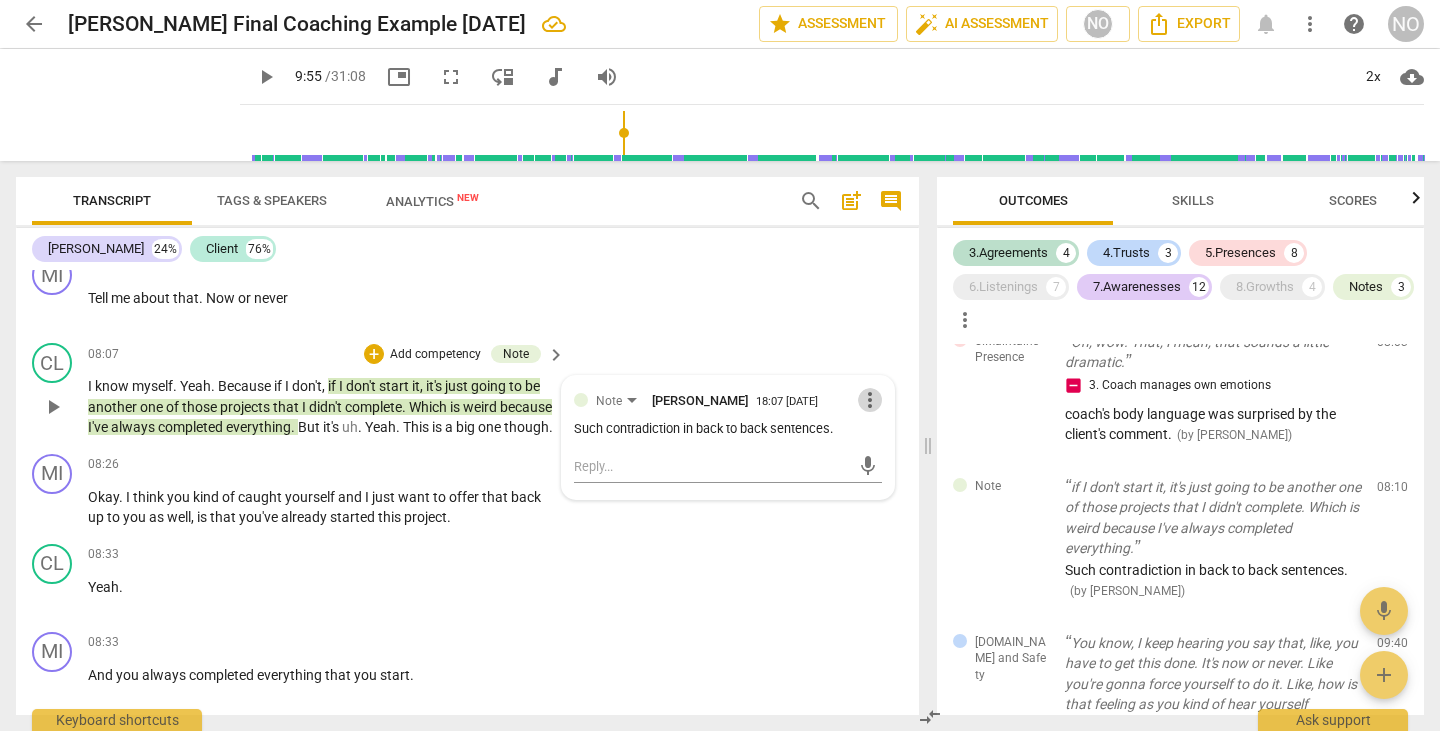 click on "more_vert" at bounding box center (870, 400) 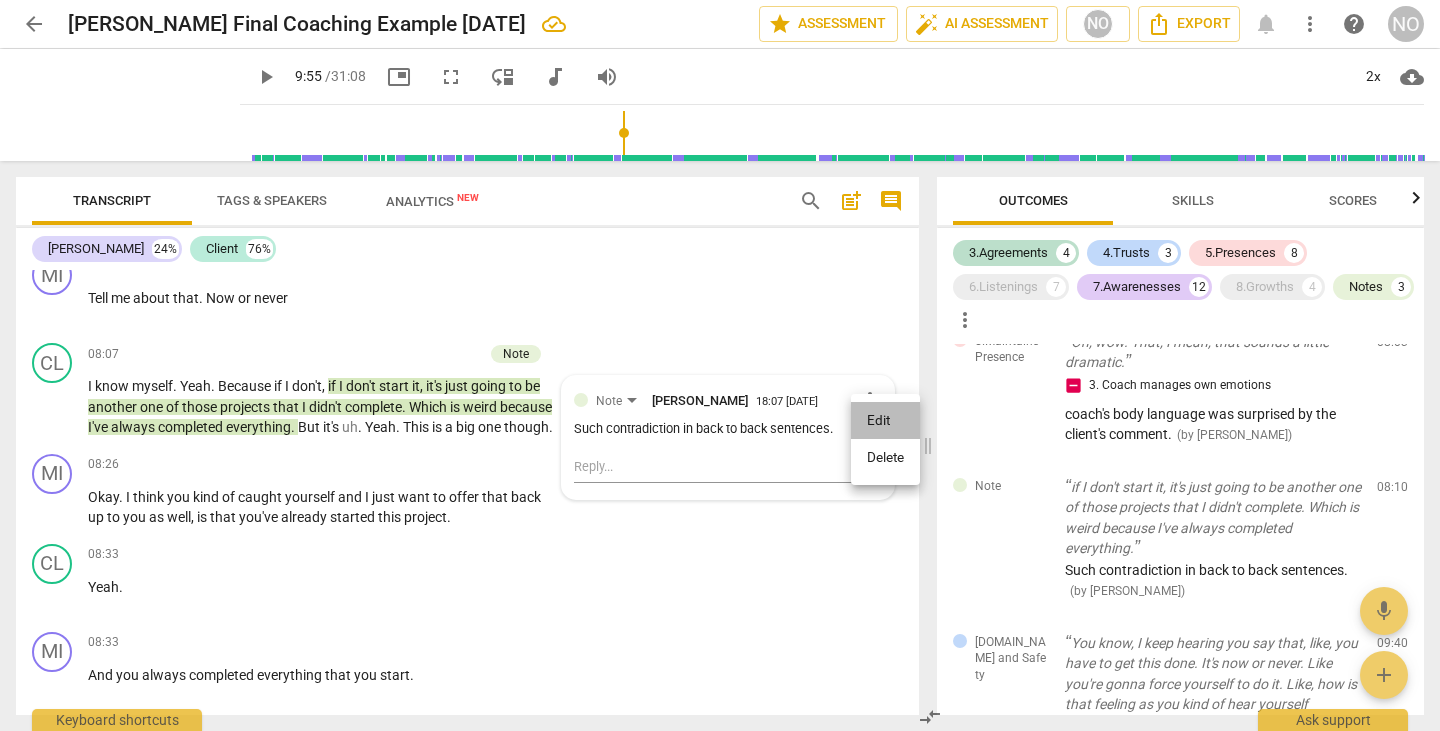 click on "Edit" at bounding box center (885, 421) 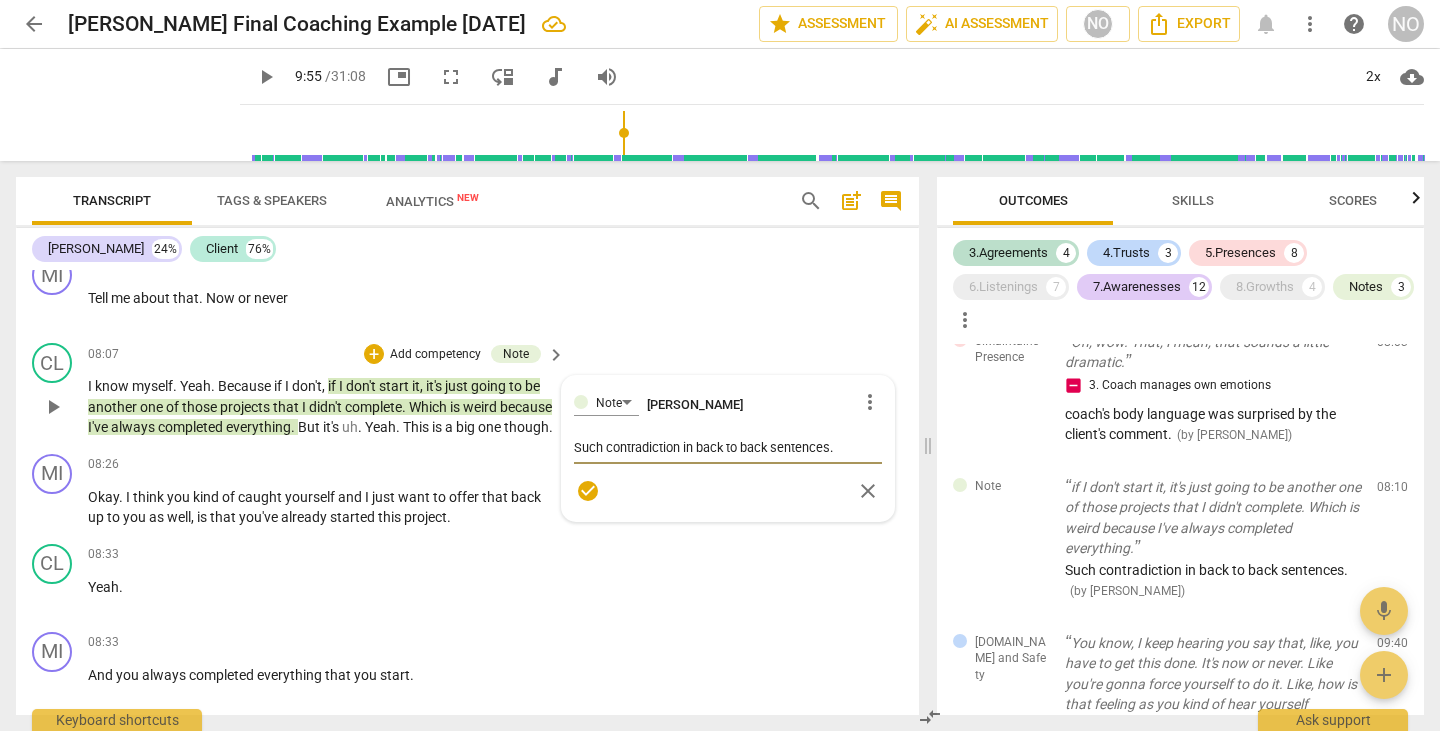 click on "Such contradiction in back to back sentences." at bounding box center [728, 447] 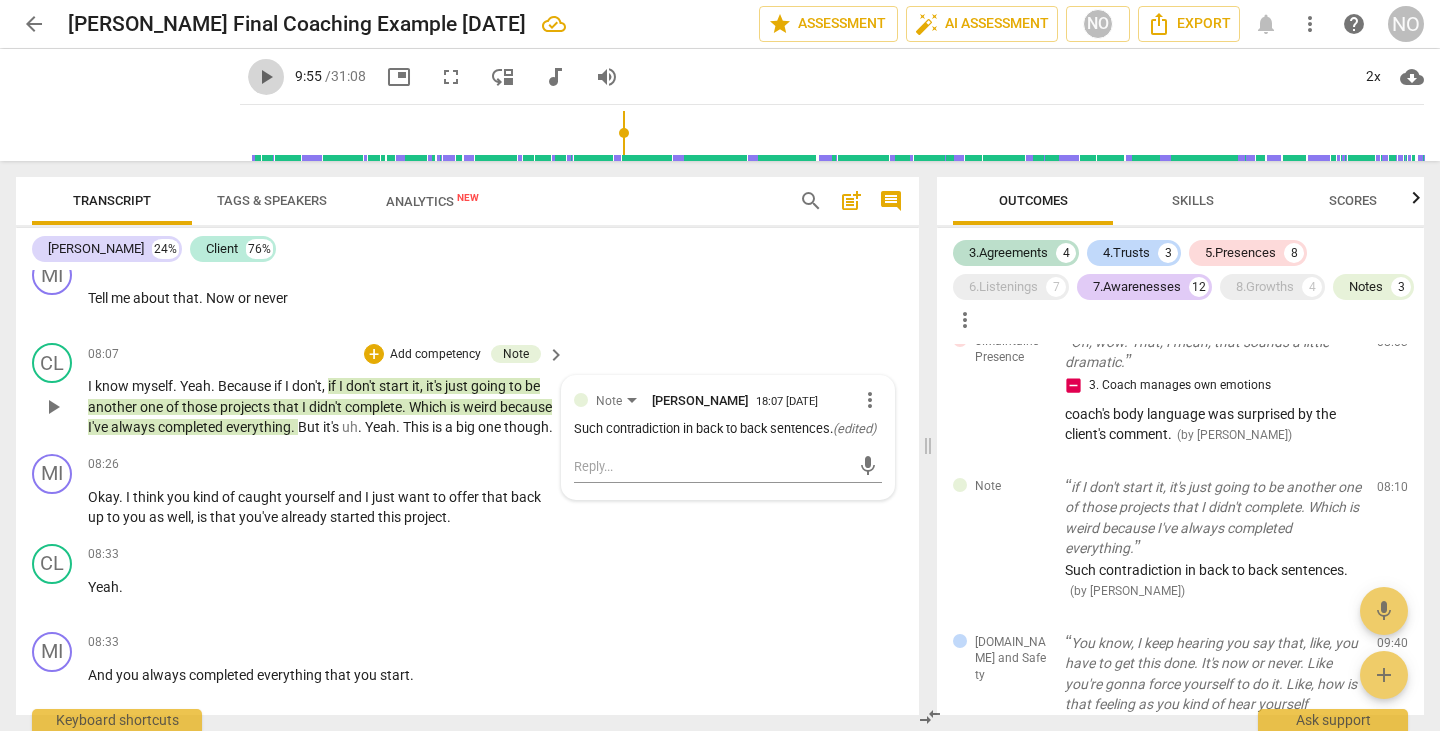 click on "play_arrow" at bounding box center [266, 77] 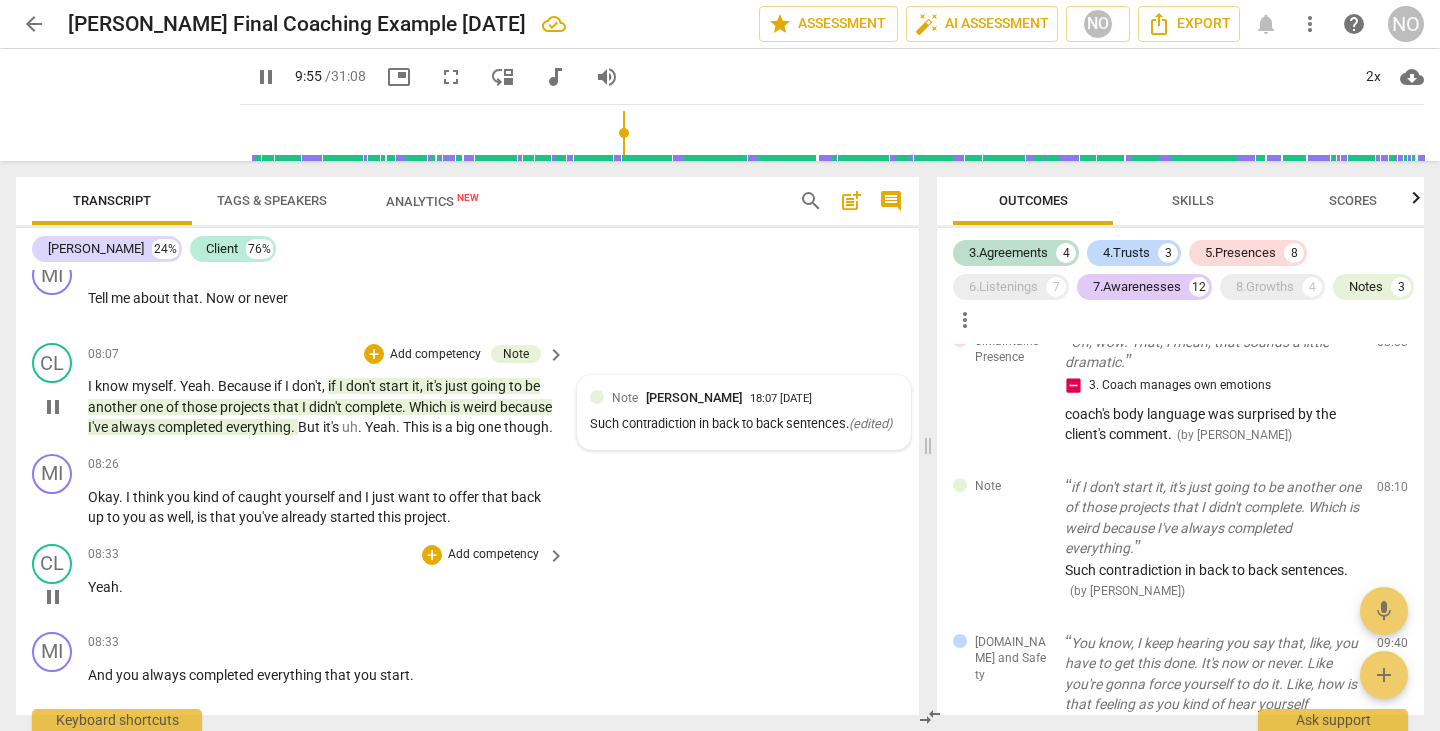 scroll, scrollTop: 5002, scrollLeft: 0, axis: vertical 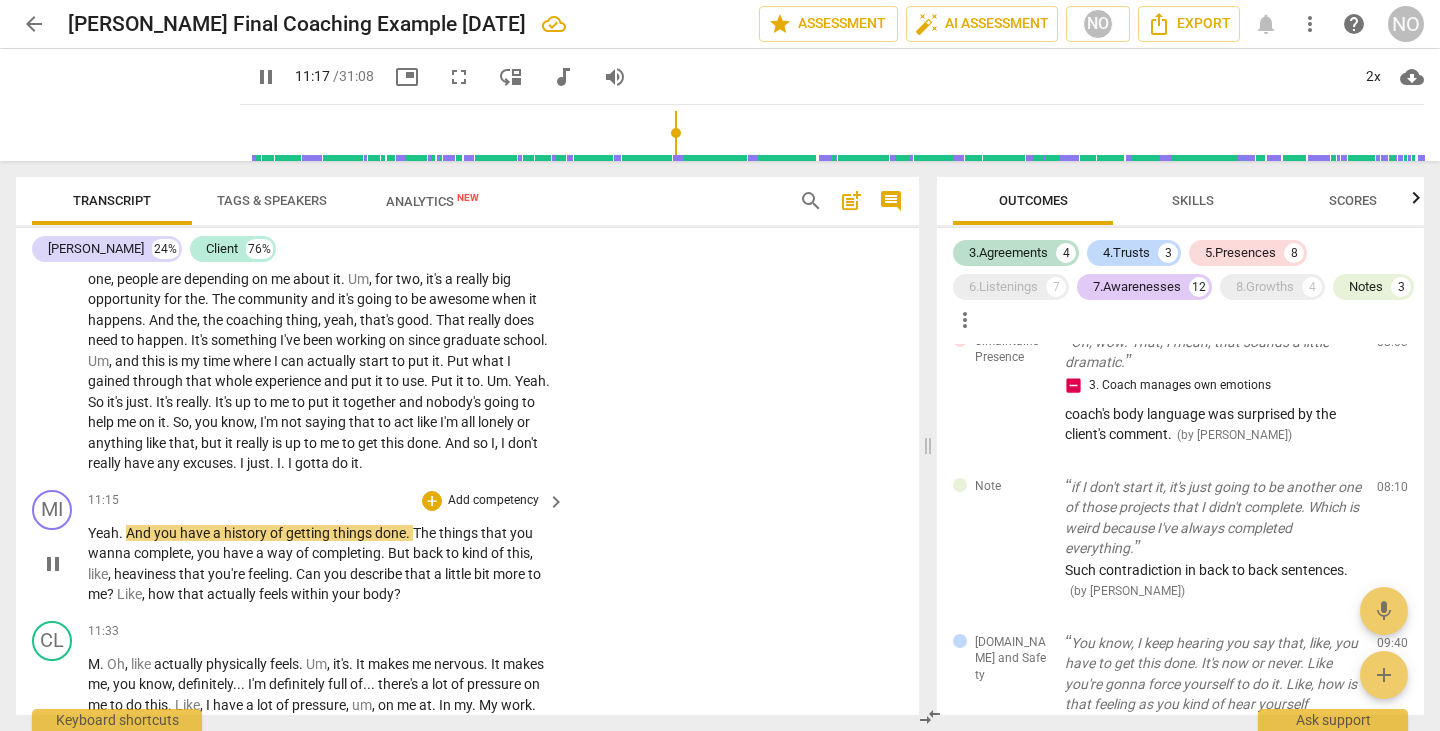 click on "pause" at bounding box center (53, 564) 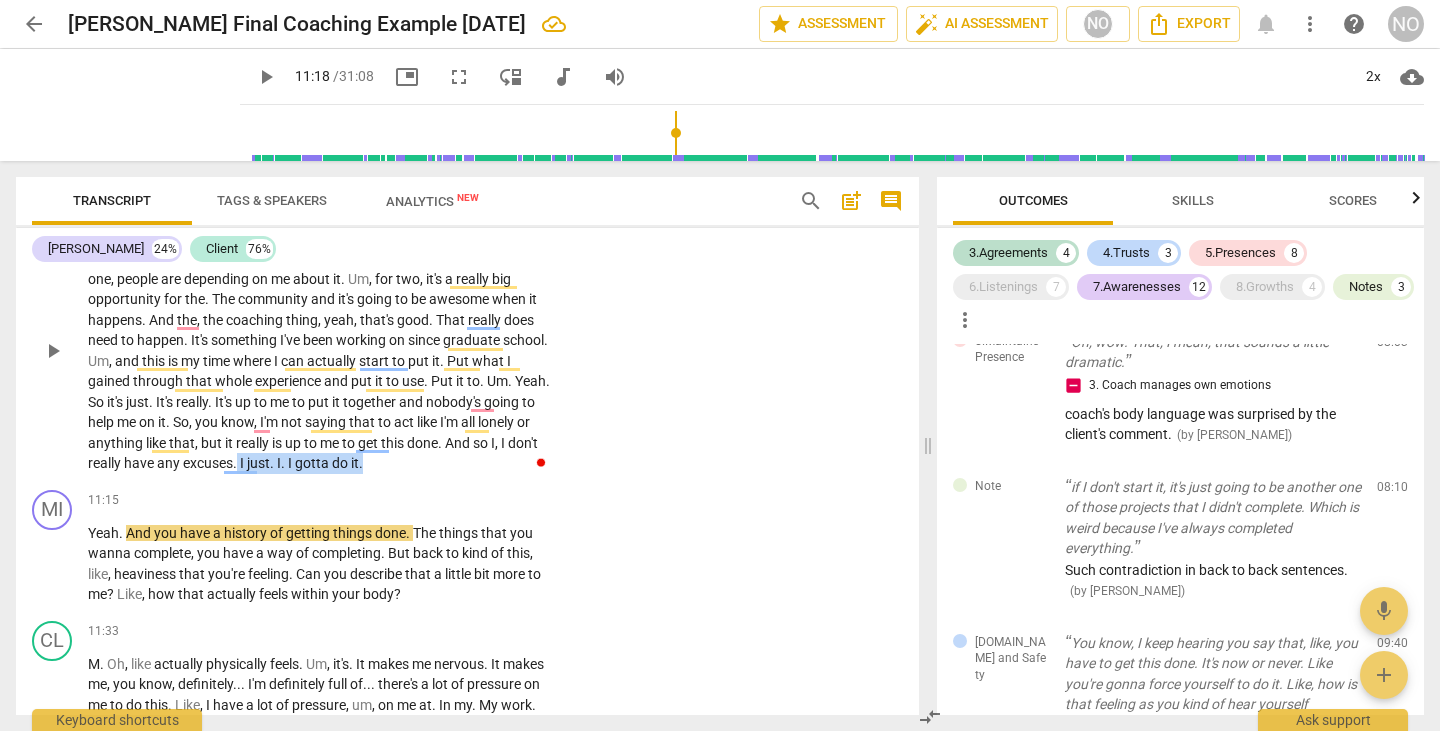 drag, startPoint x: 374, startPoint y: 502, endPoint x: 498, endPoint y: 506, distance: 124.0645 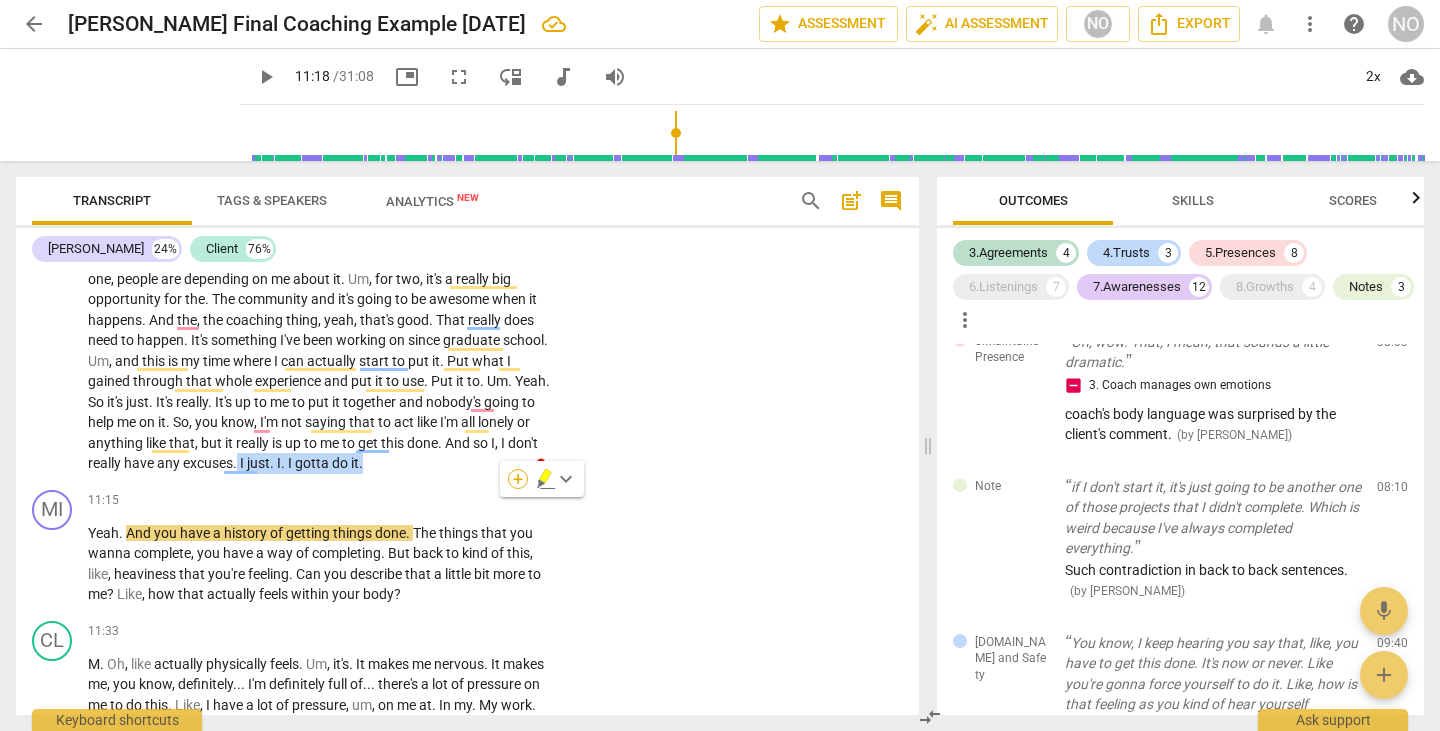 click on "+" at bounding box center (518, 479) 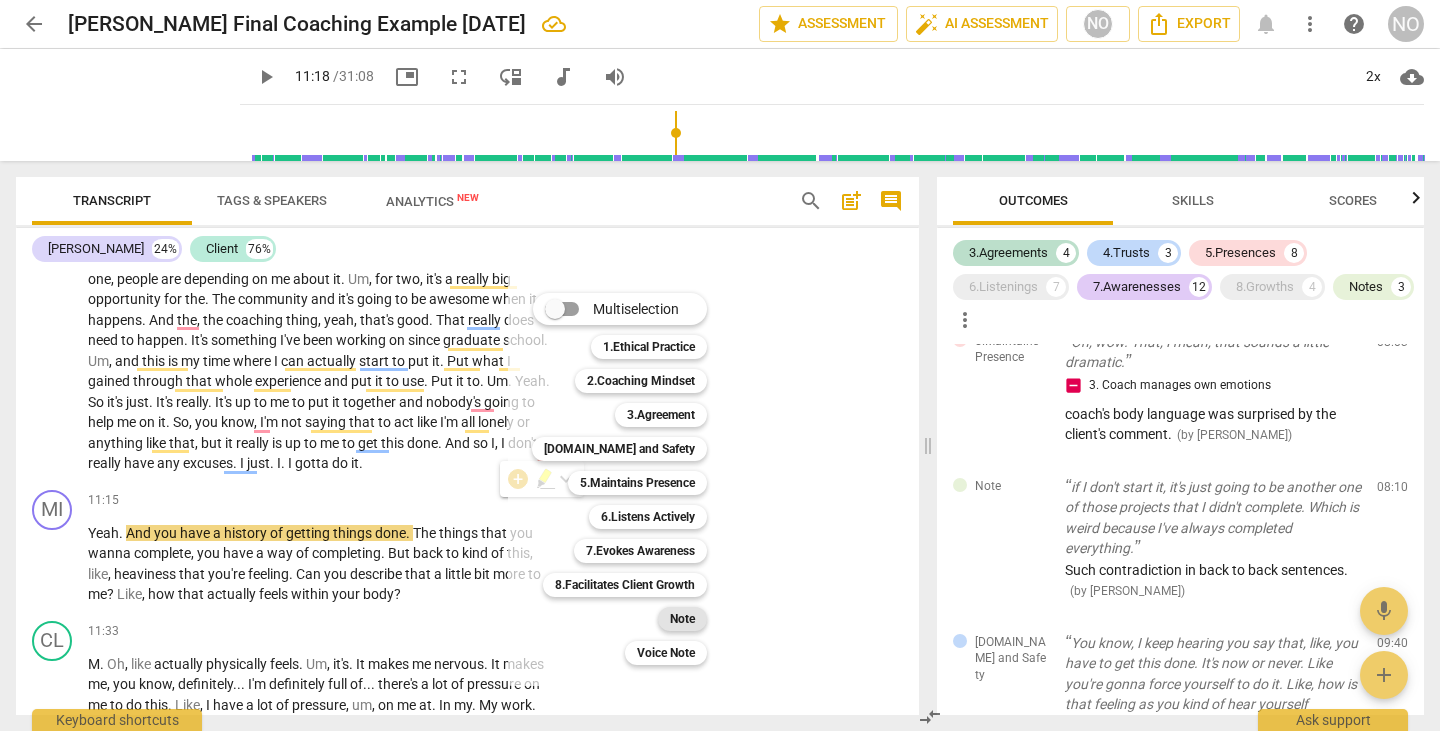 click on "Note" at bounding box center [682, 619] 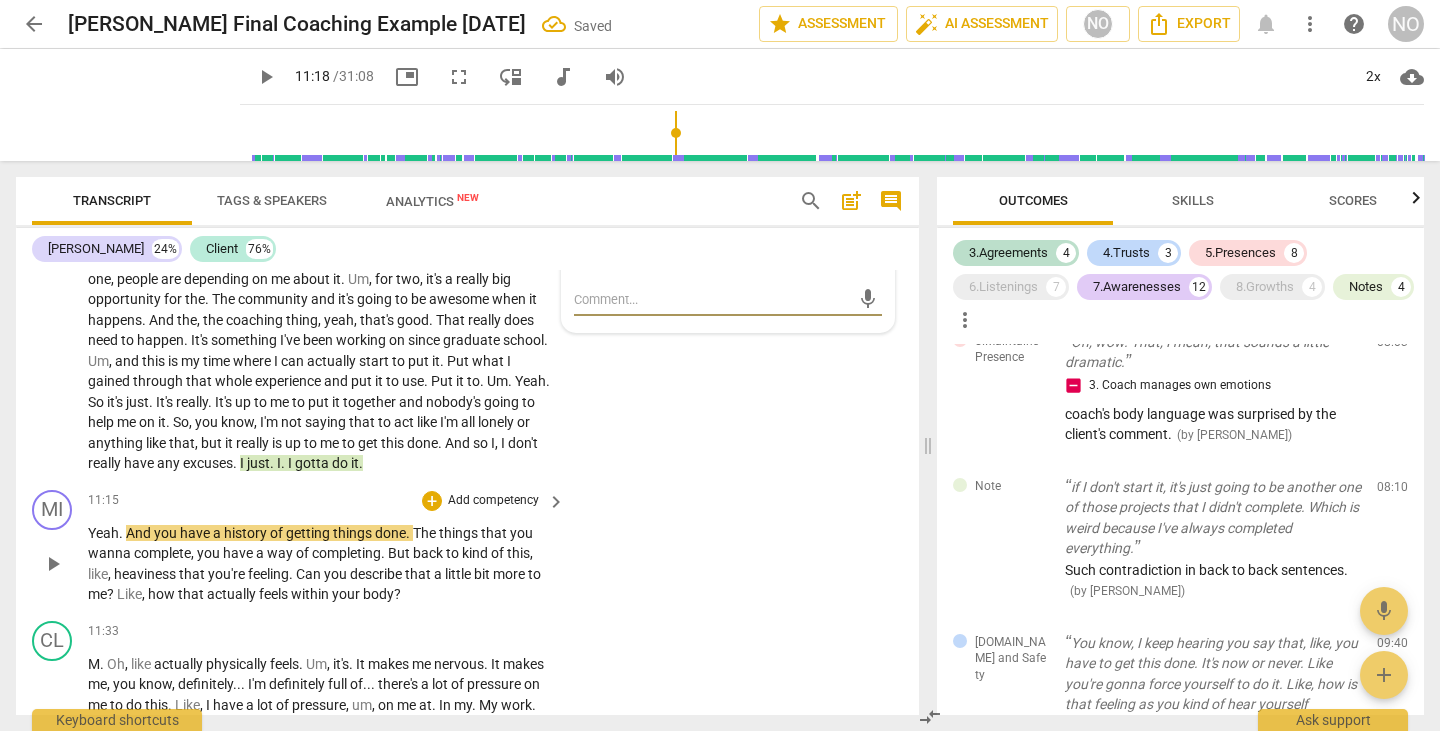 scroll, scrollTop: 2184, scrollLeft: 0, axis: vertical 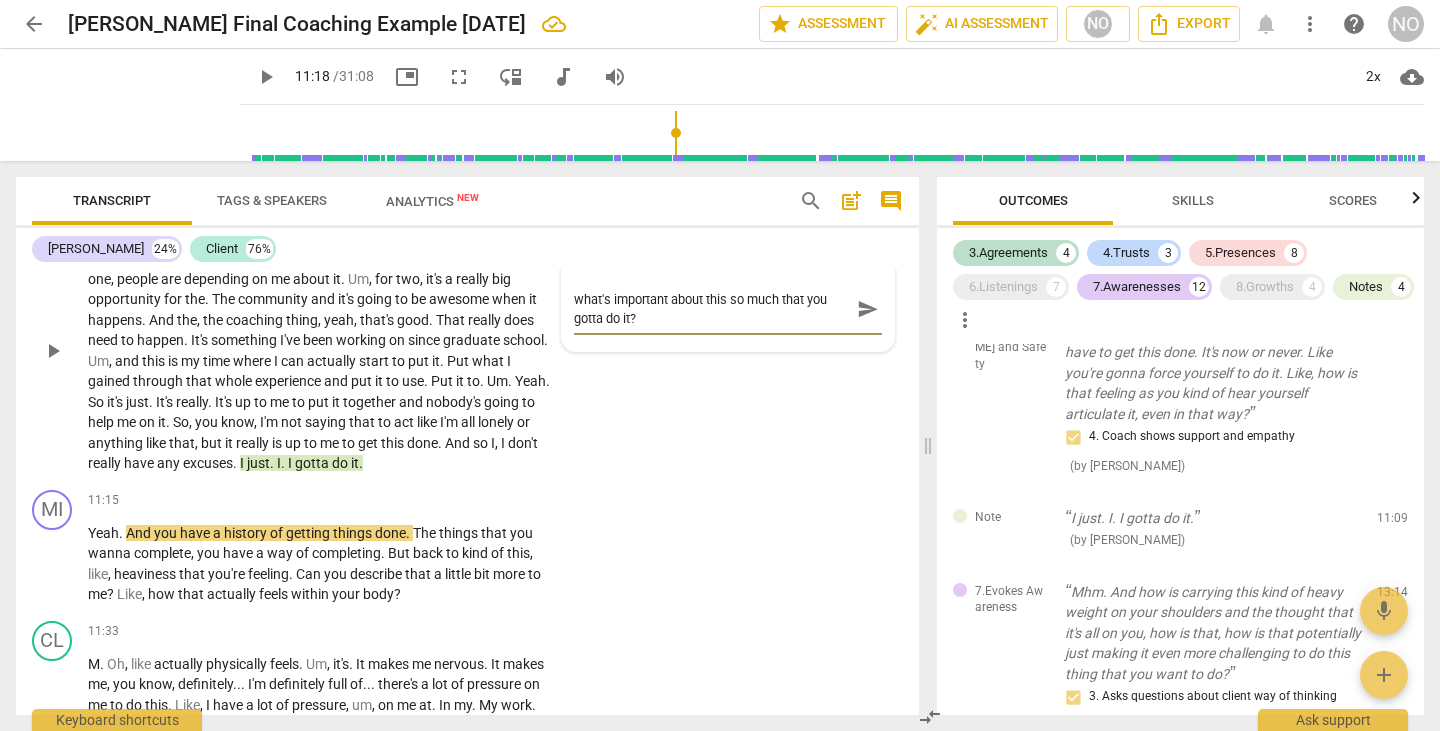 click on "send" at bounding box center [868, 309] 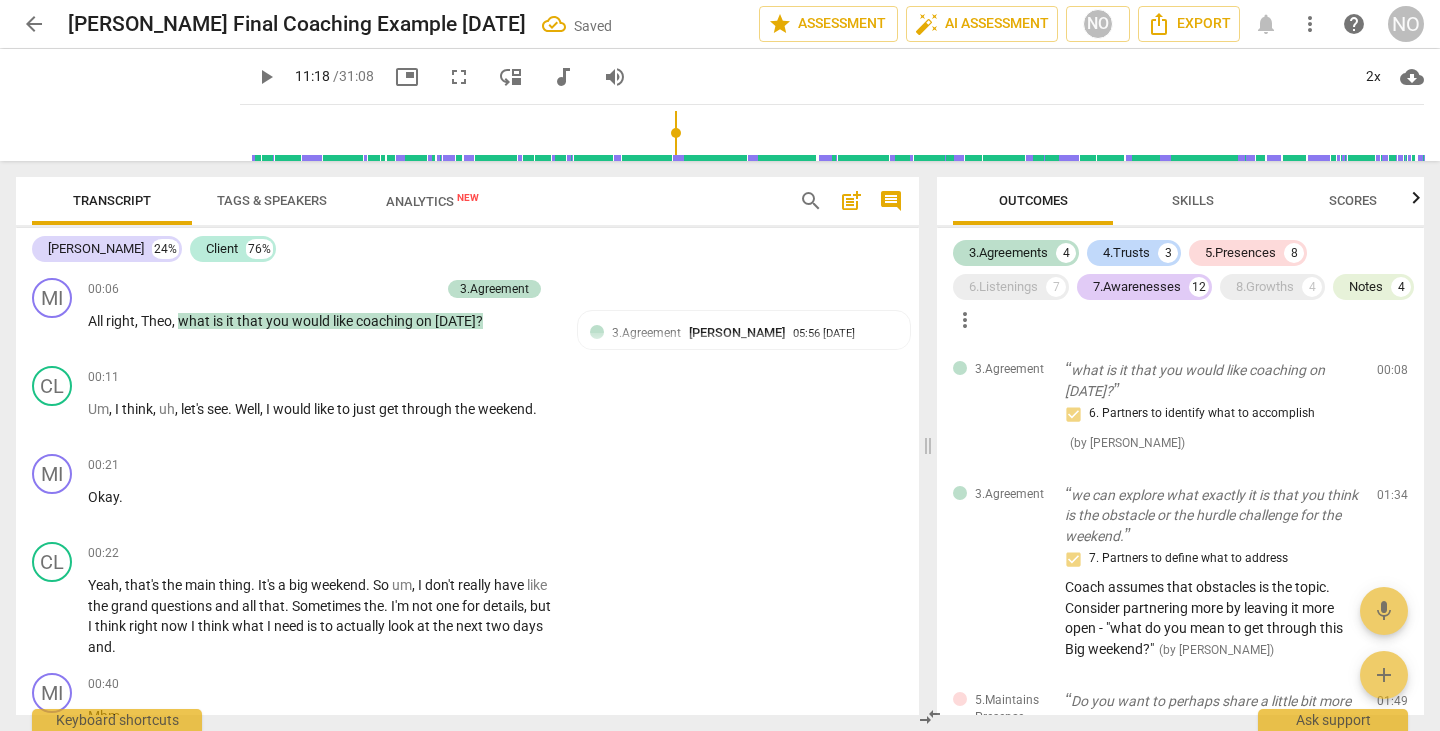 scroll, scrollTop: 0, scrollLeft: 0, axis: both 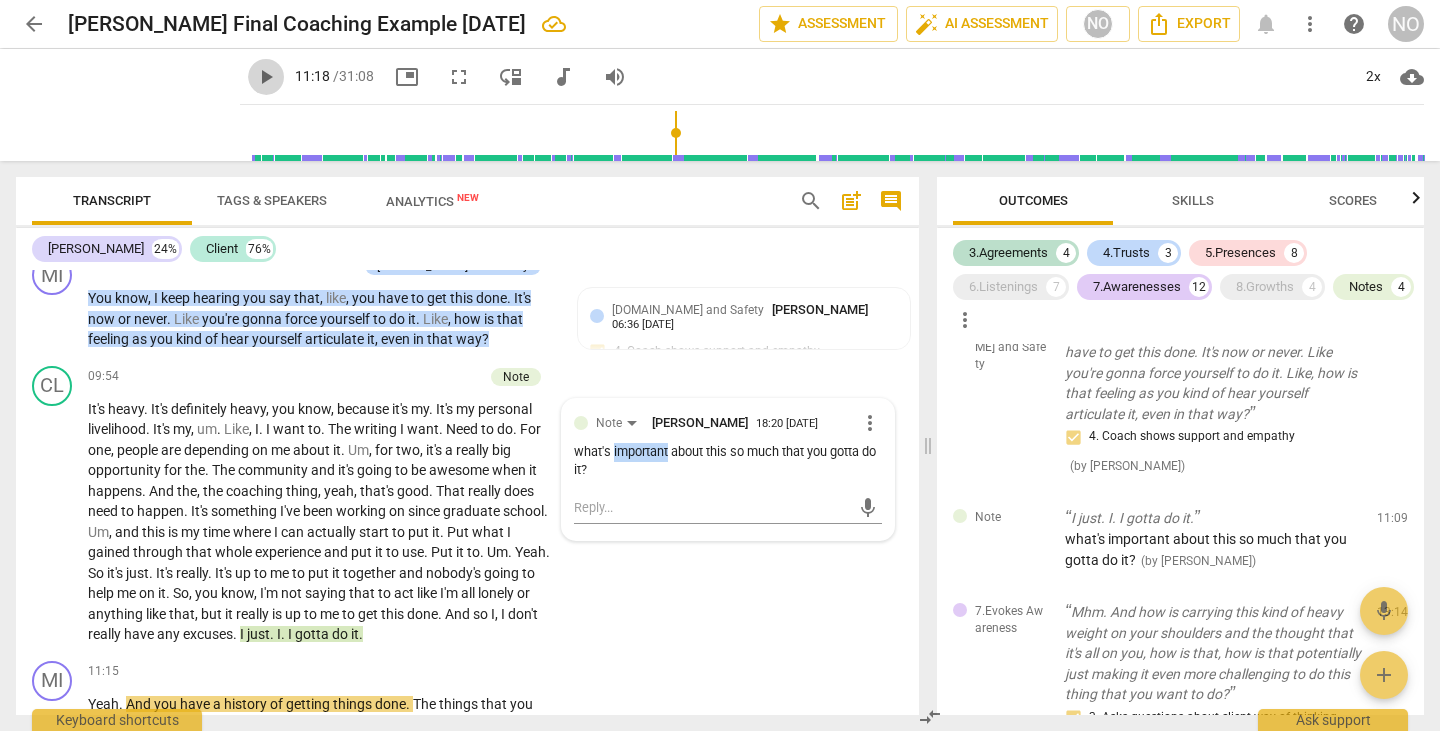 click on "play_arrow" at bounding box center (266, 77) 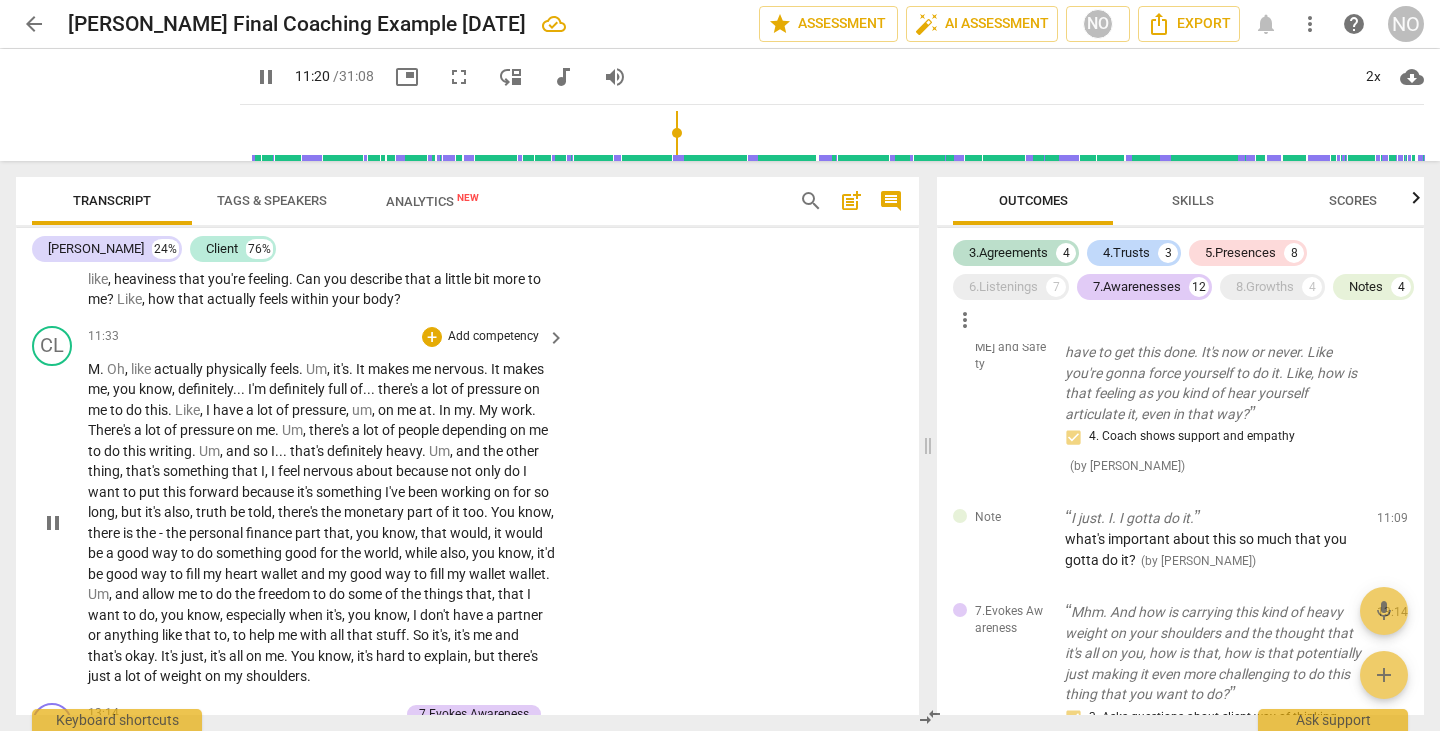 scroll, scrollTop: 5197, scrollLeft: 0, axis: vertical 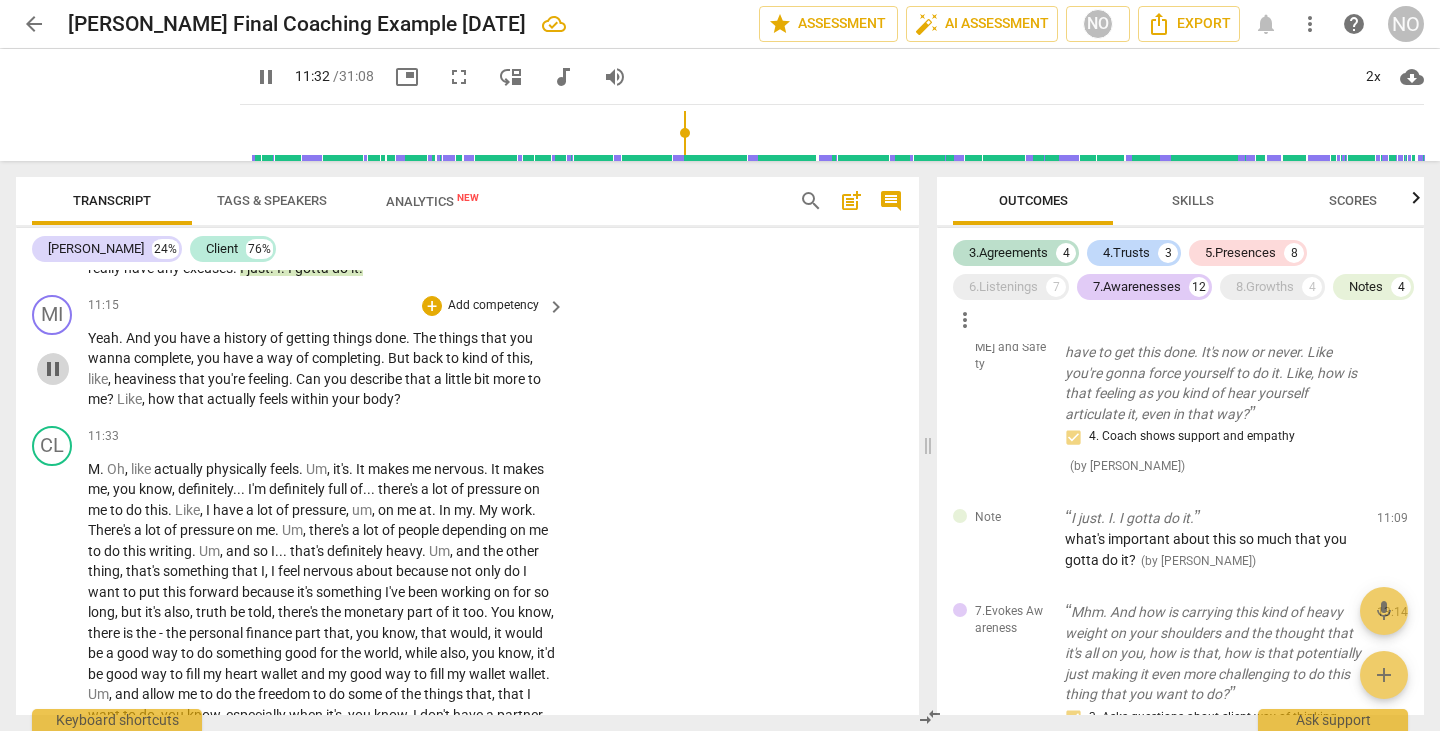 click on "pause" at bounding box center [53, 369] 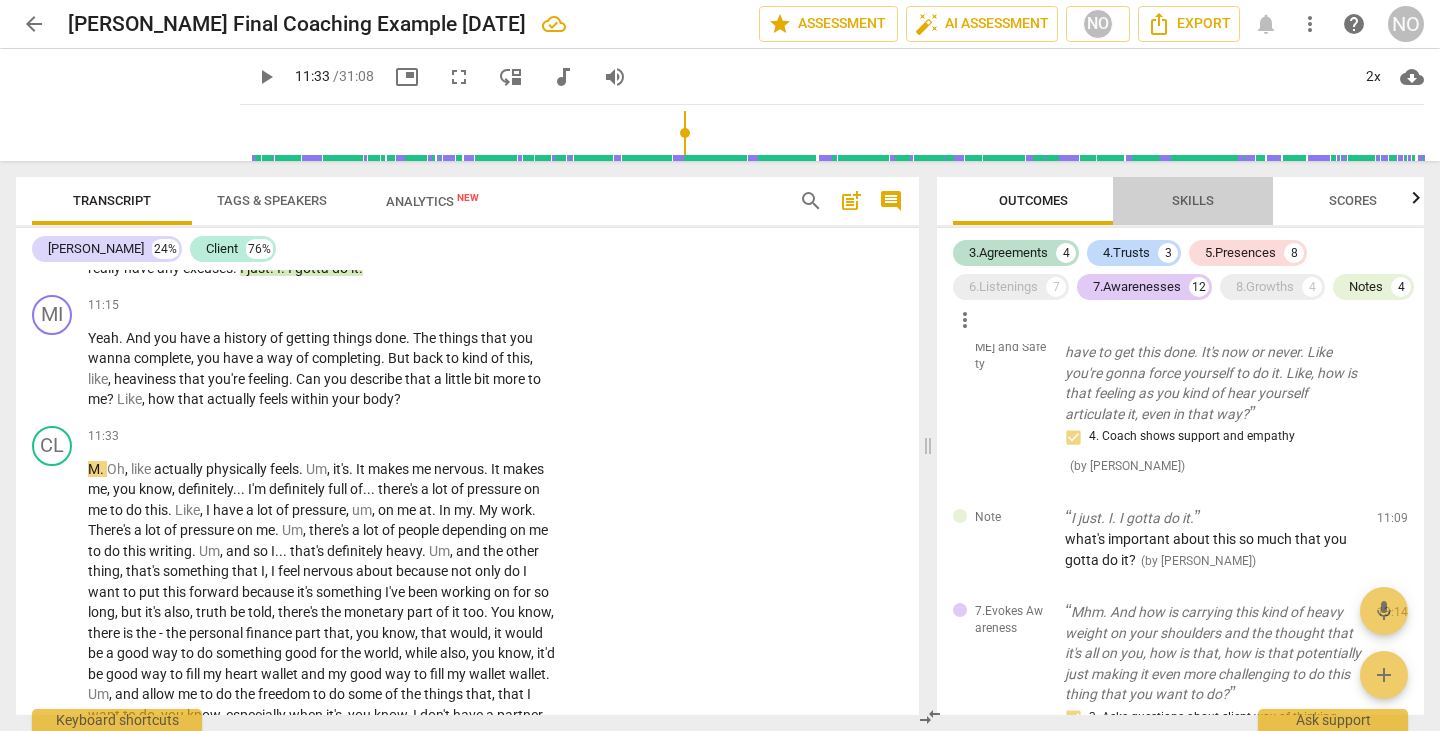 click on "Skills" at bounding box center (1193, 201) 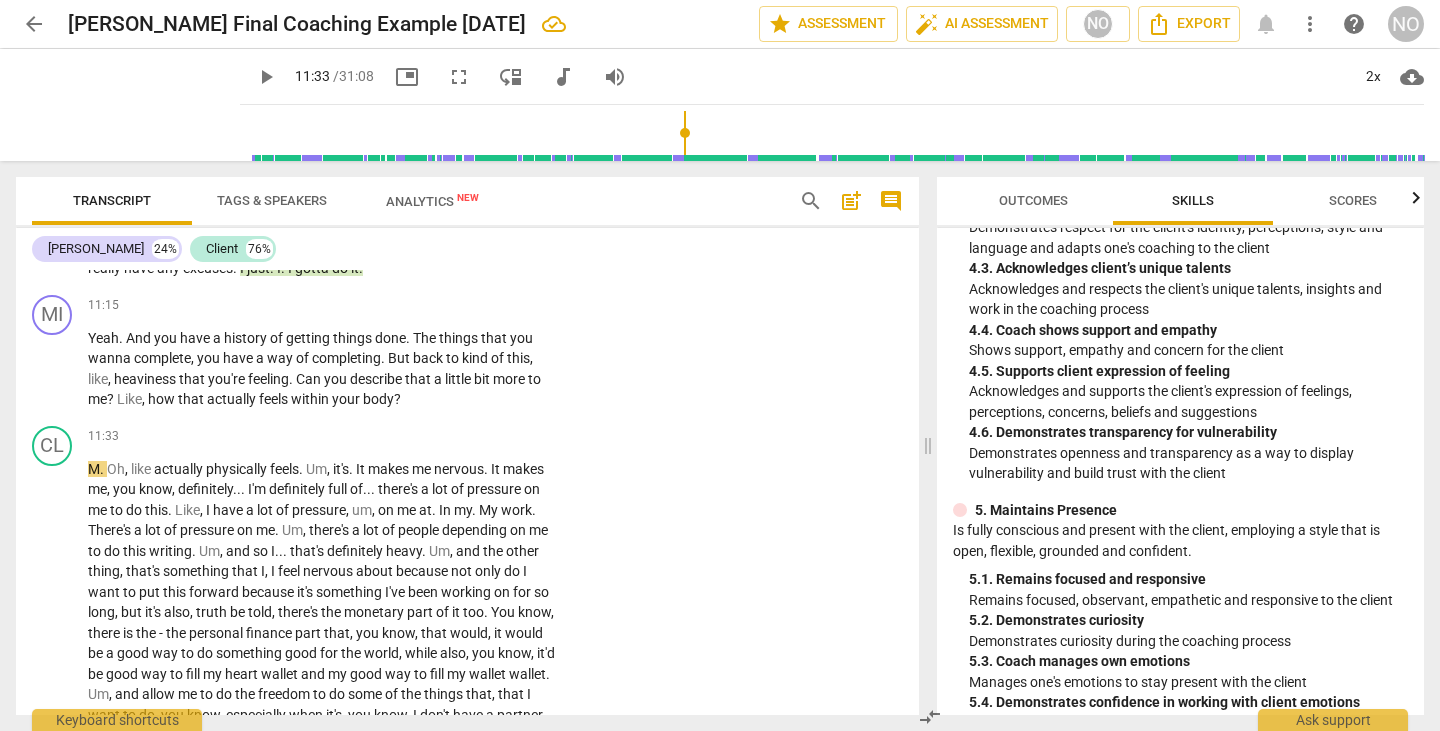 scroll, scrollTop: 1900, scrollLeft: 0, axis: vertical 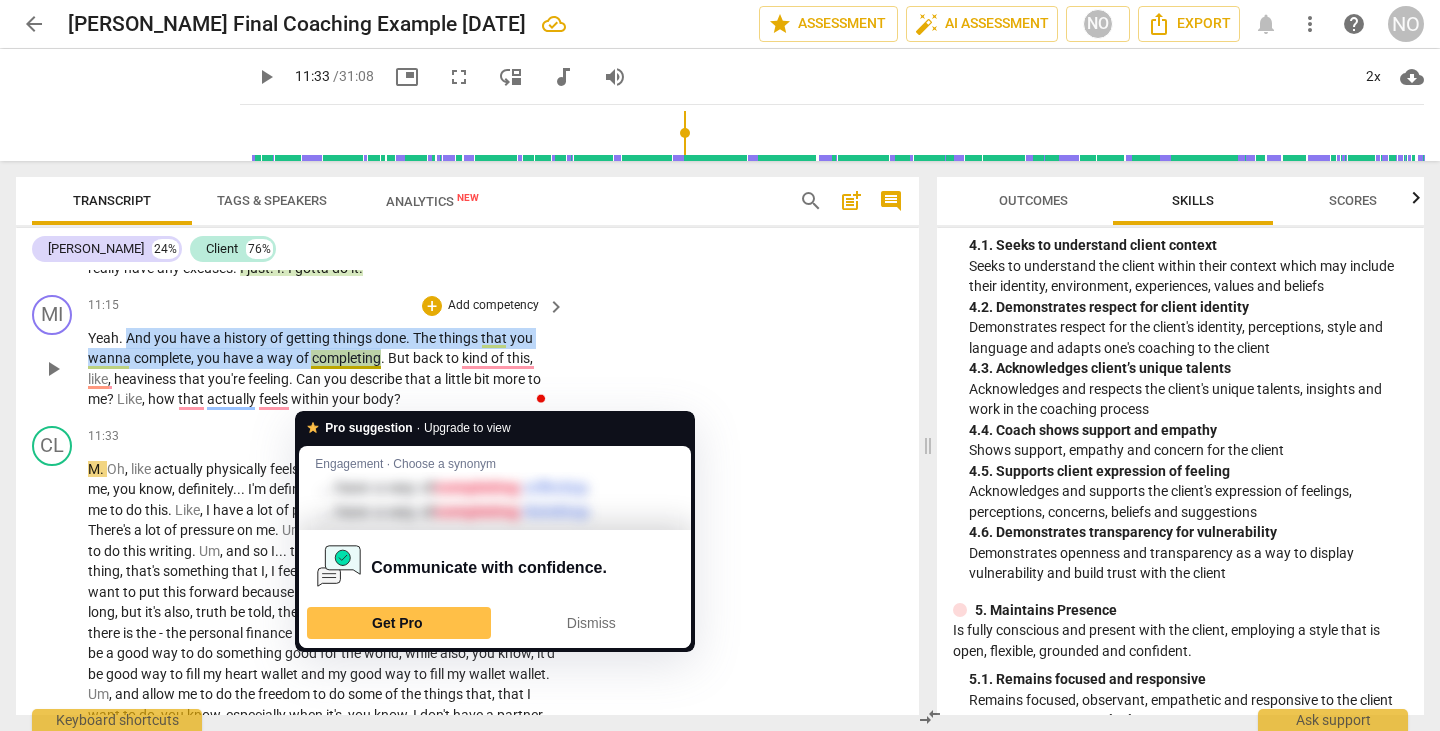 drag, startPoint x: 128, startPoint y: 379, endPoint x: 380, endPoint y: 395, distance: 252.50743 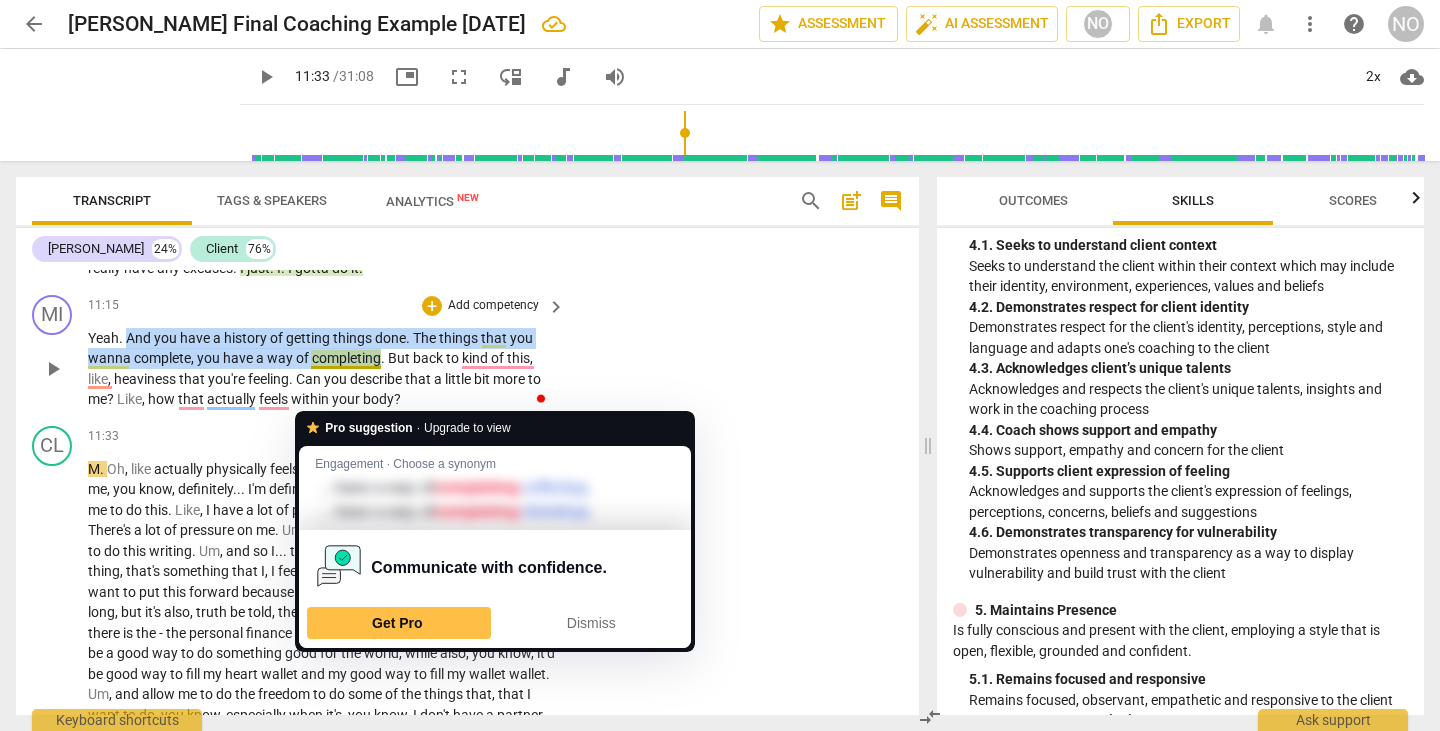 click on "Yeah .   And   you   have   a   history   of   getting   things   done .   The   things   that   you   wanna   complete ,   you   have   a   way   of   completing .   But   back   to   kind   of   this ,   like ,   heaviness   that   you're   feeling .   Can   you   describe   that   a   little   bit   more   to   me ?   Like ,   how   that   actually   feels   within   your   body ?" at bounding box center (321, 369) 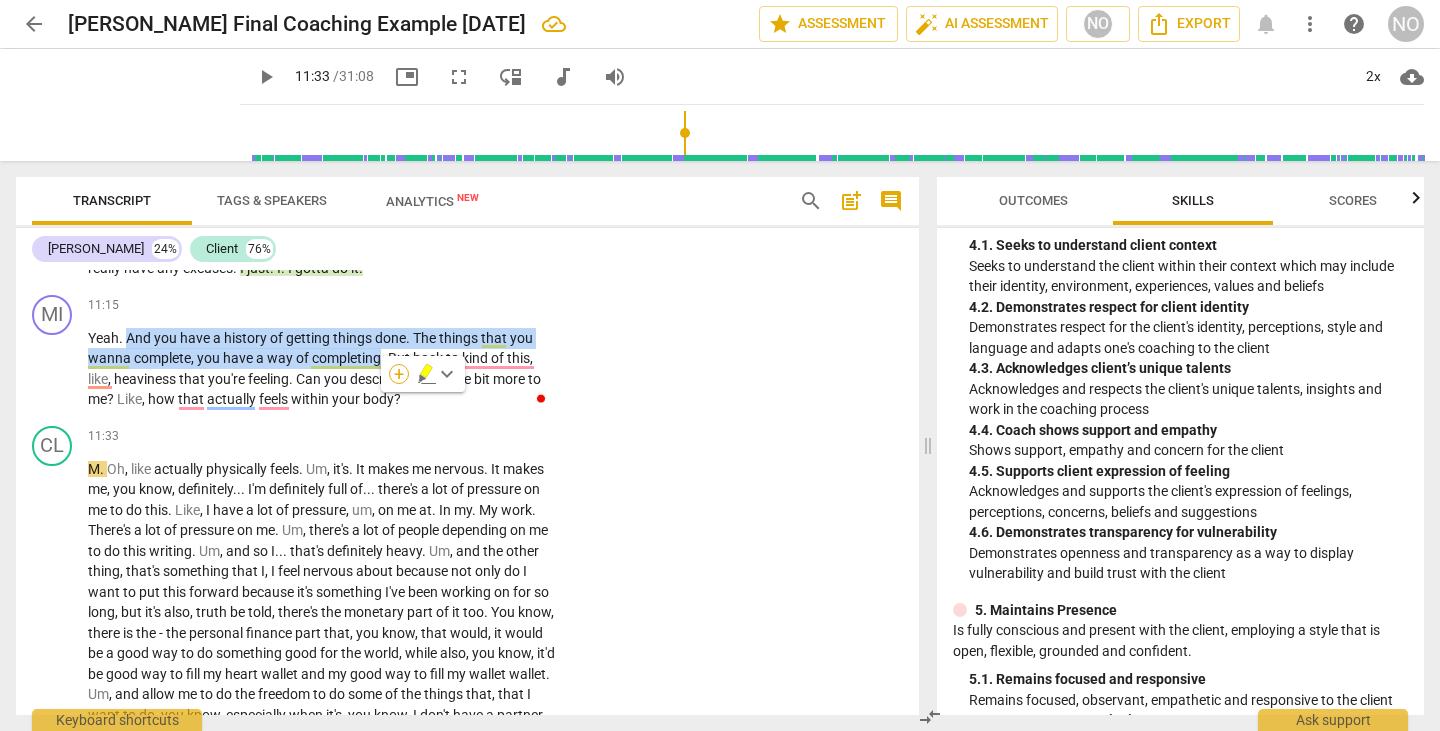 click on "+" at bounding box center [399, 374] 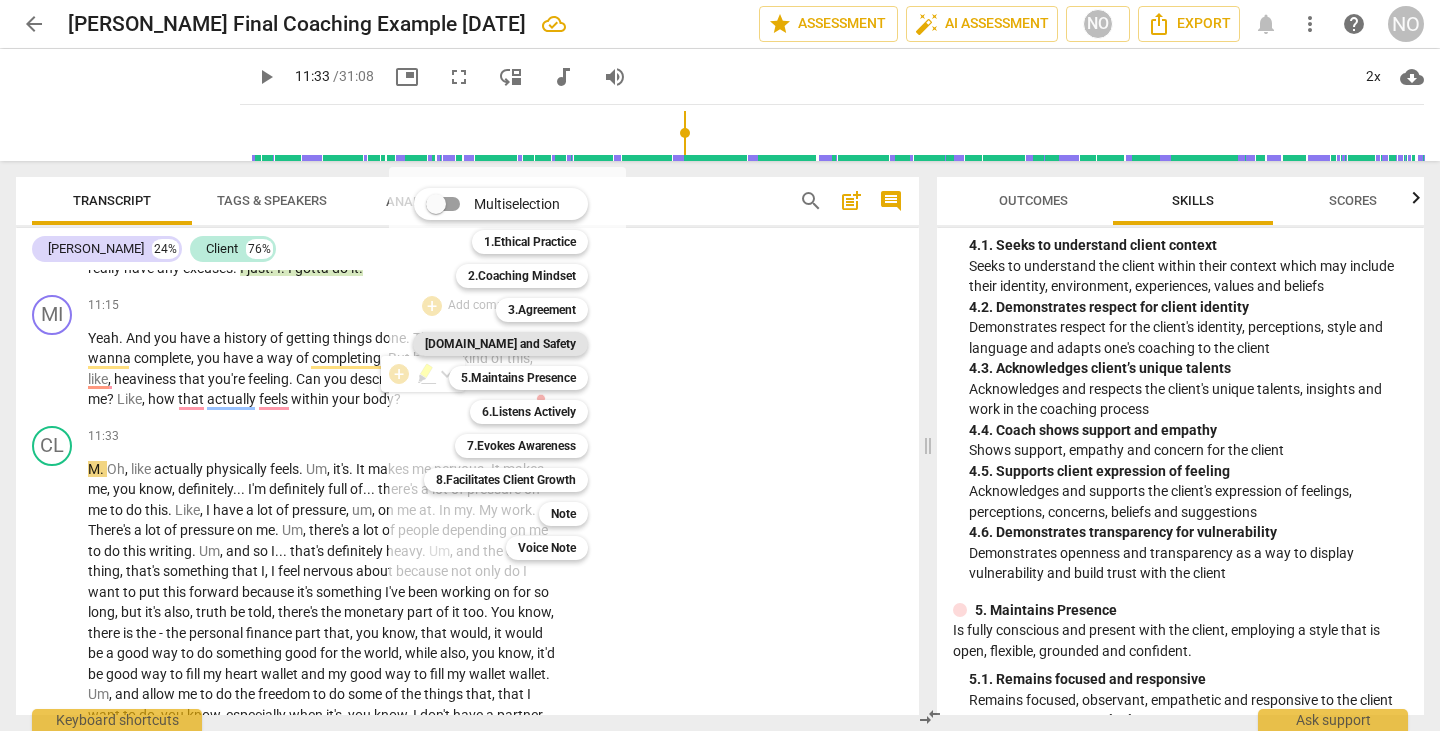 click on "[DOMAIN_NAME] and Safety" at bounding box center (500, 344) 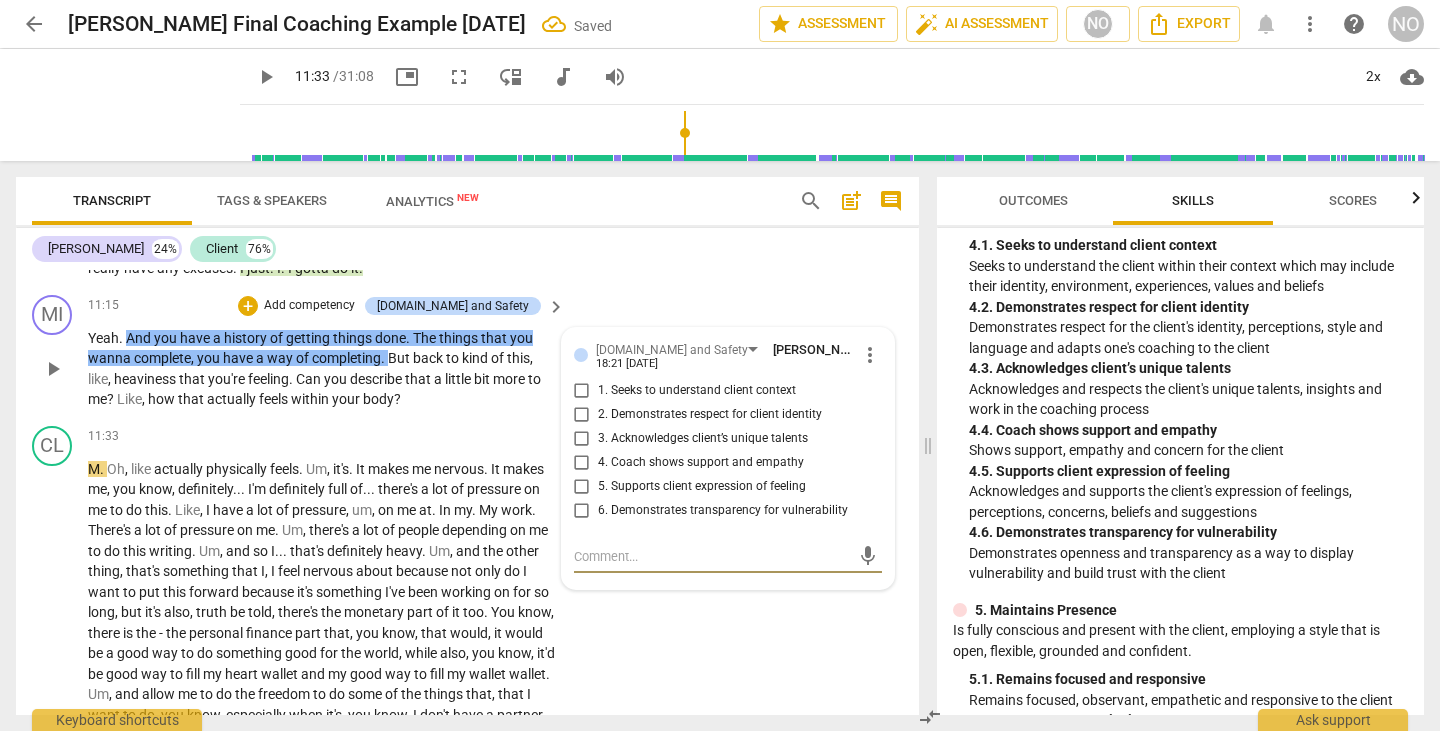click on "3. Acknowledges client’s unique talents" at bounding box center [582, 439] 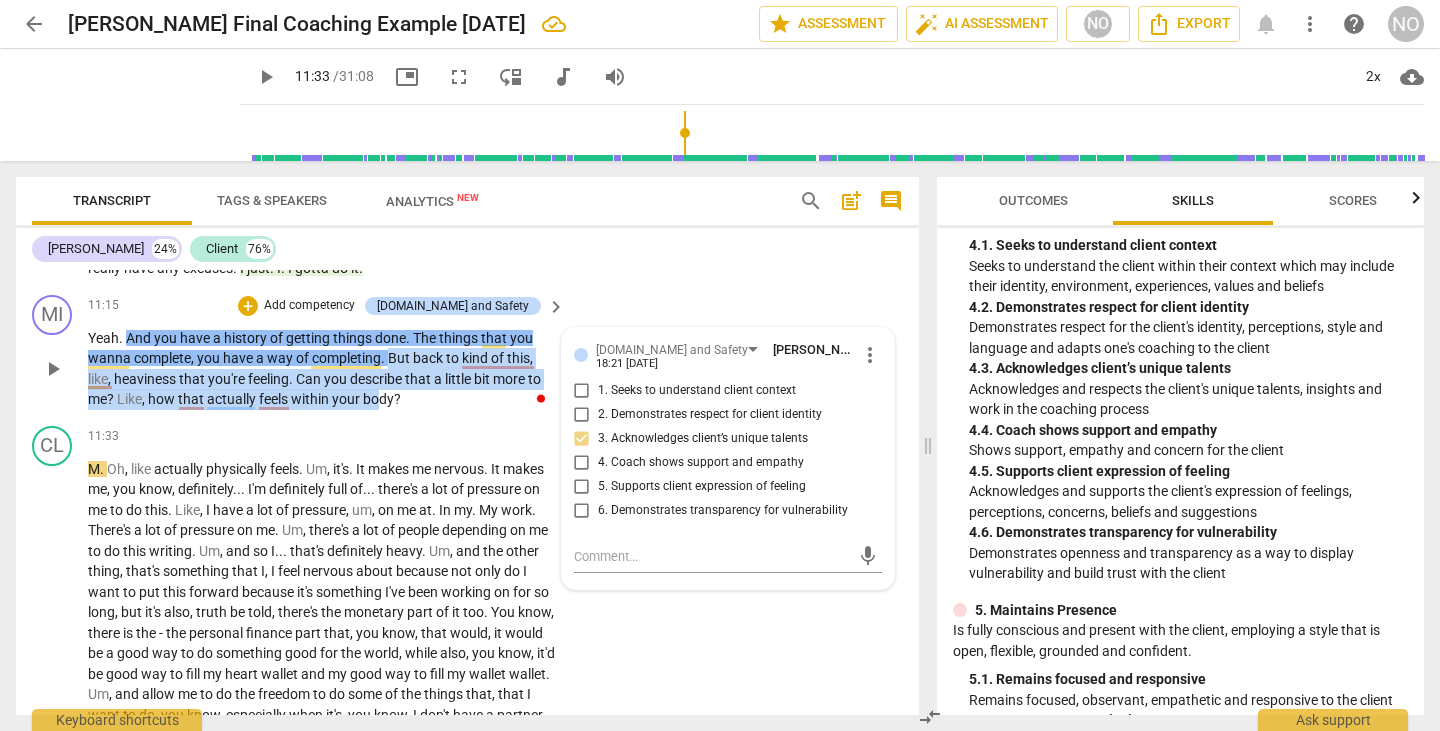 drag, startPoint x: 390, startPoint y: 401, endPoint x: 382, endPoint y: 455, distance: 54.589375 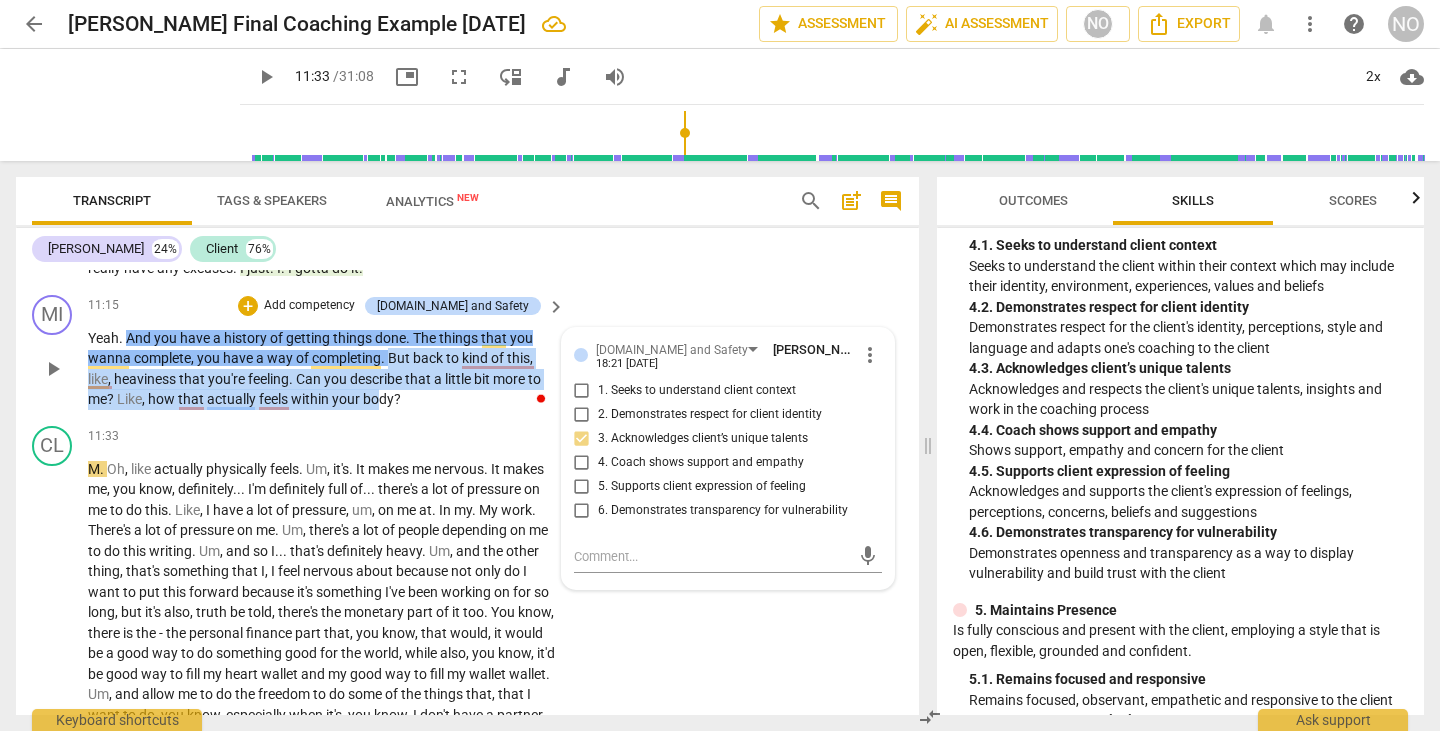 click on "MI play_arrow pause 11:15 + Add competency 4.Trust and Safety keyboard_arrow_right Yeah .   And   you   have   a   history   of   getting   things   done .   The   things   that   you   wanna   complete ,   you   have   a   way   of   completing .   But   back   to   kind   of   this ,   like ,   heaviness   that   you're   feeling .   Can   you   describe   that   a   little   bit   more   to   me ?   Like ,   how   that   actually   feels   within   your   body ? 4.Trust and Safety Nanor Ohanesian 18:21 07-29-2025 more_vert 1. Seeks to understand client context 2. Demonstrates respect for client identity 3. Acknowledges client’s unique talents 4. Coach shows support and empathy 5. Supports client expression of feeling 6. Demonstrates transparency for vulnerability mic" at bounding box center [467, 352] 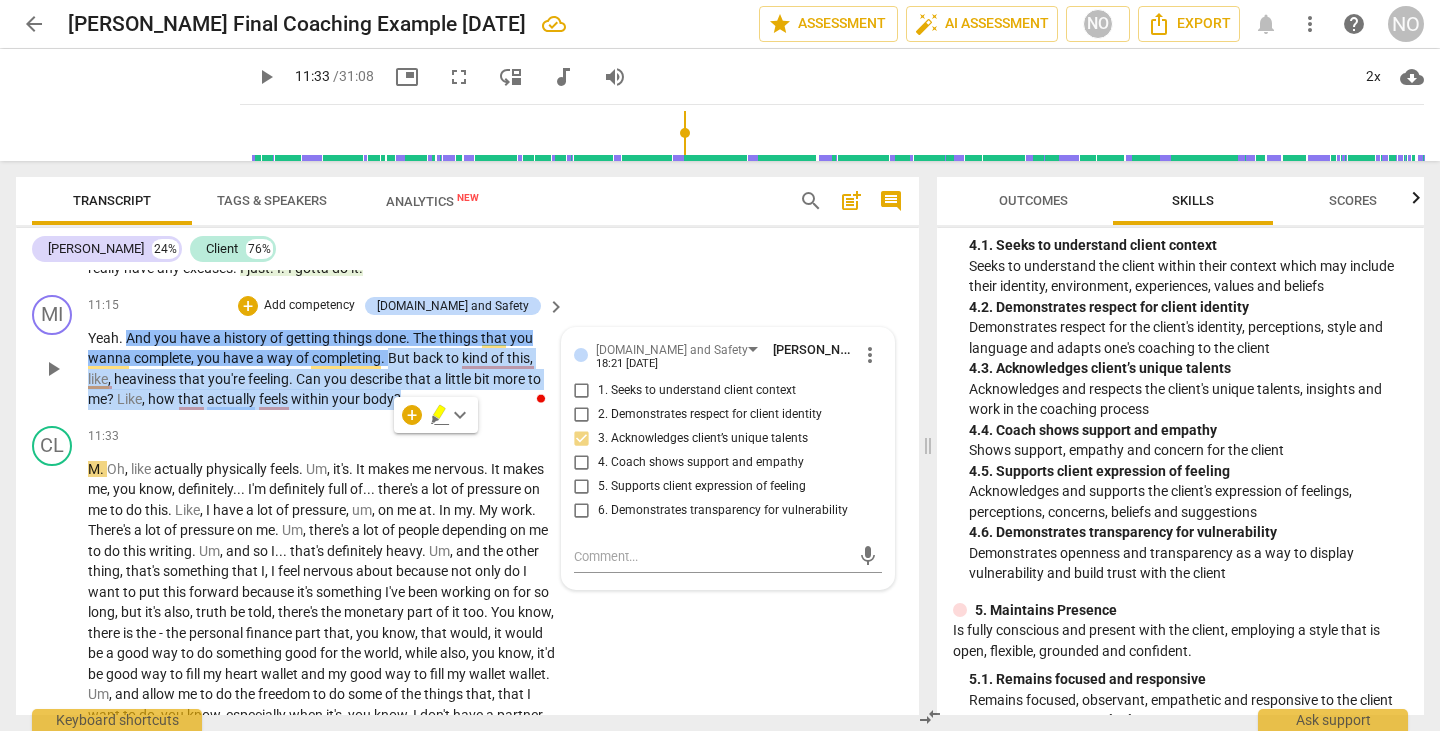 click on "Yeah .   And   you   have   a   history   of   getting   things   done .   The   things   that   you   wanna   complete ,   you   have   a   way   of   completing .   But   back   to   kind   of   this ,   like ,   heaviness   that   you're   feeling .   Can   you   describe   that   a   little   bit   more   to   me ?   Like ,   how   that   actually   feels   within   your   body ?" at bounding box center (321, 369) 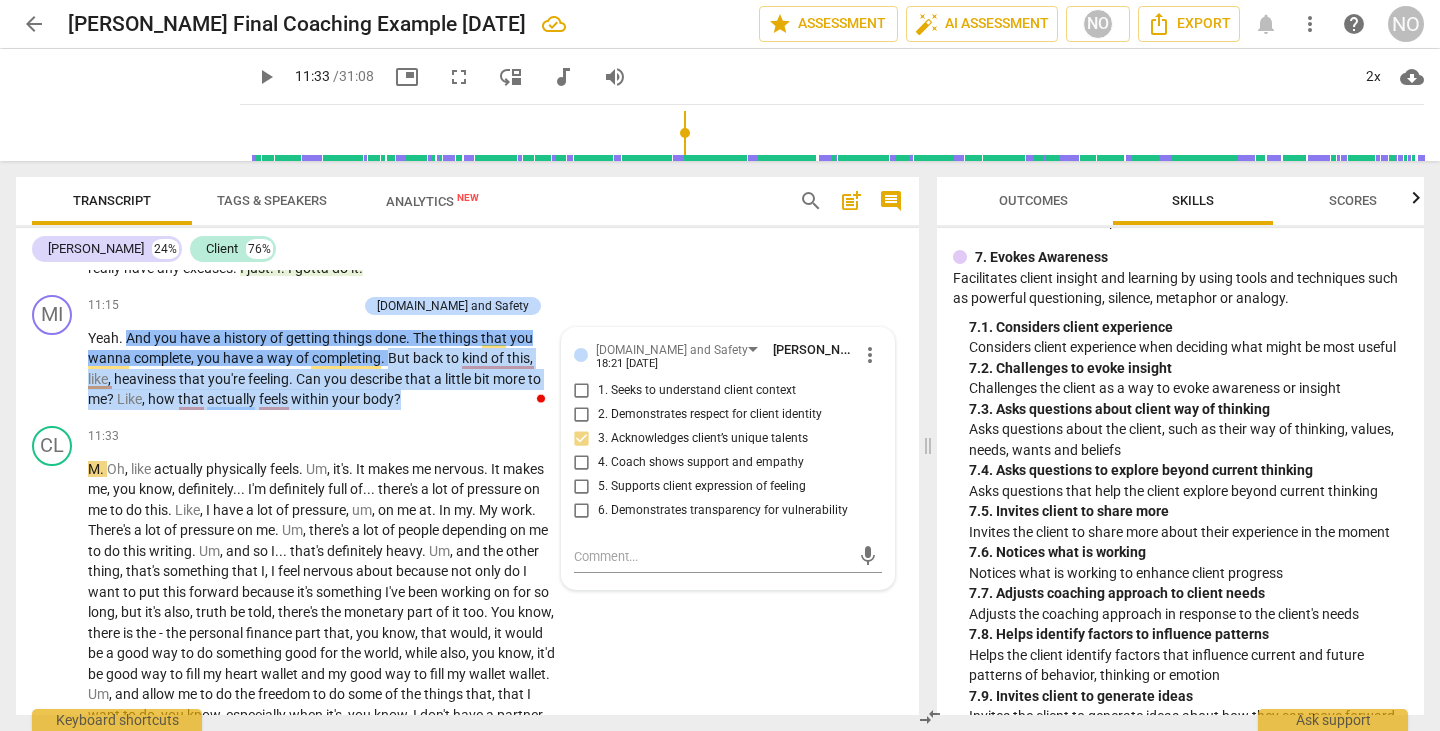 scroll, scrollTop: 3200, scrollLeft: 0, axis: vertical 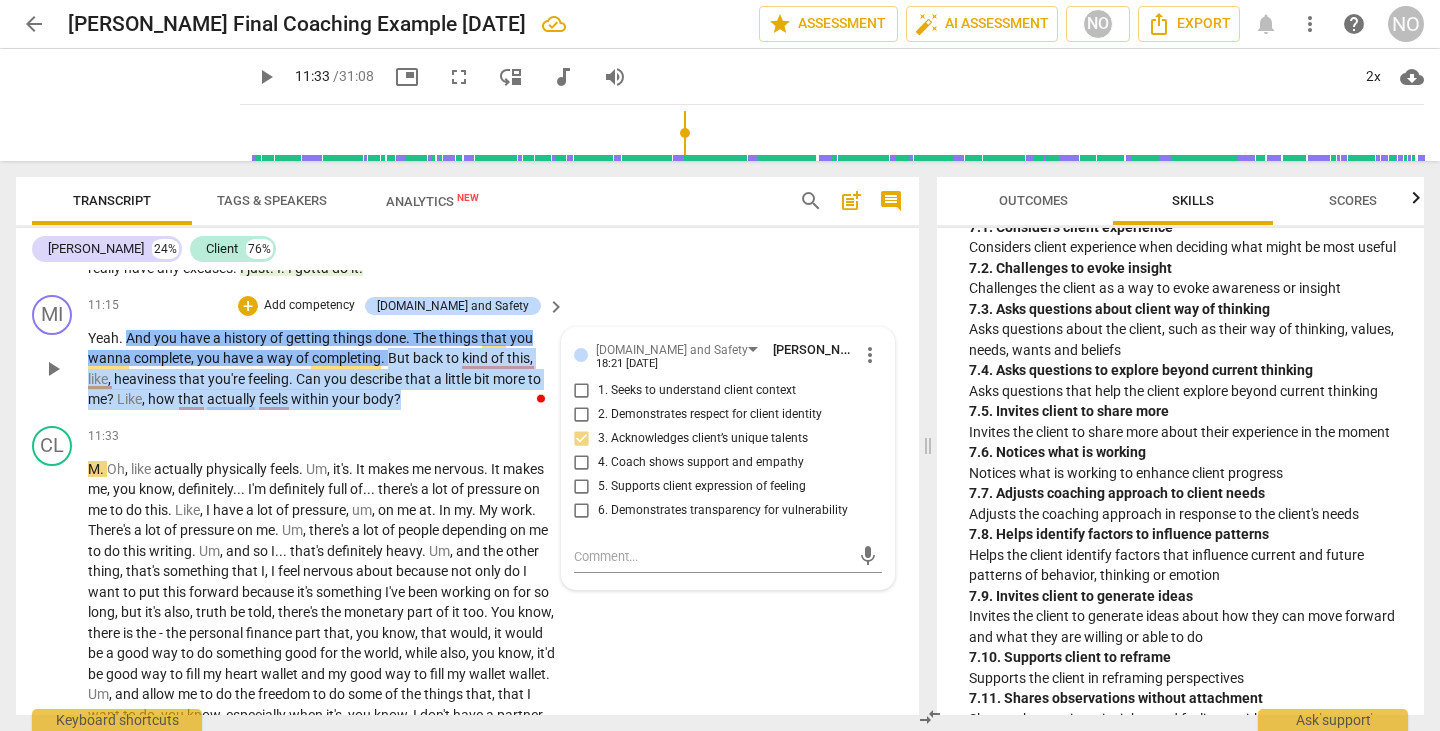 click on "+ Add competency" at bounding box center (297, 306) 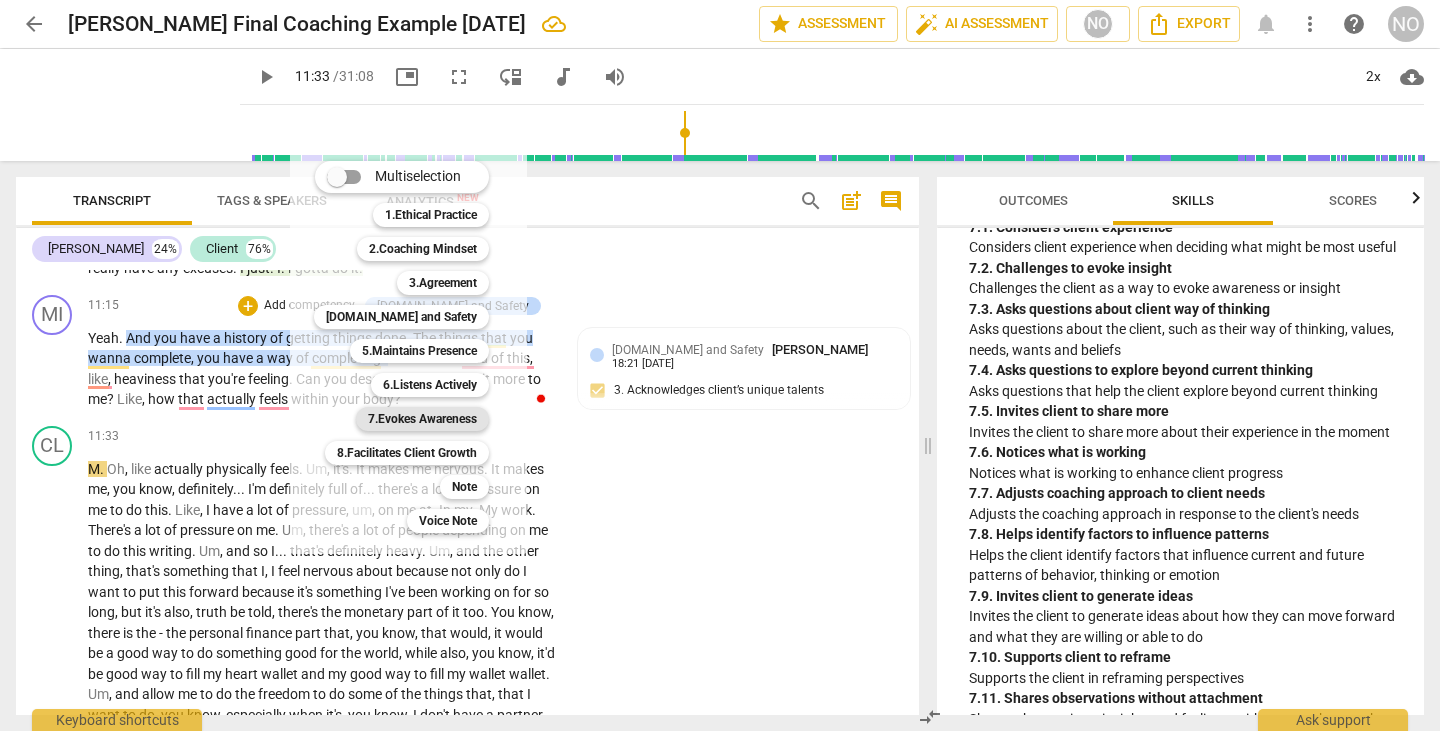 click on "7.Evokes Awareness" at bounding box center [422, 419] 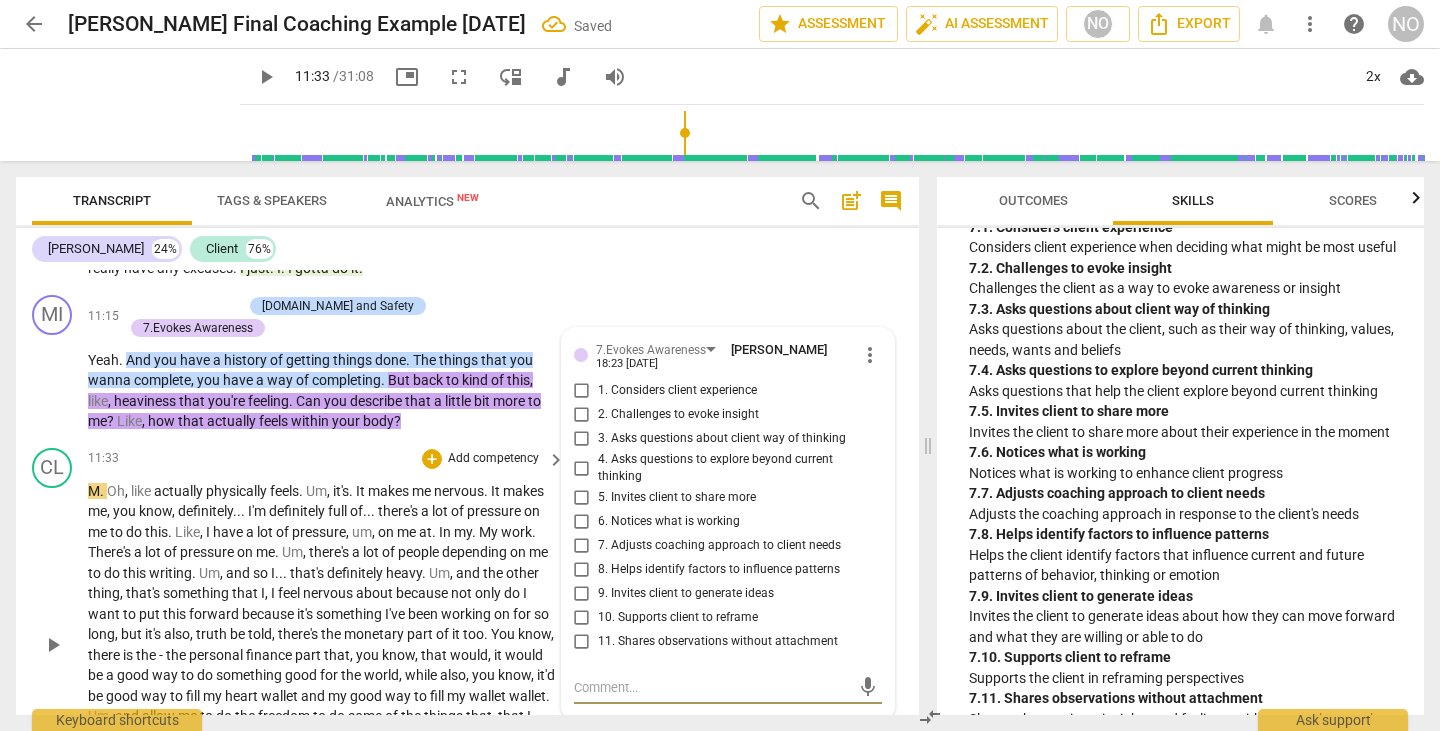 scroll, scrollTop: 5433, scrollLeft: 0, axis: vertical 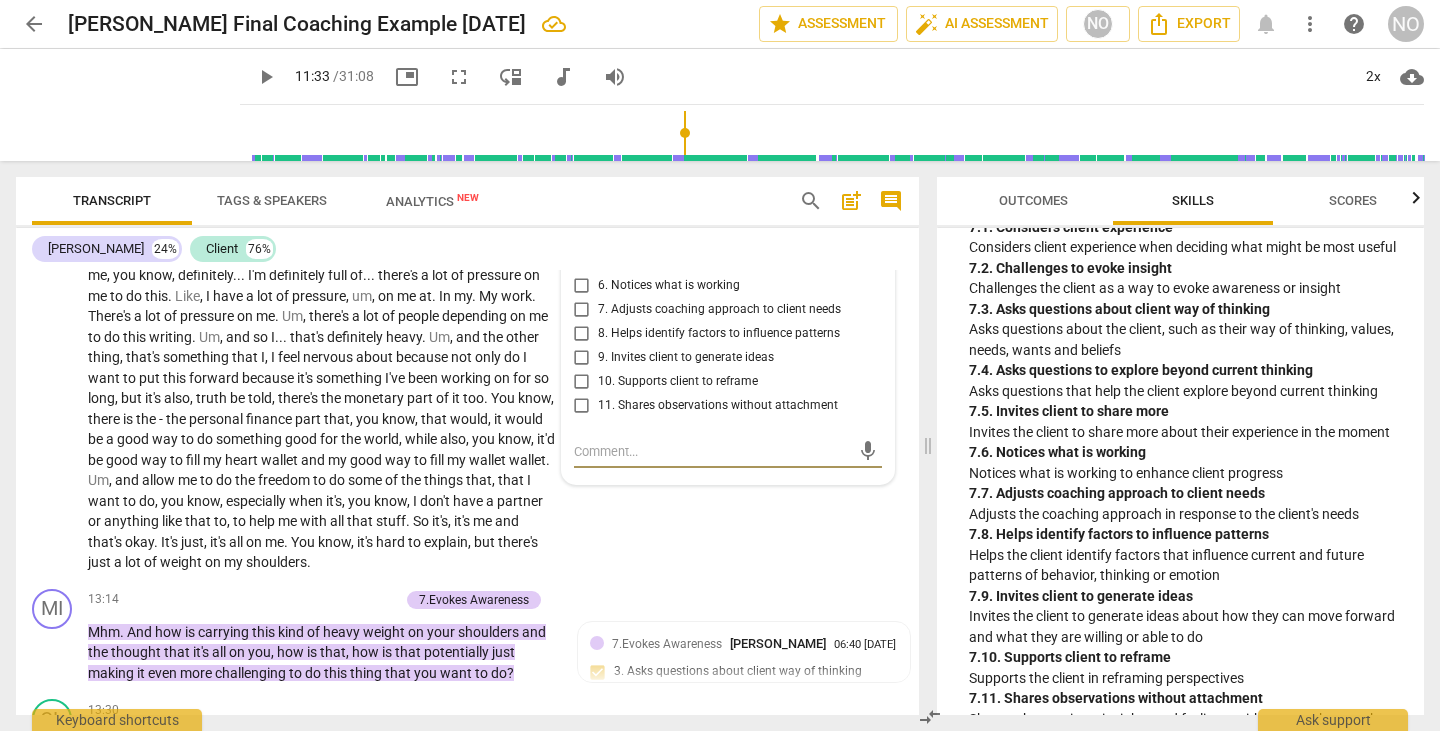 click on "5. Invites client to share more" at bounding box center [582, 262] 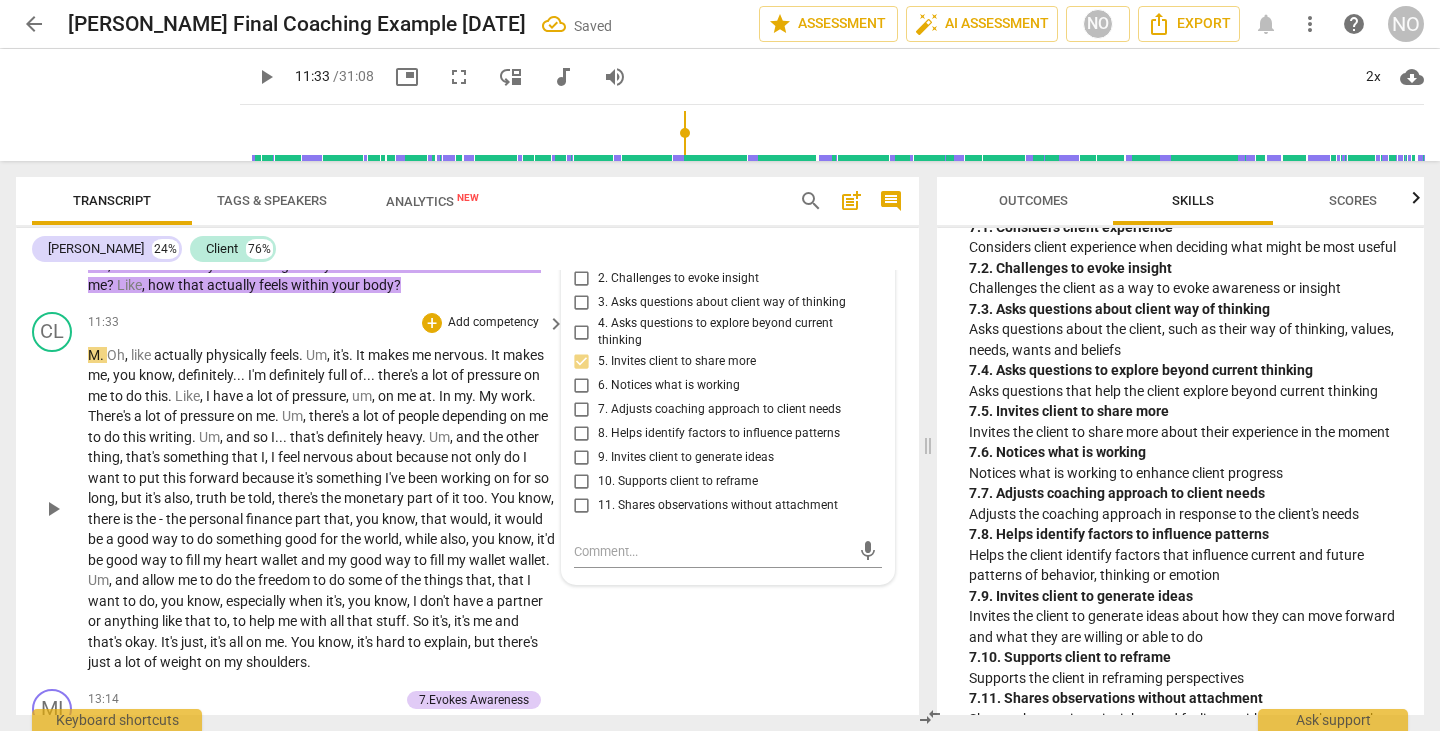 scroll, scrollTop: 5233, scrollLeft: 0, axis: vertical 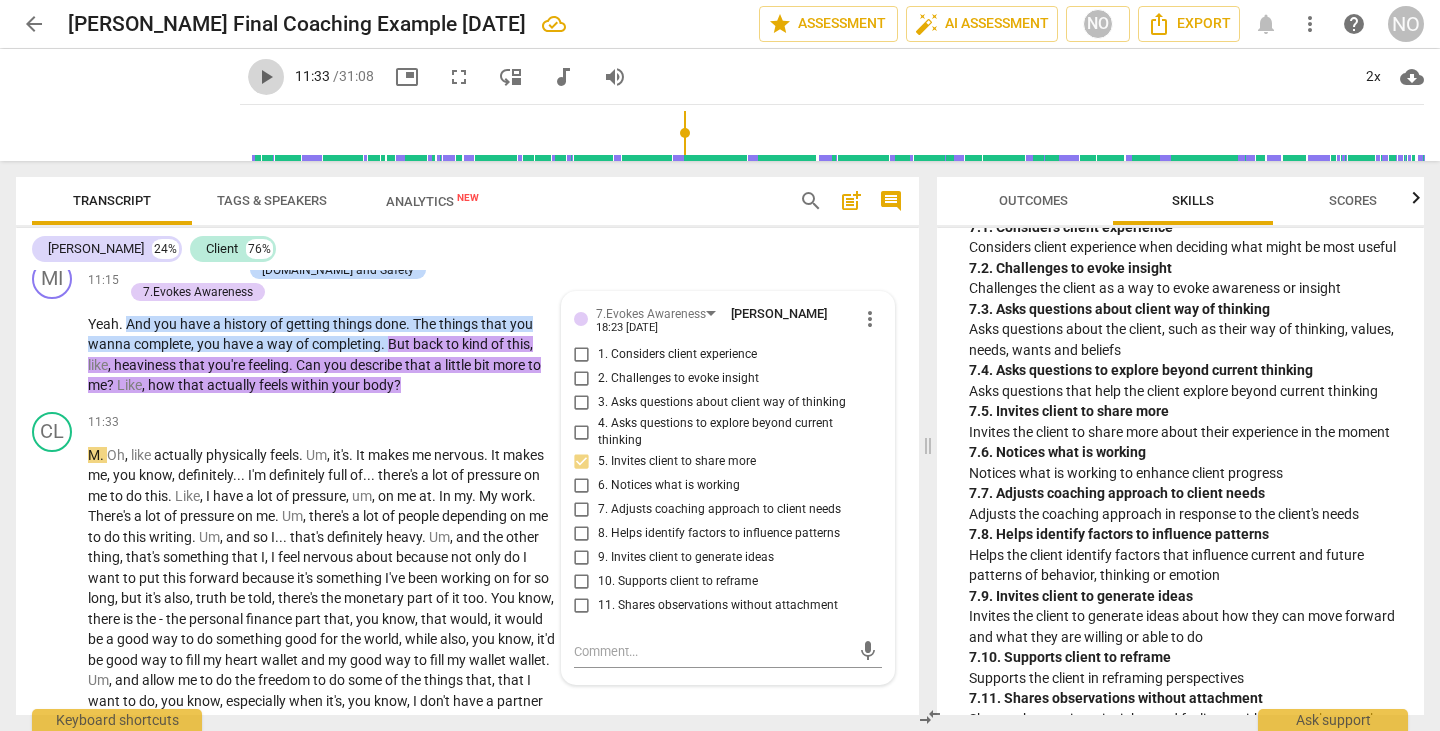 click on "play_arrow" at bounding box center [266, 77] 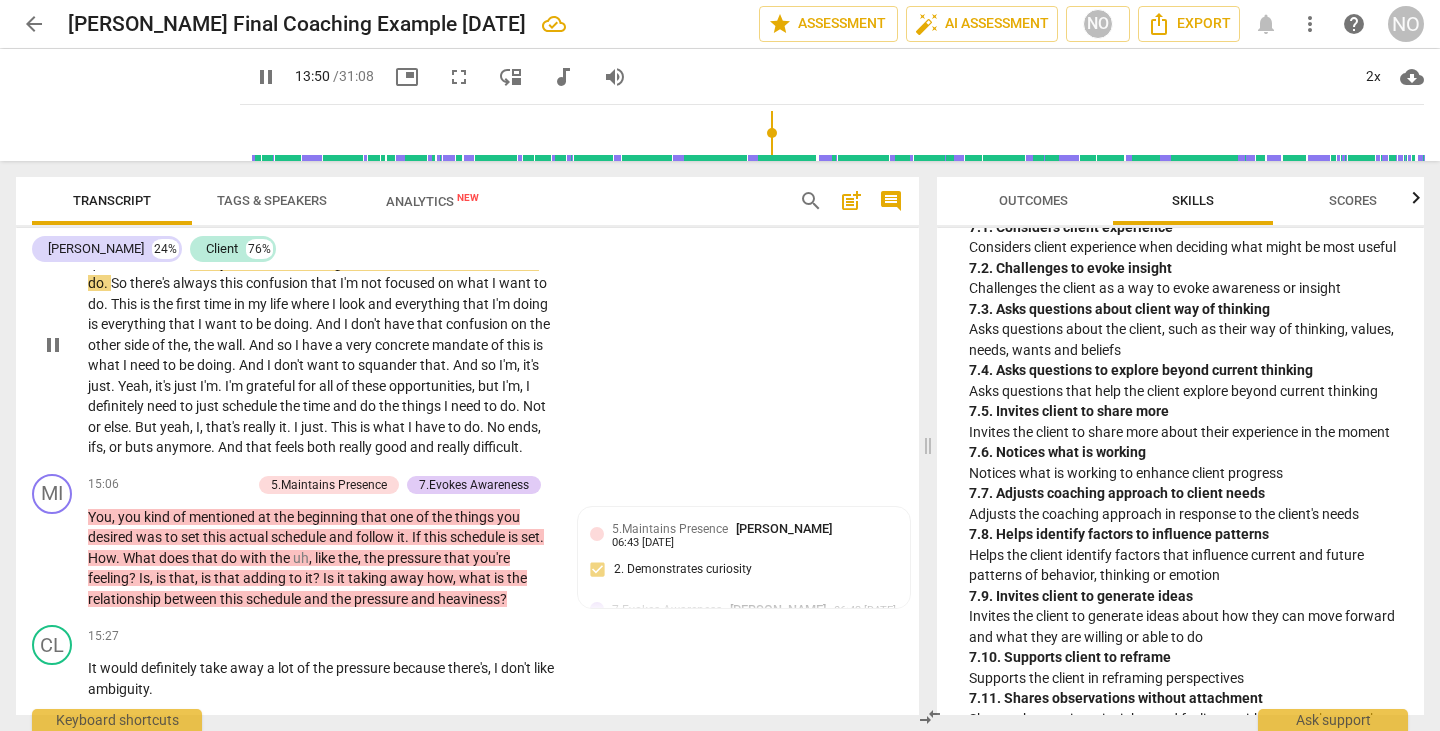 scroll, scrollTop: 6033, scrollLeft: 0, axis: vertical 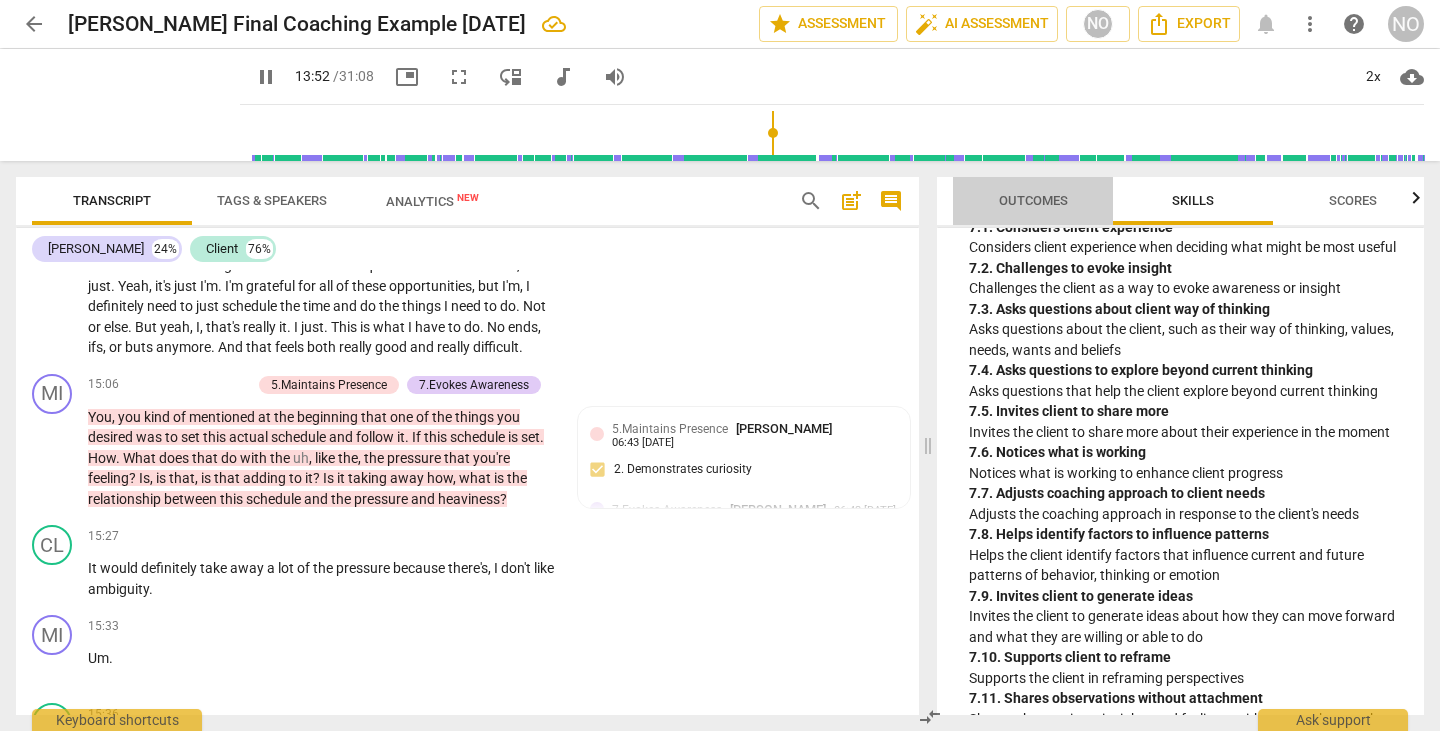click on "Outcomes" at bounding box center [1033, 200] 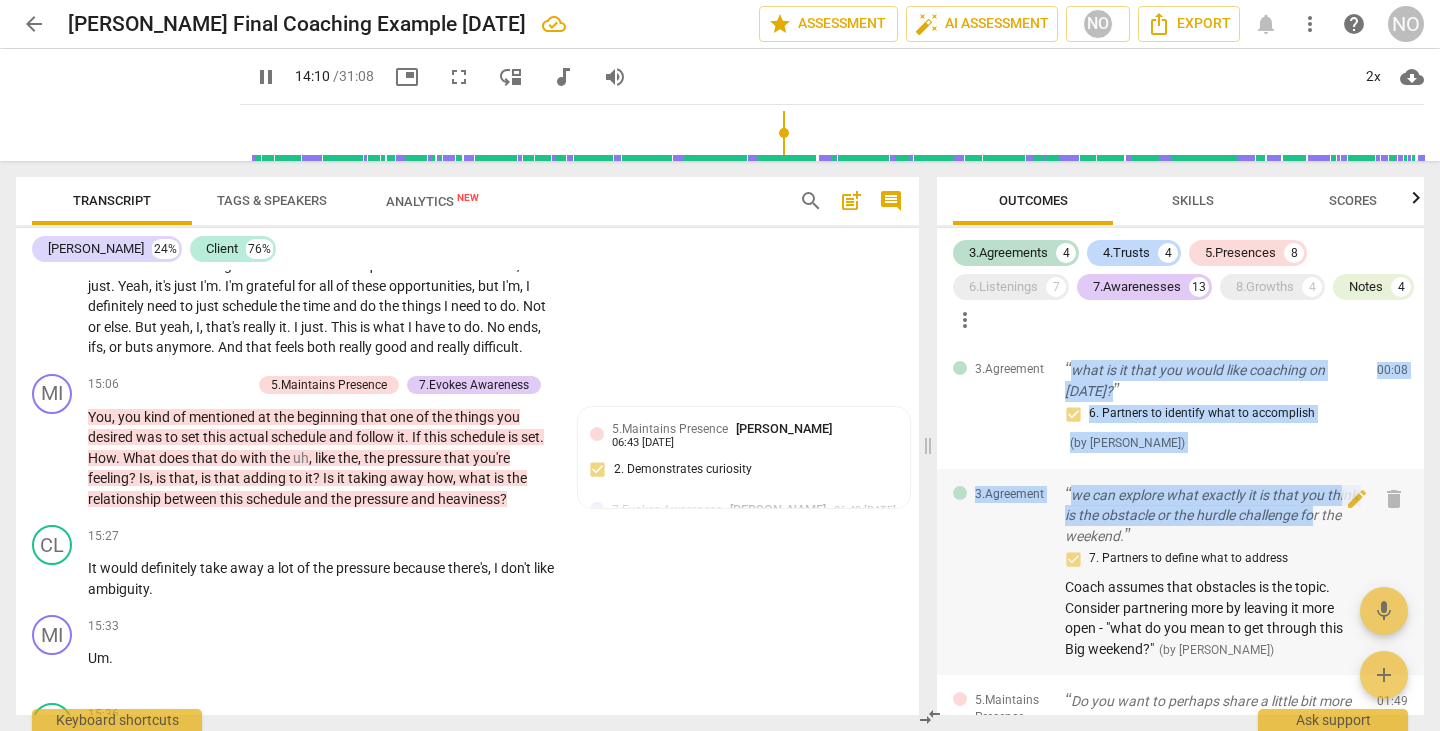drag, startPoint x: 1071, startPoint y: 366, endPoint x: 1081, endPoint y: 522, distance: 156.32019 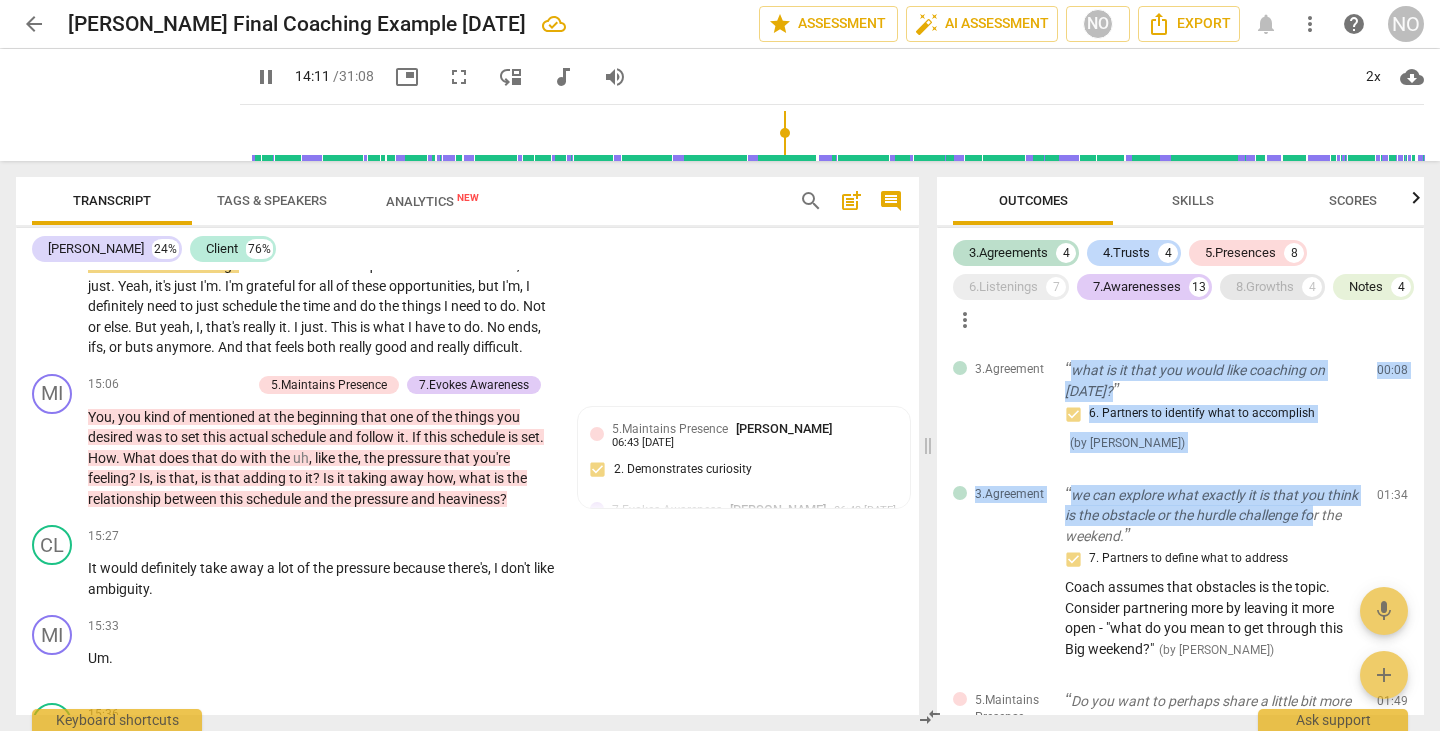 click on "8.Growths" at bounding box center (1265, 287) 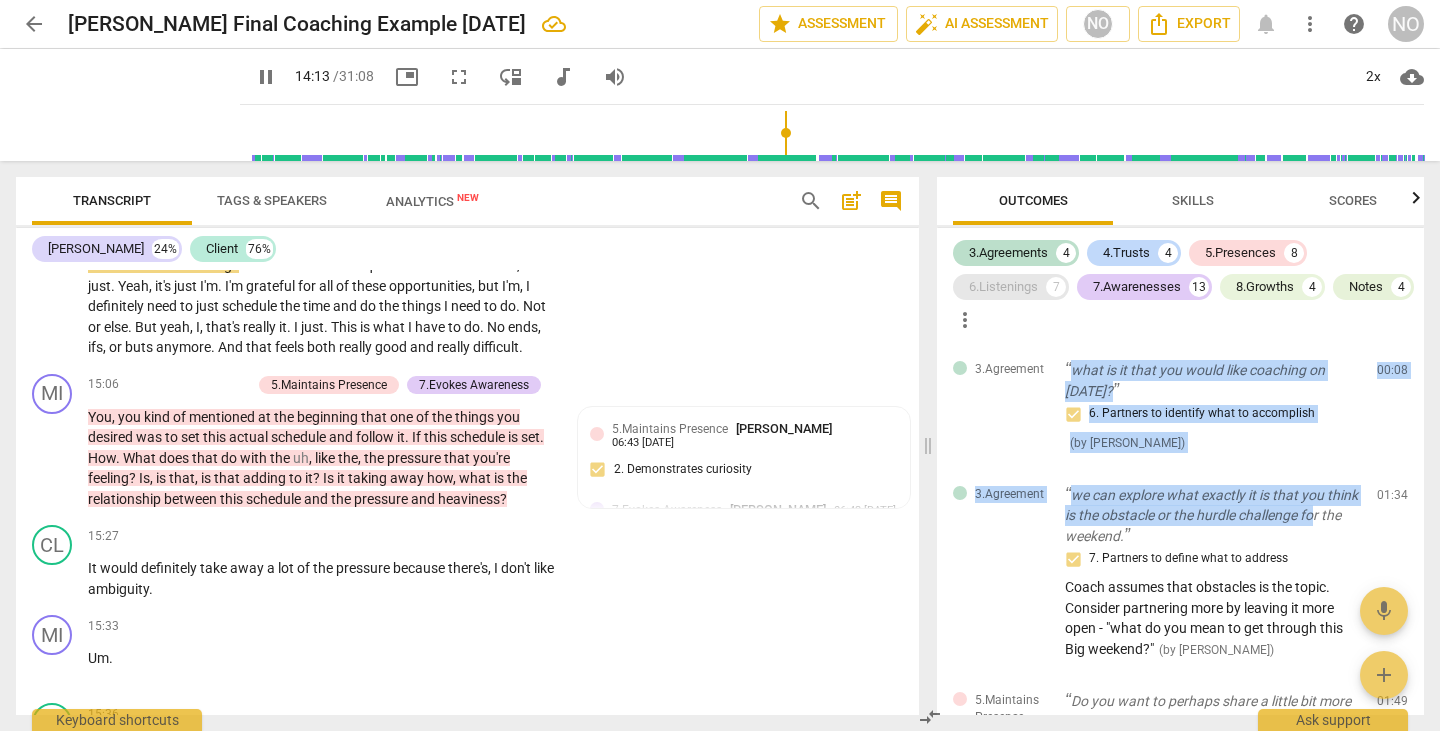 click on "6.Listenings" at bounding box center (1003, 287) 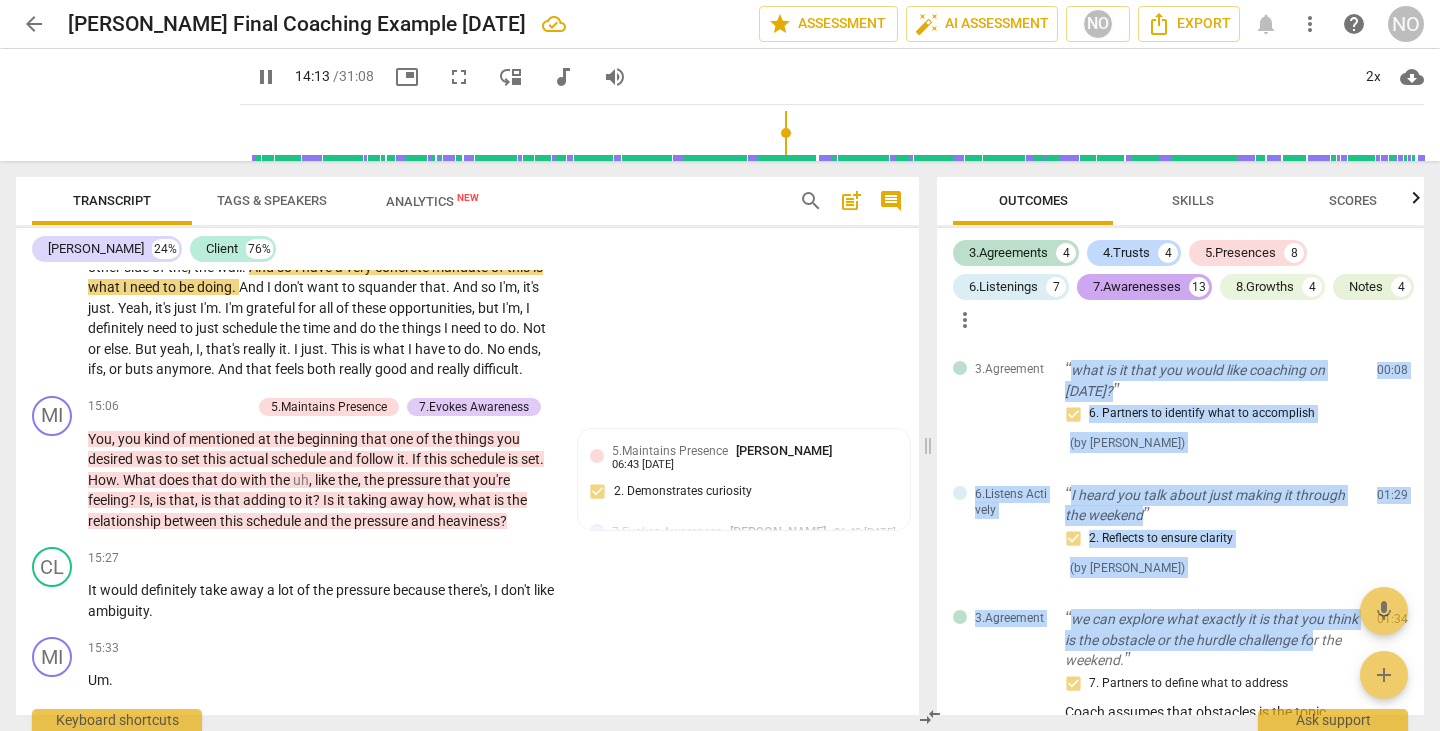 scroll, scrollTop: 6055, scrollLeft: 0, axis: vertical 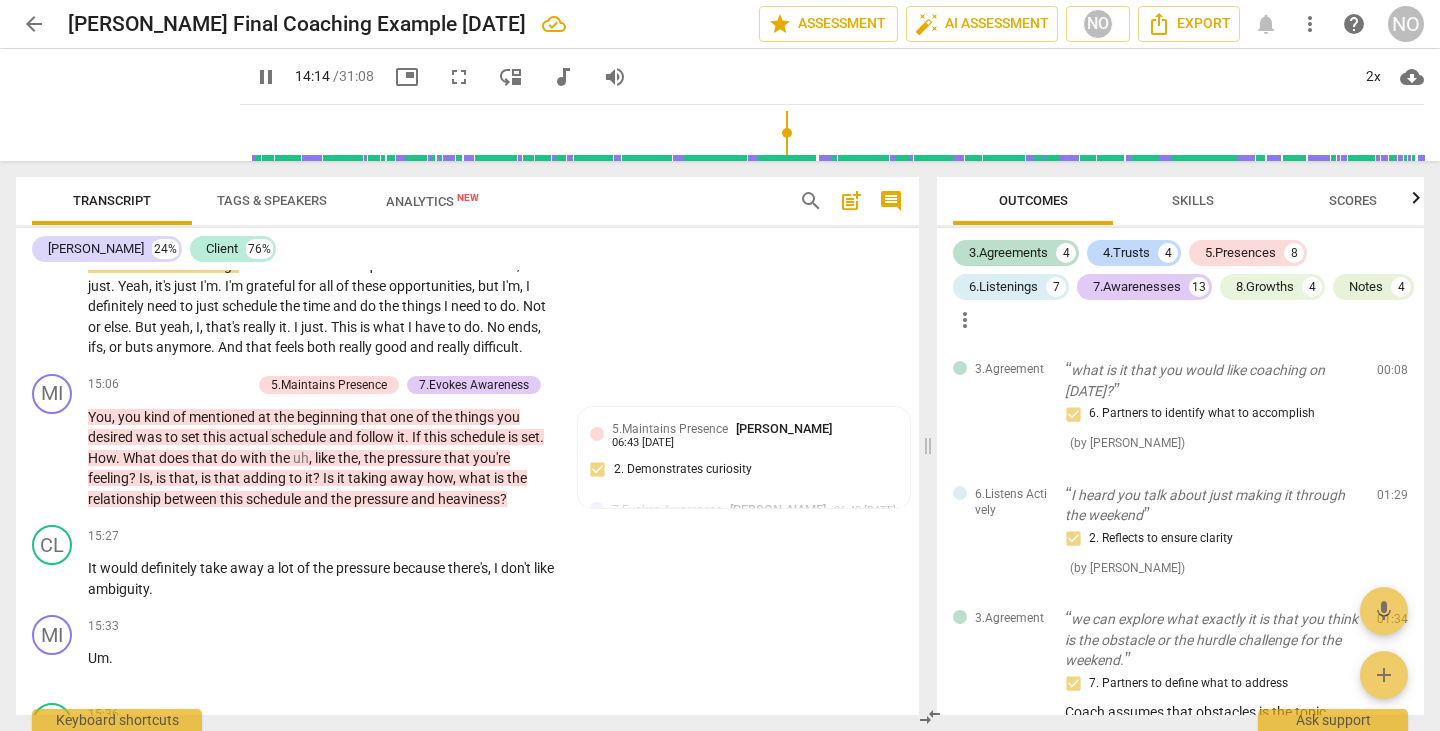 click on "3.Agreements 4 4.Trusts 4 5.Presences 8 6.Listenings 7 7.Awarenesses 13 8.Growths 4 Notes 4 more_vert" at bounding box center (1188, 286) 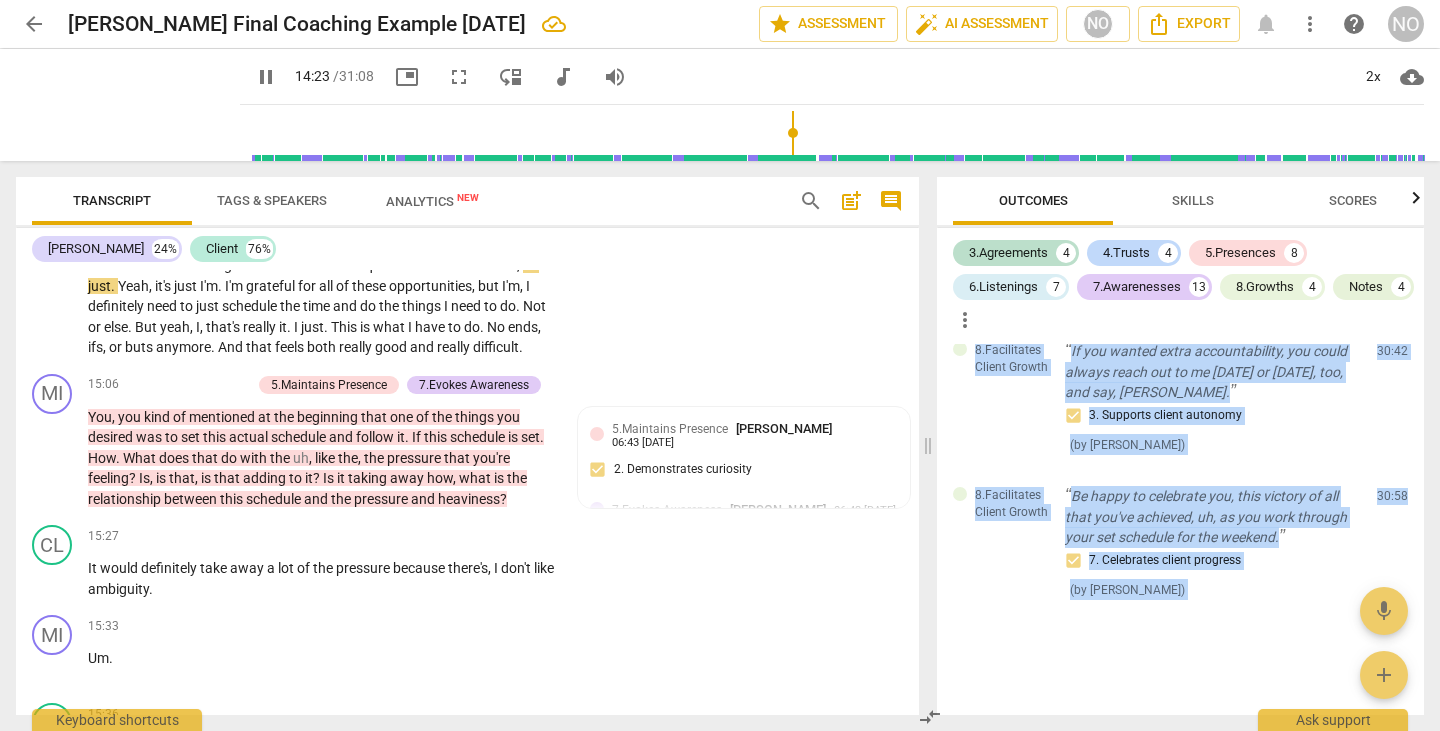 scroll, scrollTop: 7348, scrollLeft: 0, axis: vertical 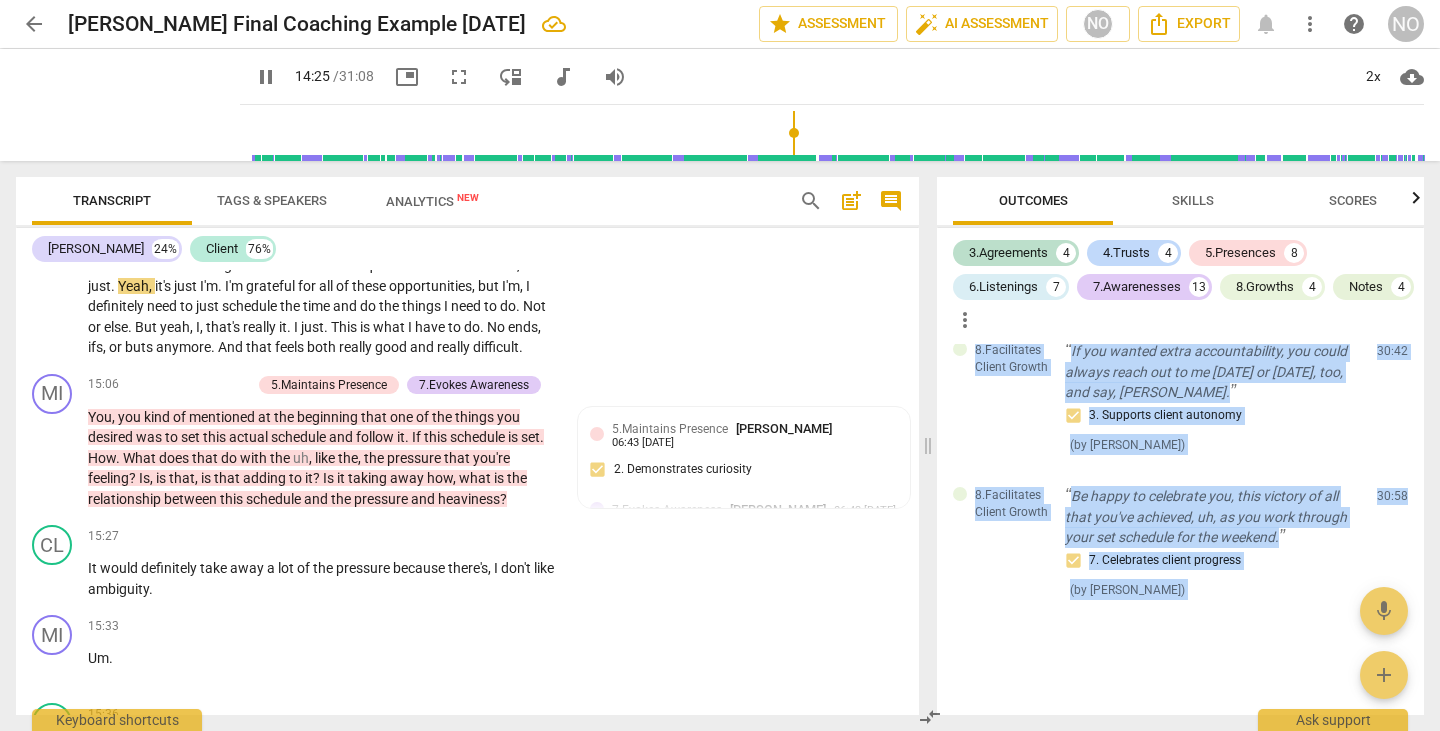 drag, startPoint x: 972, startPoint y: 368, endPoint x: 1083, endPoint y: 729, distance: 377.67975 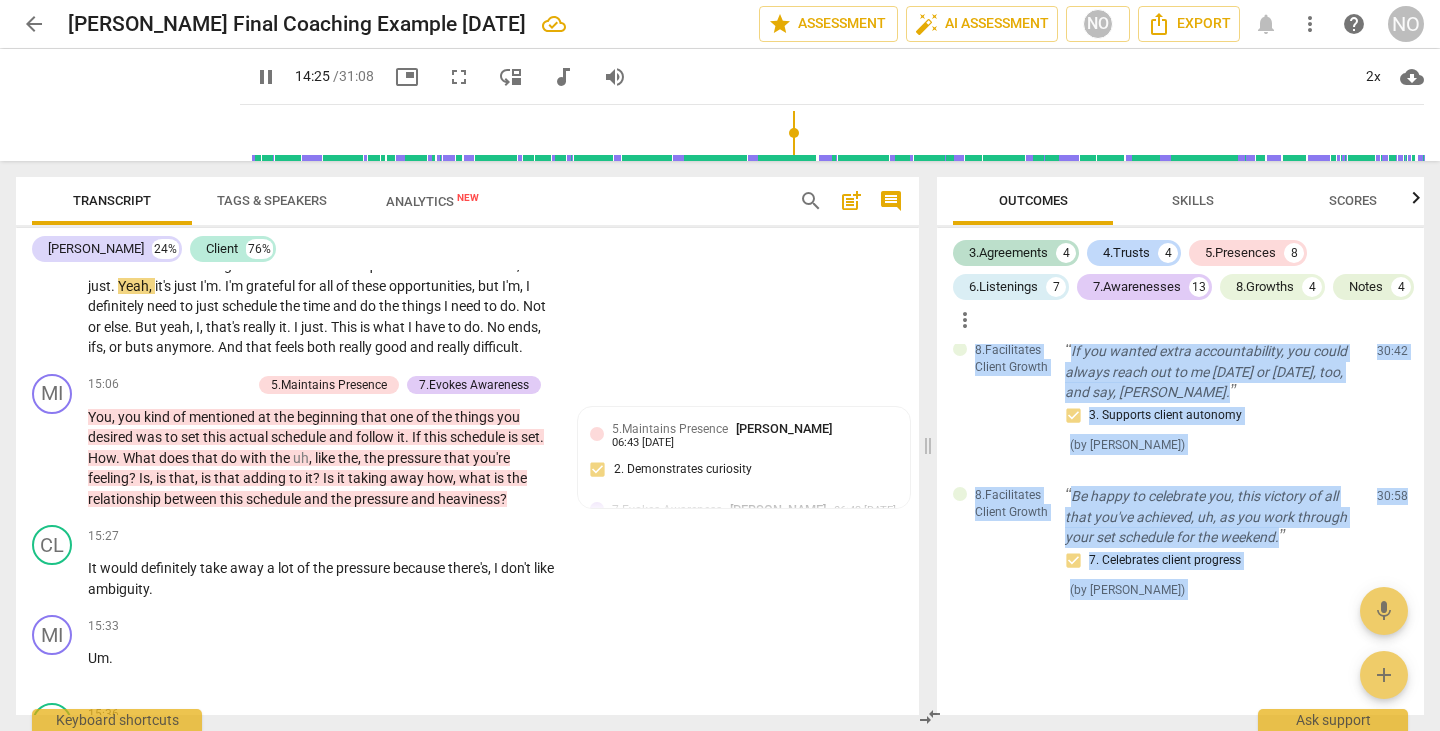 click on "Outcomes Skills Scores 3.Agreements 4 4.Trusts 4 5.Presences 8 6.Listenings 7 7.Awarenesses 13 8.Growths 4 Notes 4 more_vert 3.Agreement what is it that you would like coaching on today? 6. Partners to identify what to accomplish ( by Nanor Ohanesian ) 00:08 edit delete 6.Listens Actively I heard you talk about just making it through the weekend 2. Reflects to ensure clarity ( by Nanor Ohanesian ) 01:29 edit delete 3.Agreement we can explore what exactly it is that you think is the obstacle or the hurdle challenge for the weekend. 7. Partners to define what to address Coach assumes that obstacles is the topic. Consider partnering more by leaving it more open - "what do you mean to get through this Big weekend?" ( by Nanor Ohanesian ) 01:34 edit delete 6.Listens Actively But you'd also just sort of mentioned there's this thing where I get coaching and then I don't apply it. 2. Reflects to ensure clarity ( by Nanor Ohanesian ) 01:40 edit delete 5.Maintains Presence 2. Demonstrates curiosity ( by Nanor Ohanesian" at bounding box center [1184, 446] 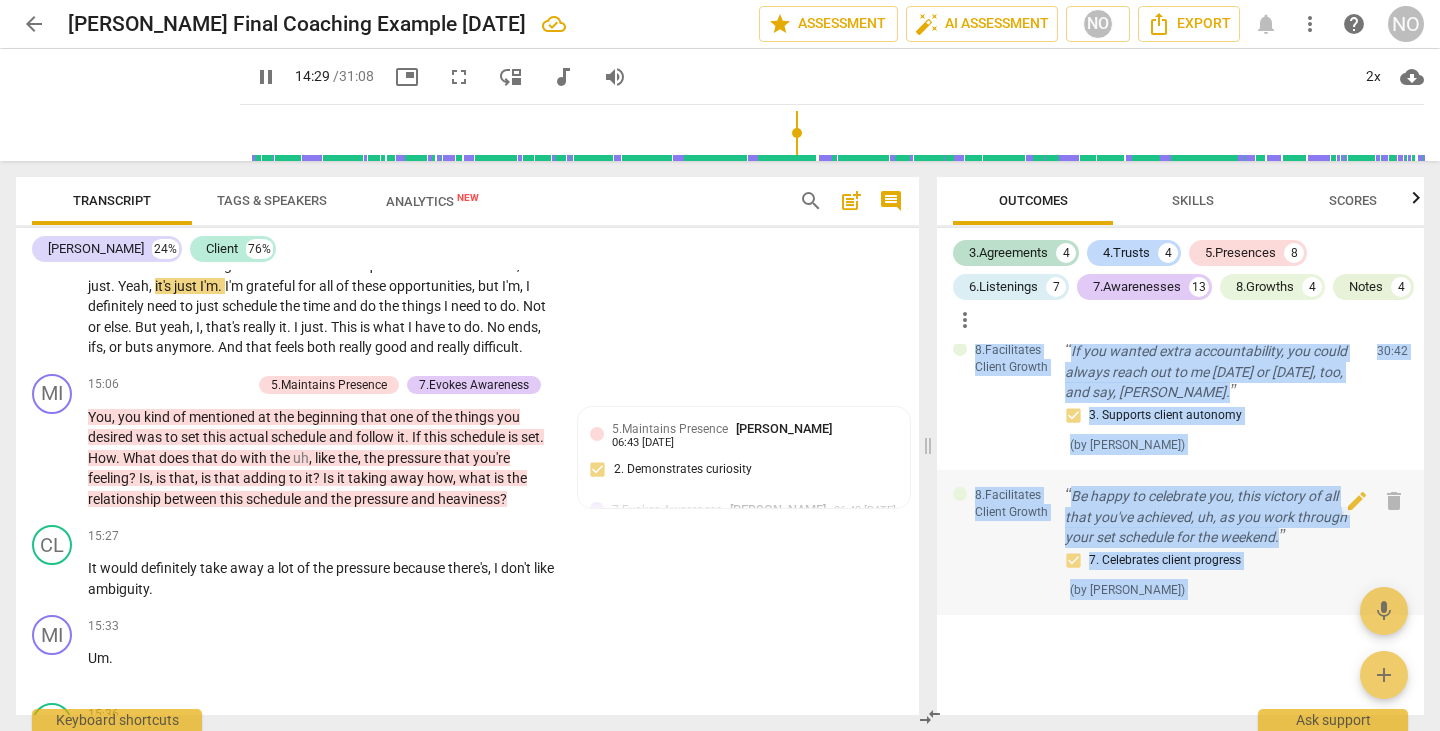 copy on "3.Agreement what is it that you would like coaching on today? 6. Partners to identify what to accomplish ( by Nanor Ohanesian ) 00:08 edit delete 6.Listens Actively I heard you talk about just making it through the weekend 2. Reflects to ensure clarity ( by Nanor Ohanesian ) 01:29 edit delete 3.Agreement we can explore what exactly it is that you think is the obstacle or the hurdle challenge for the weekend. 7. Partners to define what to address Coach assumes that obstacles is the topic. Consider partnering more by leaving it more open - "what do you mean to get through this Big weekend?" ( by Nanor Ohanesian ) 01:34 edit delete 6.Listens Actively But you'd also just sort of mentioned there's this thing where I get coaching and then I don't apply it. 2. Reflects to ensure clarity ( by Nanor Ohanesian ) 01:40 edit delete 5.Maintains Presence Do you want to perhaps share a little bit more about what might be going on there that you get this coaching and then you're not able to apply it? 2. Demonstrates curio..." 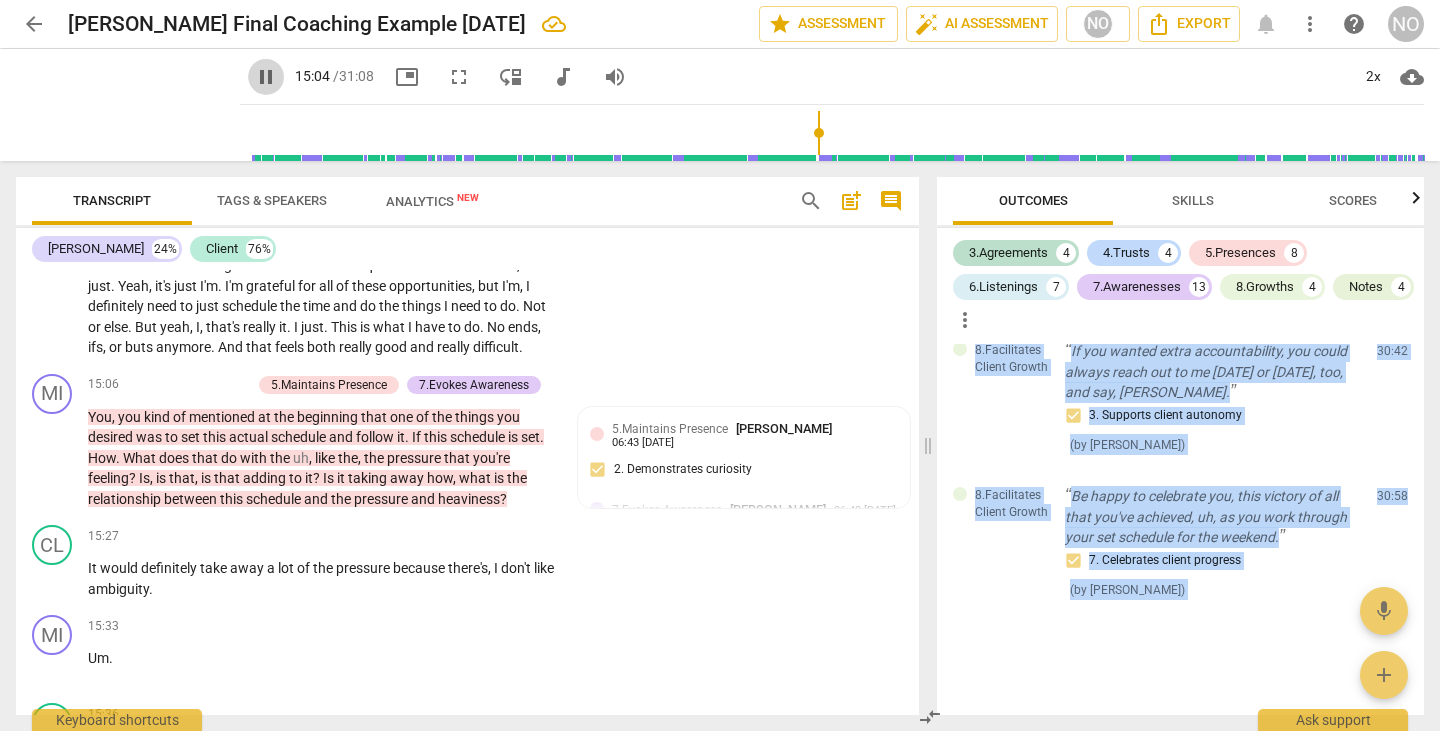 click on "pause" at bounding box center [266, 77] 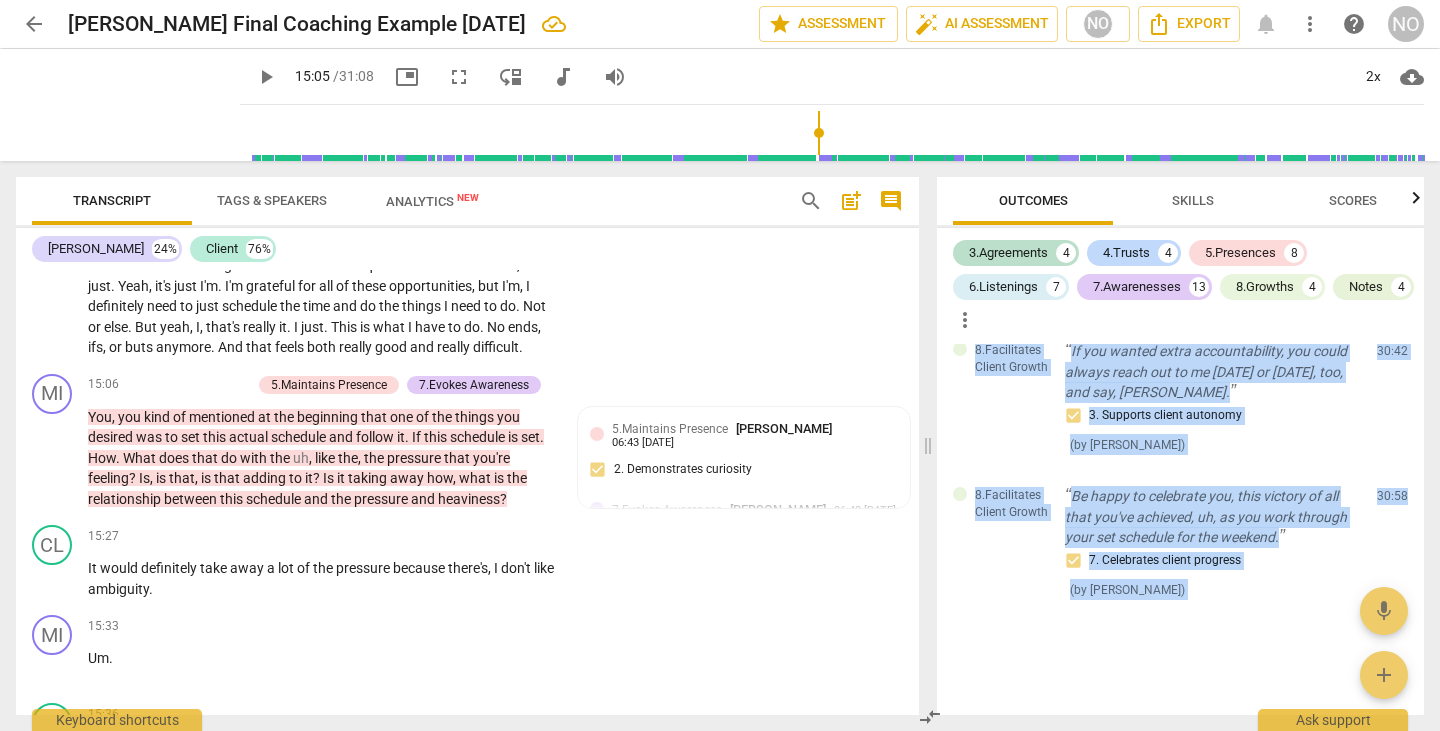 click on "play_arrow" at bounding box center [266, 77] 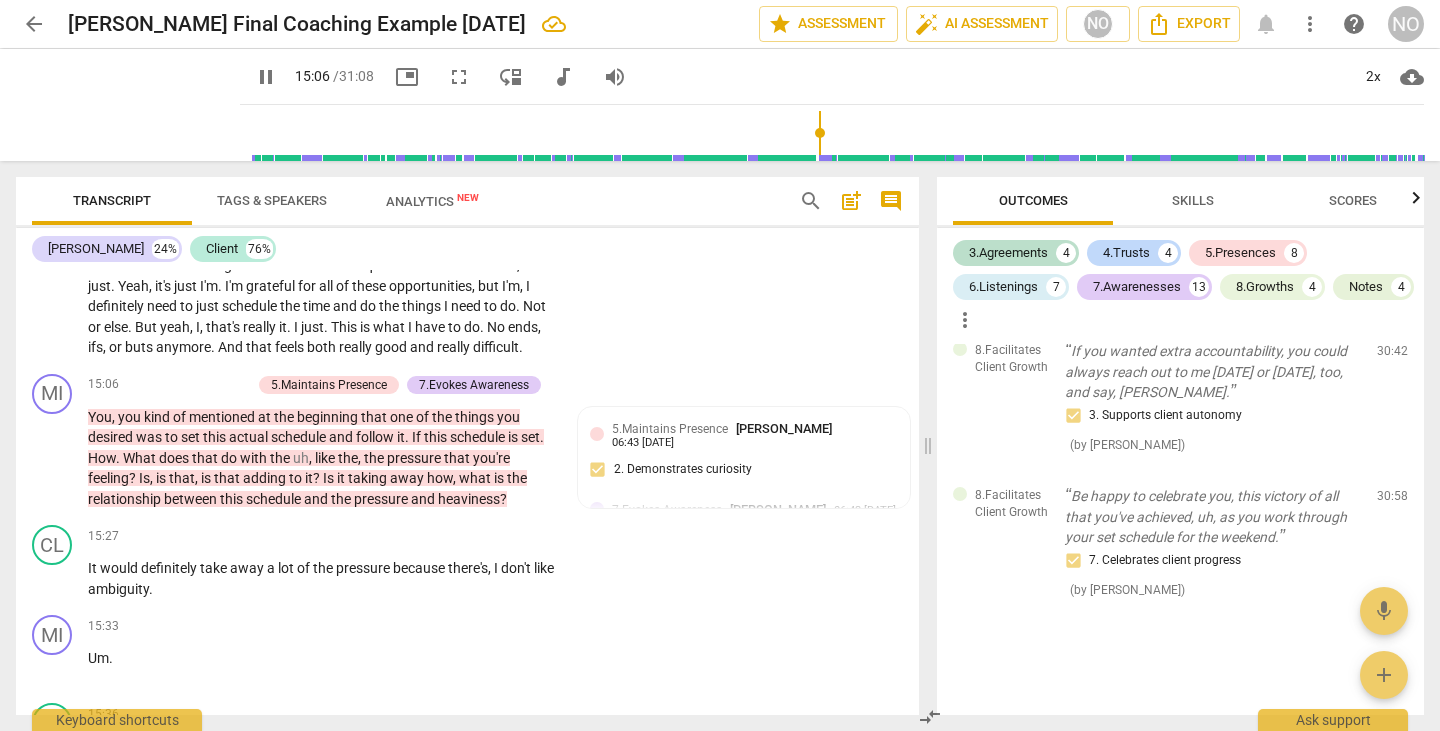 click on "CL play_arrow pause 13:30 + Add competency keyboard_arrow_right Um ,   well ,   it's ,   it's   different   now   because ,   um ,   before   there   was   always   this   question   of ,   um ,   always   these   other   things   out   there   that   I   also   wanted   to   do .   So   there's   always   this   confusion   that   I'm   not   focused   on   what   I   want   to   do .   This   is   the   first   time   in   my   life   where   I   look   and   everything   that   I'm   doing   is   everything   that   I   want   to   be   doing .   And   I   don't   have   that   confusion   on   the   other   side   of   the ,   the   wall .   And   so   I   have   a   very   concrete   mandate   of   this   is   what   I   need   to   be   doing .   And   I   don't   want   to   squander   that .   And   so   I'm ,   it's   just .   Yeah ,   it's   just   I'm .   I'm   grateful   for   all   of   these   opportunities ,   but   I'm ,   I   definitely   need   to   just   schedule   the   time   and   do" at bounding box center [467, 228] 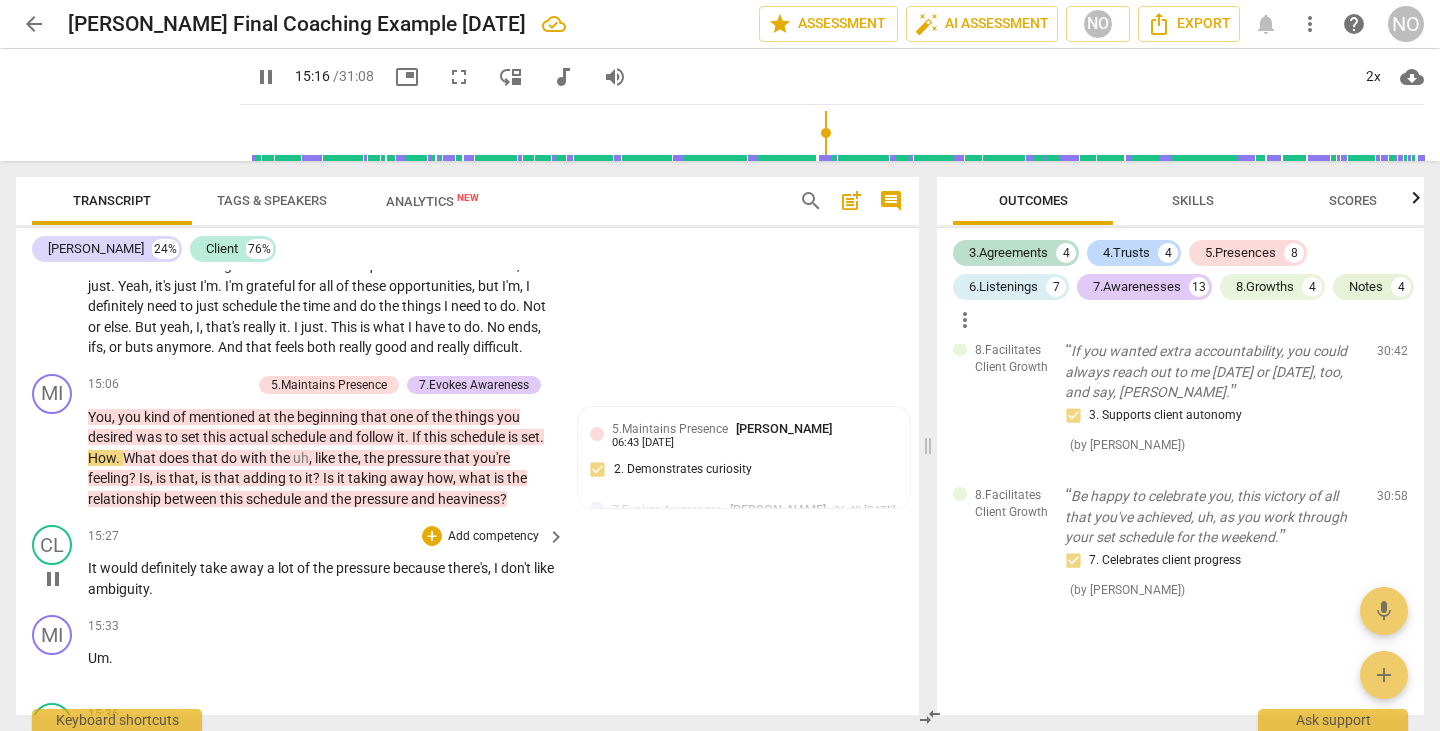 scroll, scrollTop: 6155, scrollLeft: 0, axis: vertical 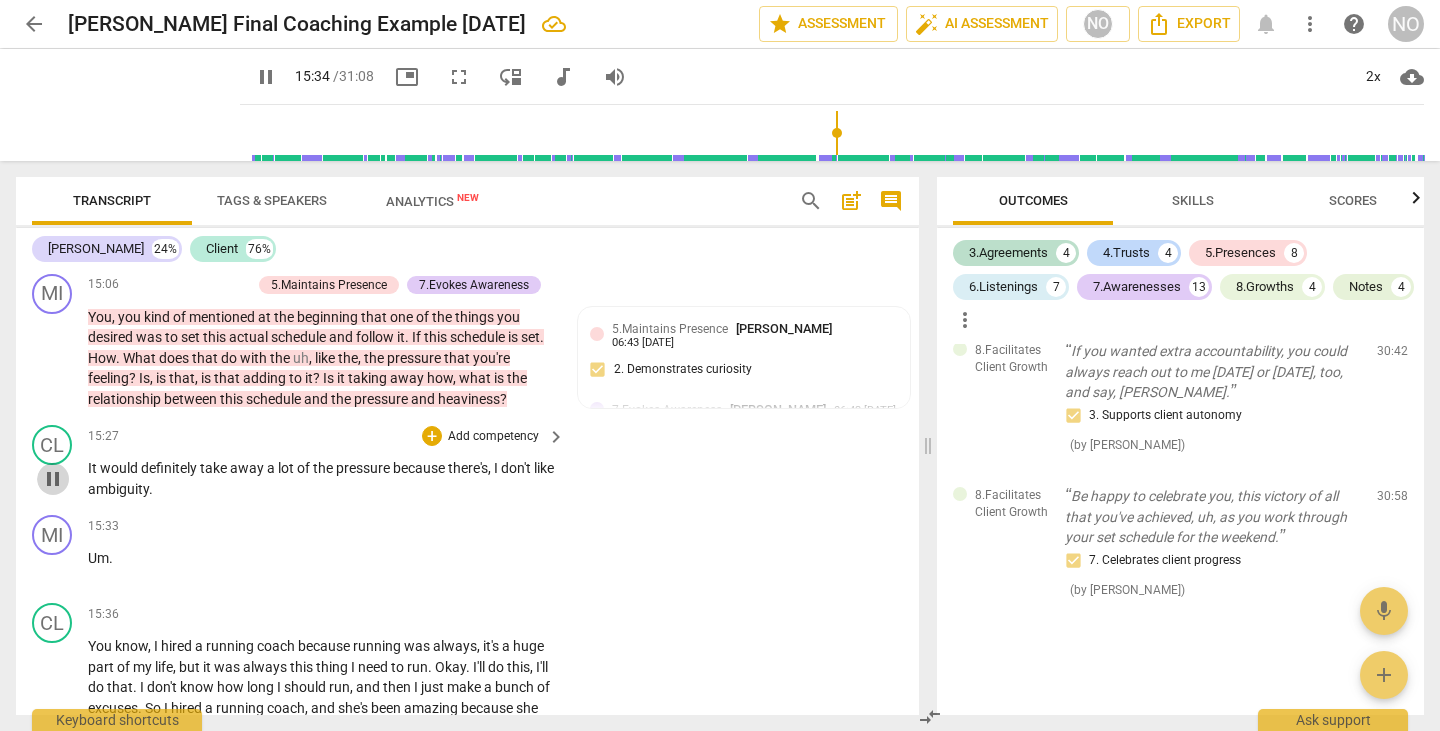 click on "pause" at bounding box center [53, 479] 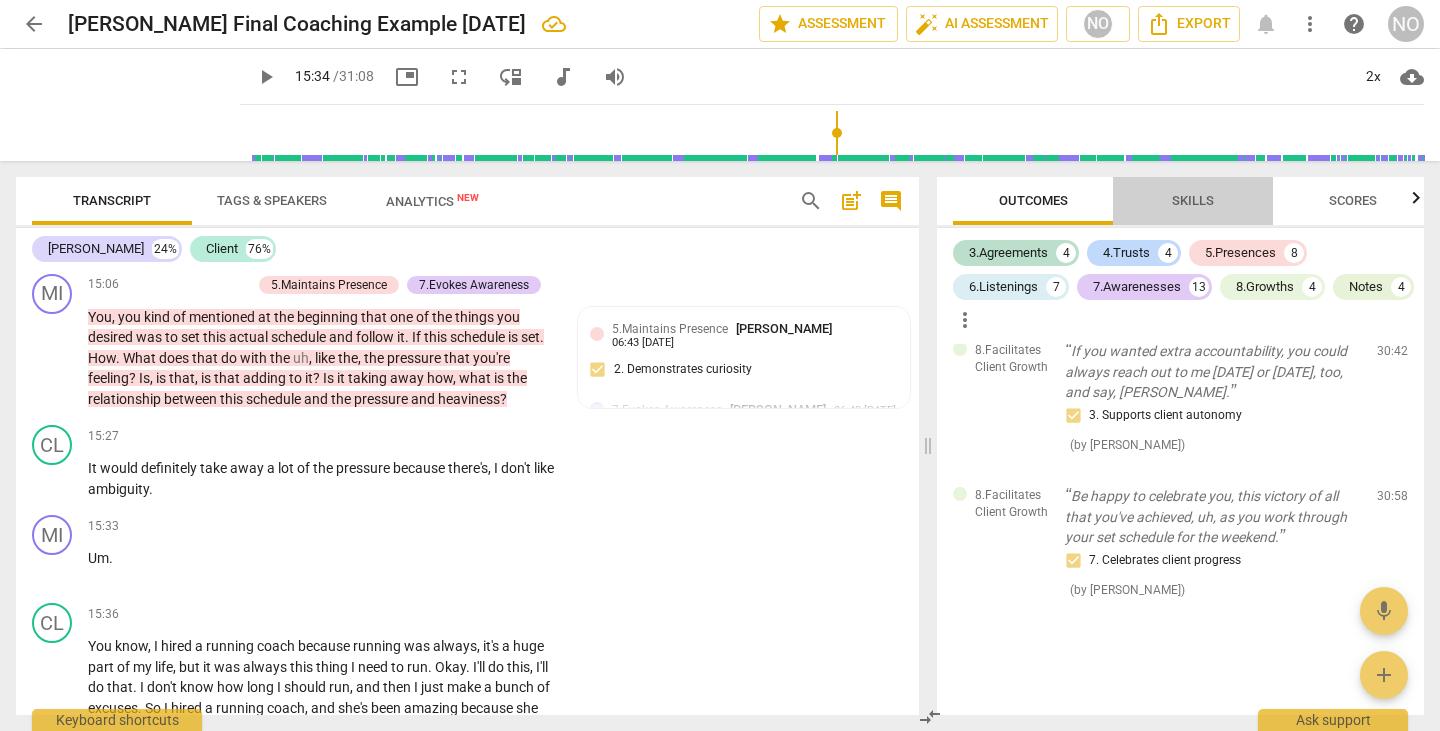 click on "Skills" at bounding box center (1193, 201) 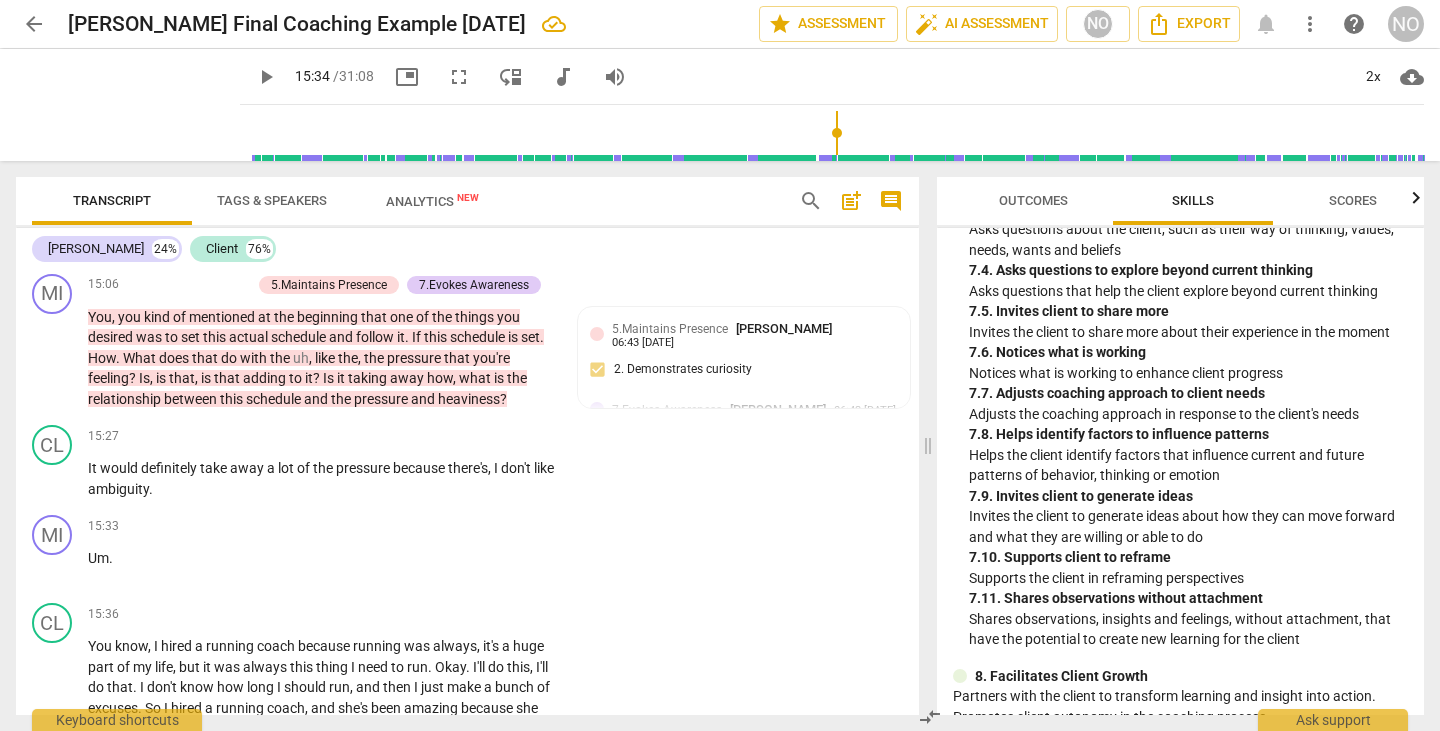 scroll, scrollTop: 3200, scrollLeft: 0, axis: vertical 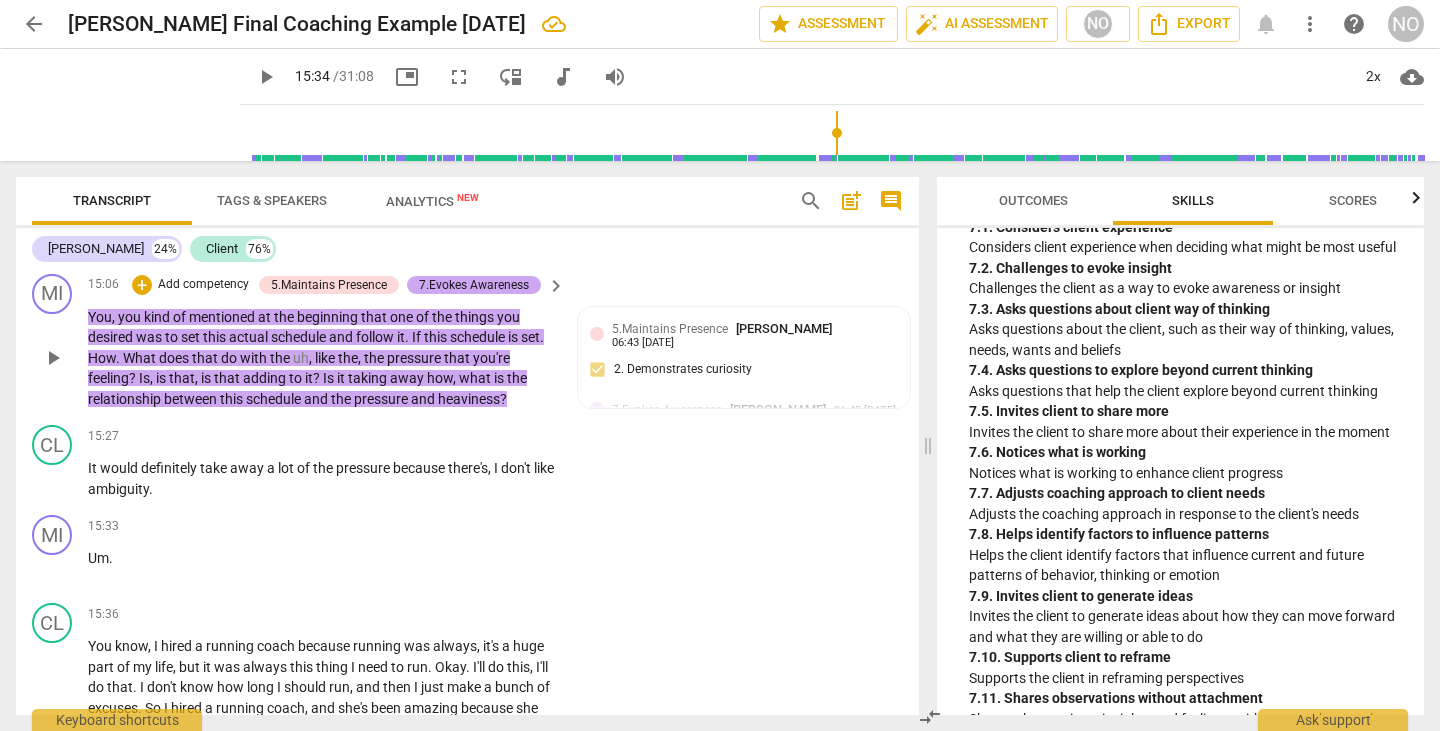 click on "7.Evokes Awareness" at bounding box center (474, 285) 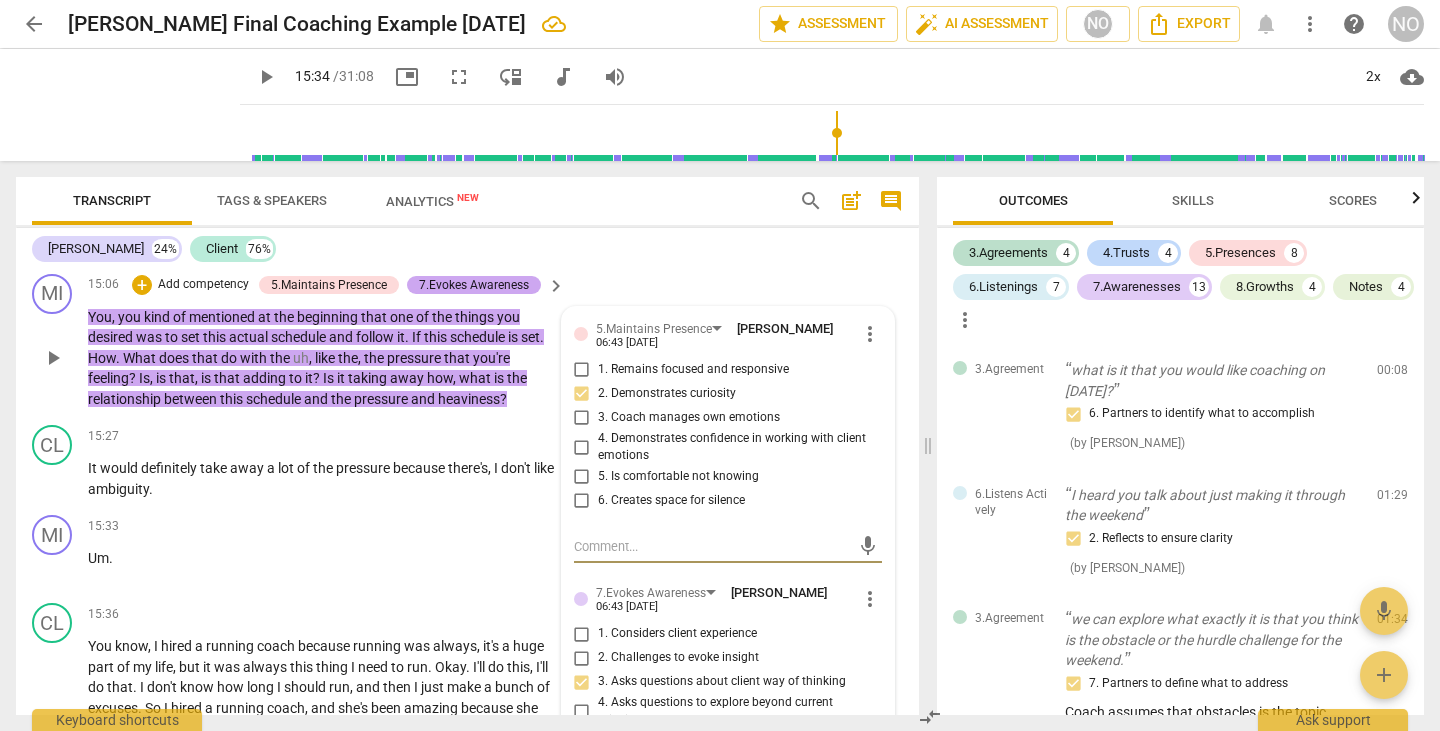 scroll, scrollTop: 3961, scrollLeft: 0, axis: vertical 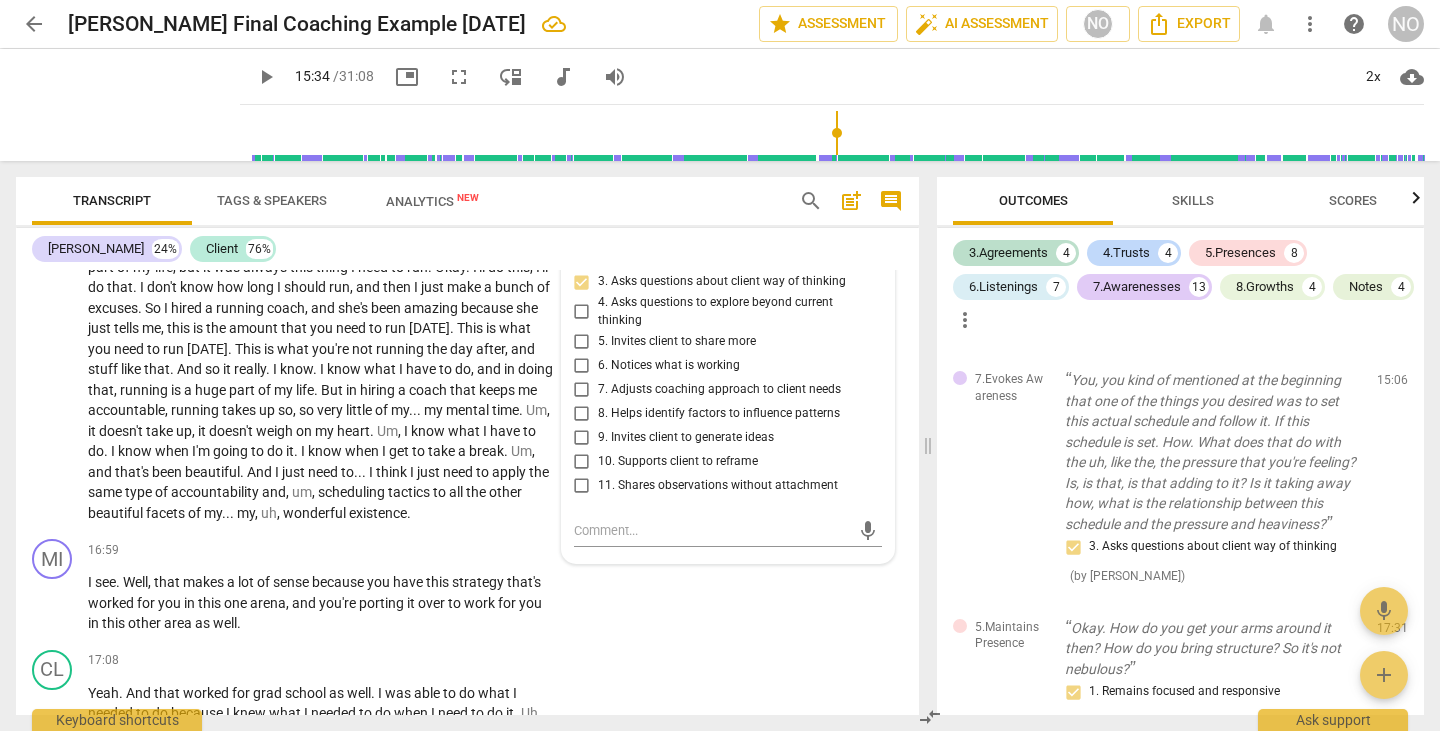 click on "4. Asks questions to explore beyond current thinking" at bounding box center [582, 312] 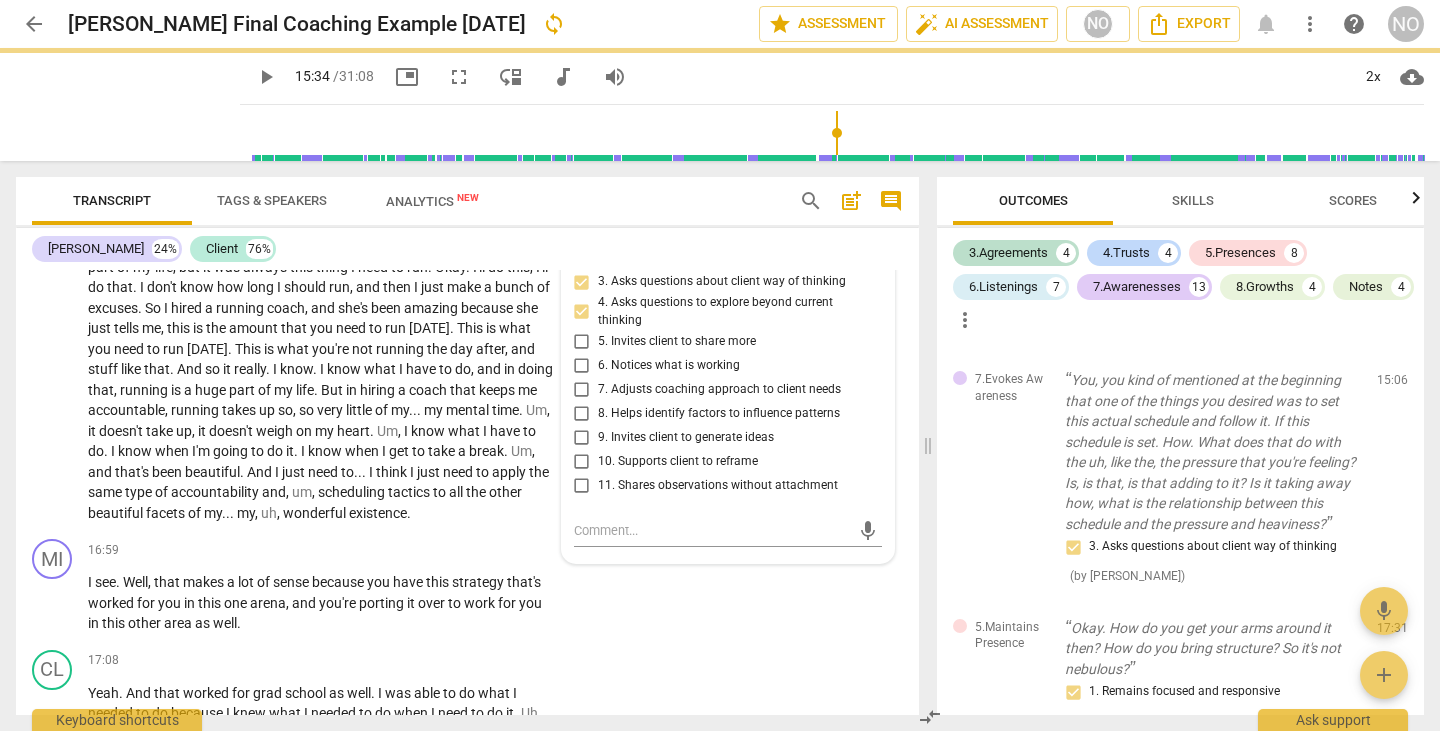 click on "play_arrow" at bounding box center (266, 77) 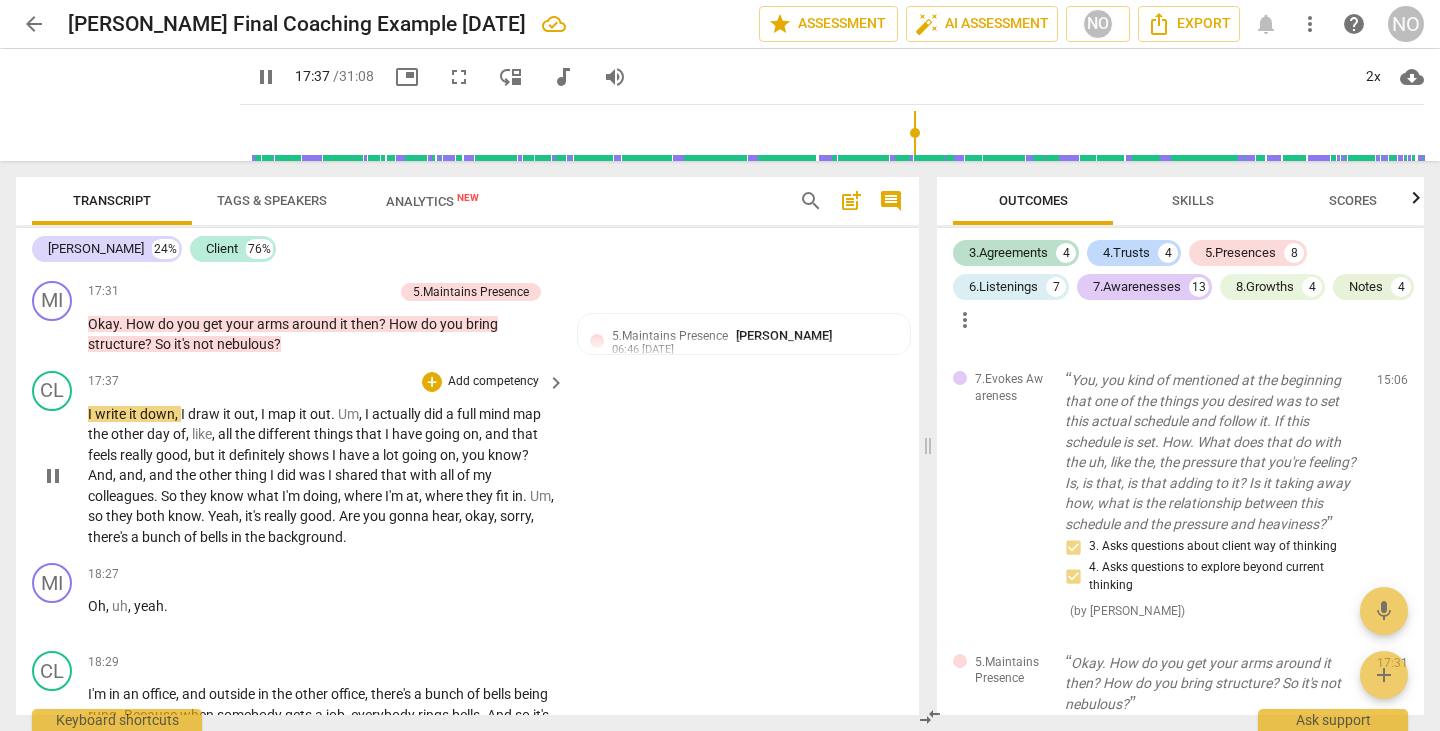 scroll, scrollTop: 7155, scrollLeft: 0, axis: vertical 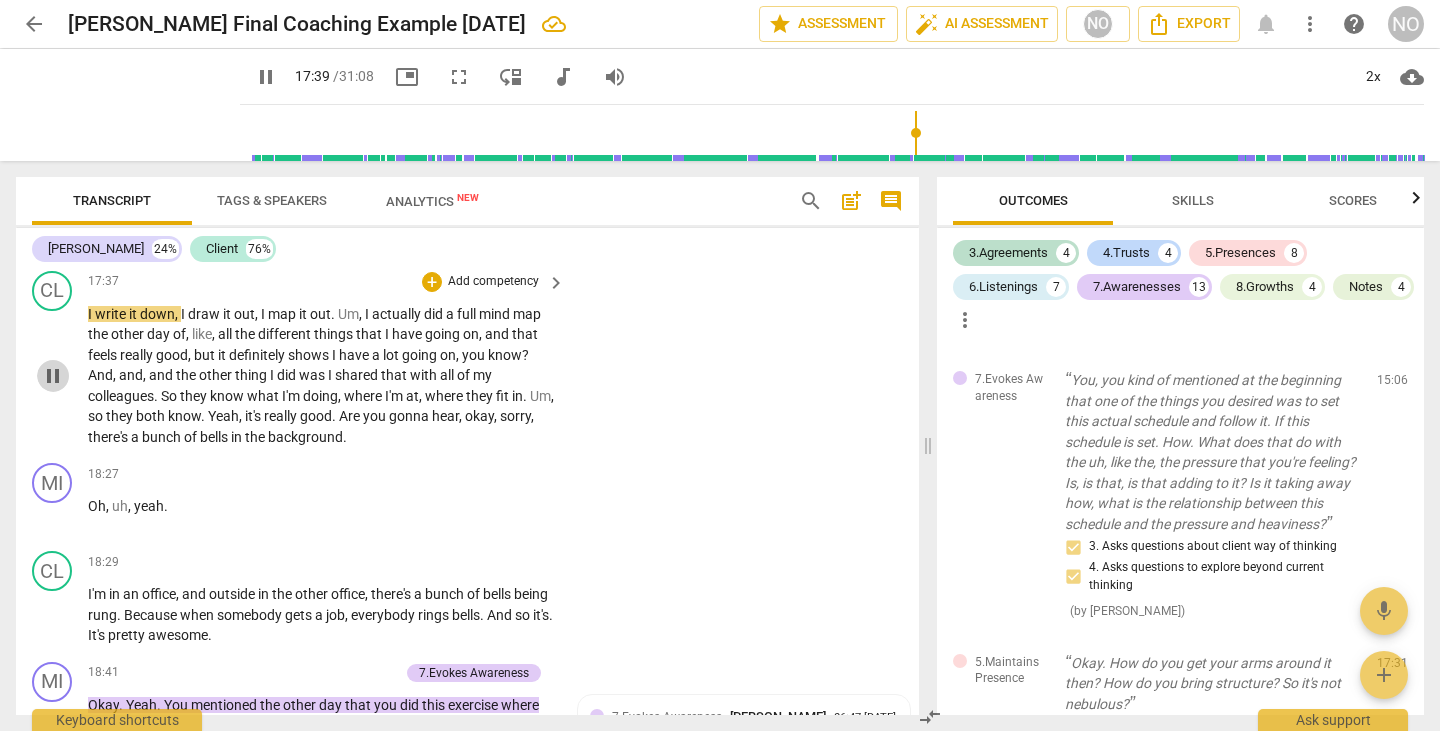 click on "pause" at bounding box center [53, 376] 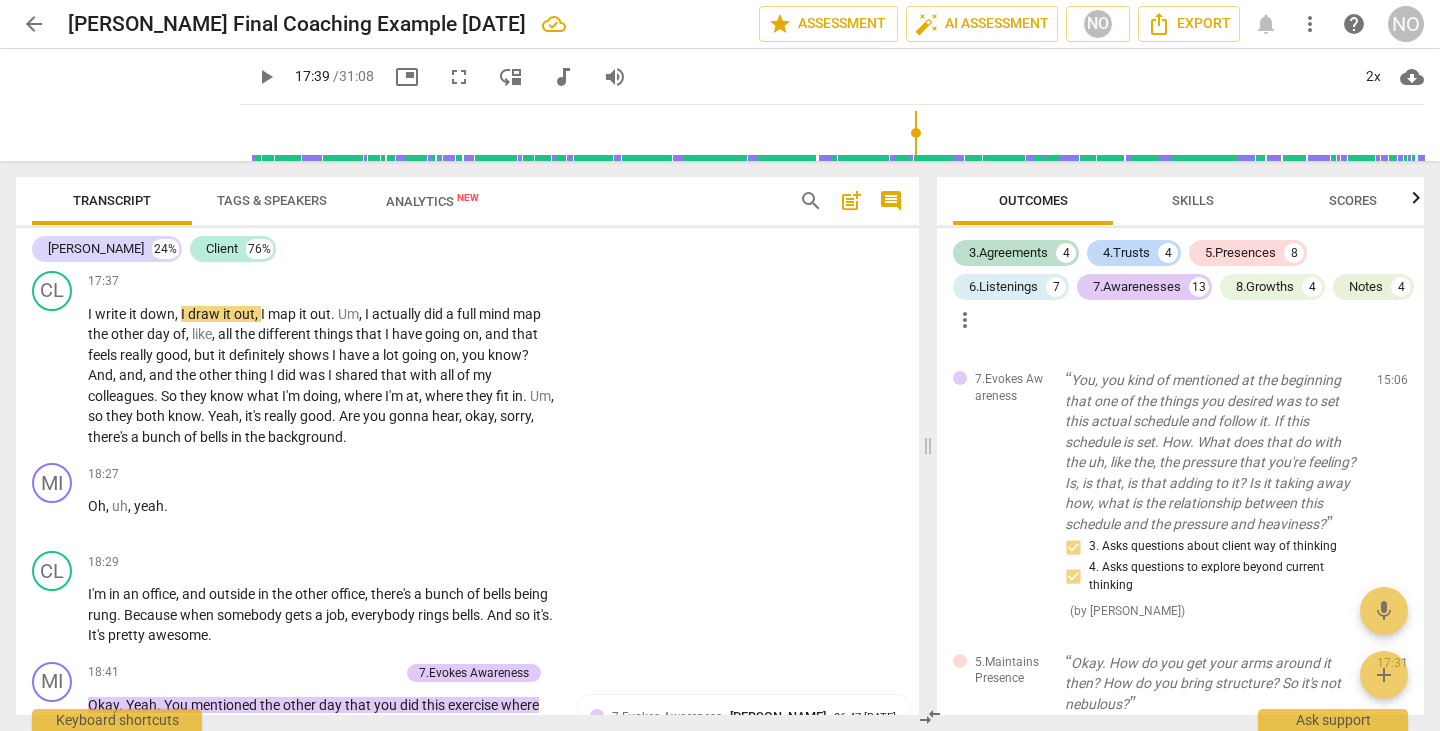 click on "So" at bounding box center (164, 244) 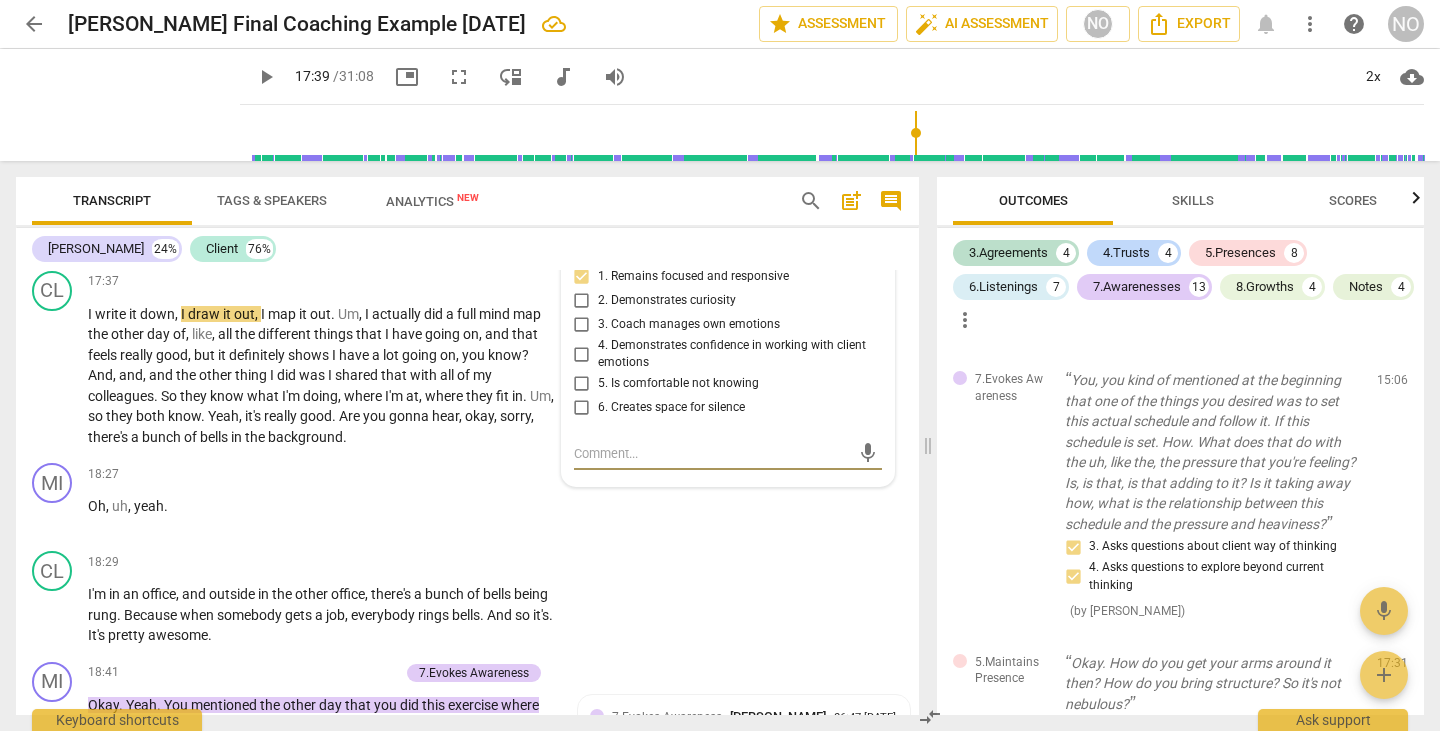 click on "Okay .   How   do   you   get   your   arms   around   it   then ?   How   do   you   bring   structure ?   So   it's   not   nebulous ?" at bounding box center (321, 234) 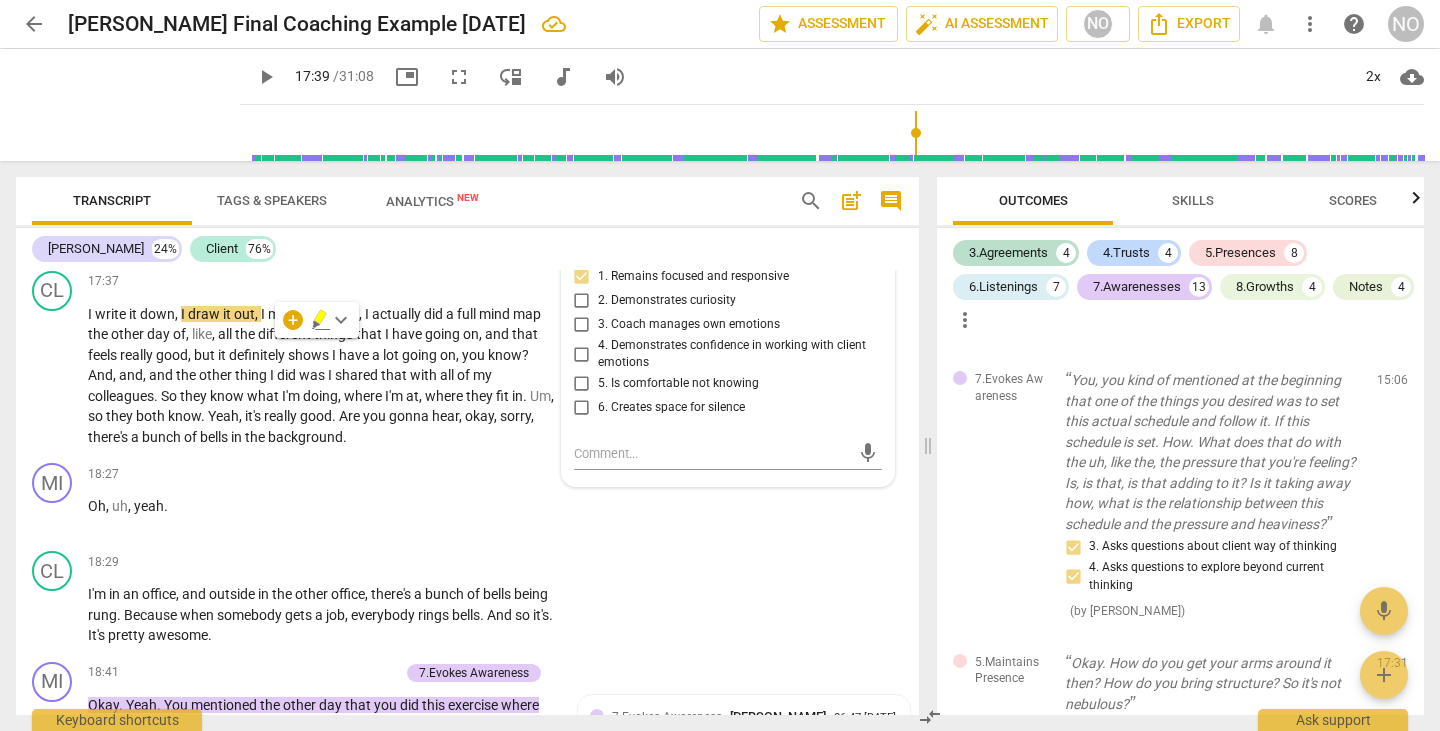 click on "Okay .   How   do   you   get   your   arms   around   it   then ?   How   do   you   bring   structure ?   So   it's   not   nebulous ?" at bounding box center [321, 234] 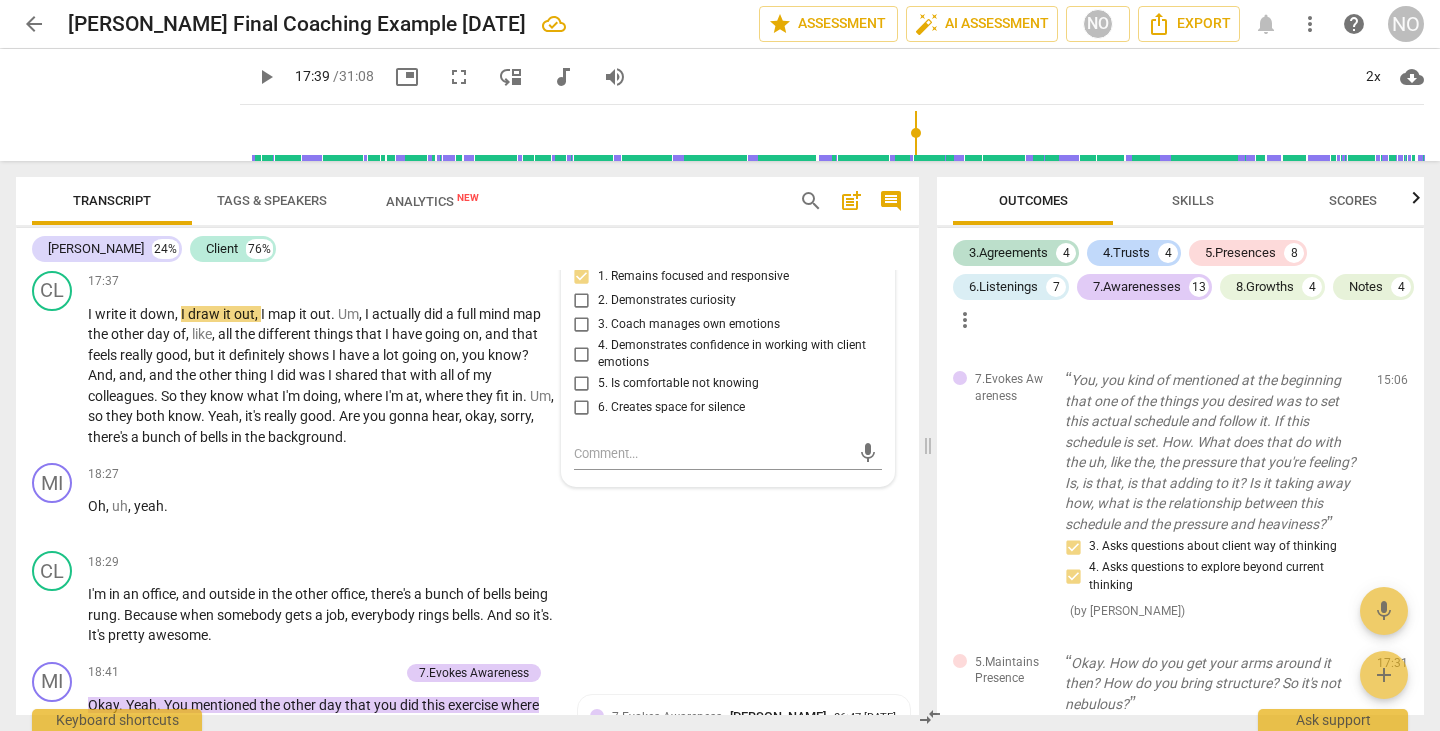 click on "+" at bounding box center (284, 192) 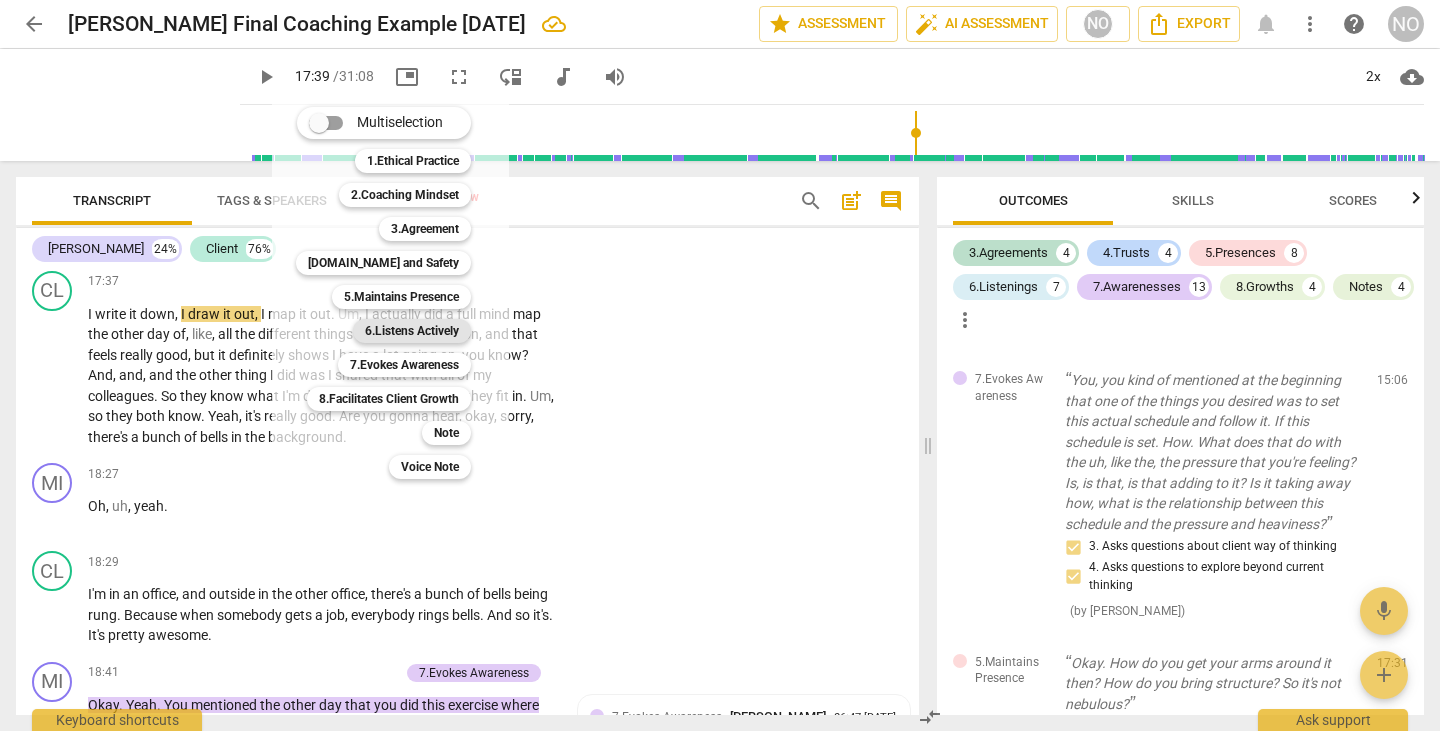 click on "6.Listens Actively" at bounding box center (412, 331) 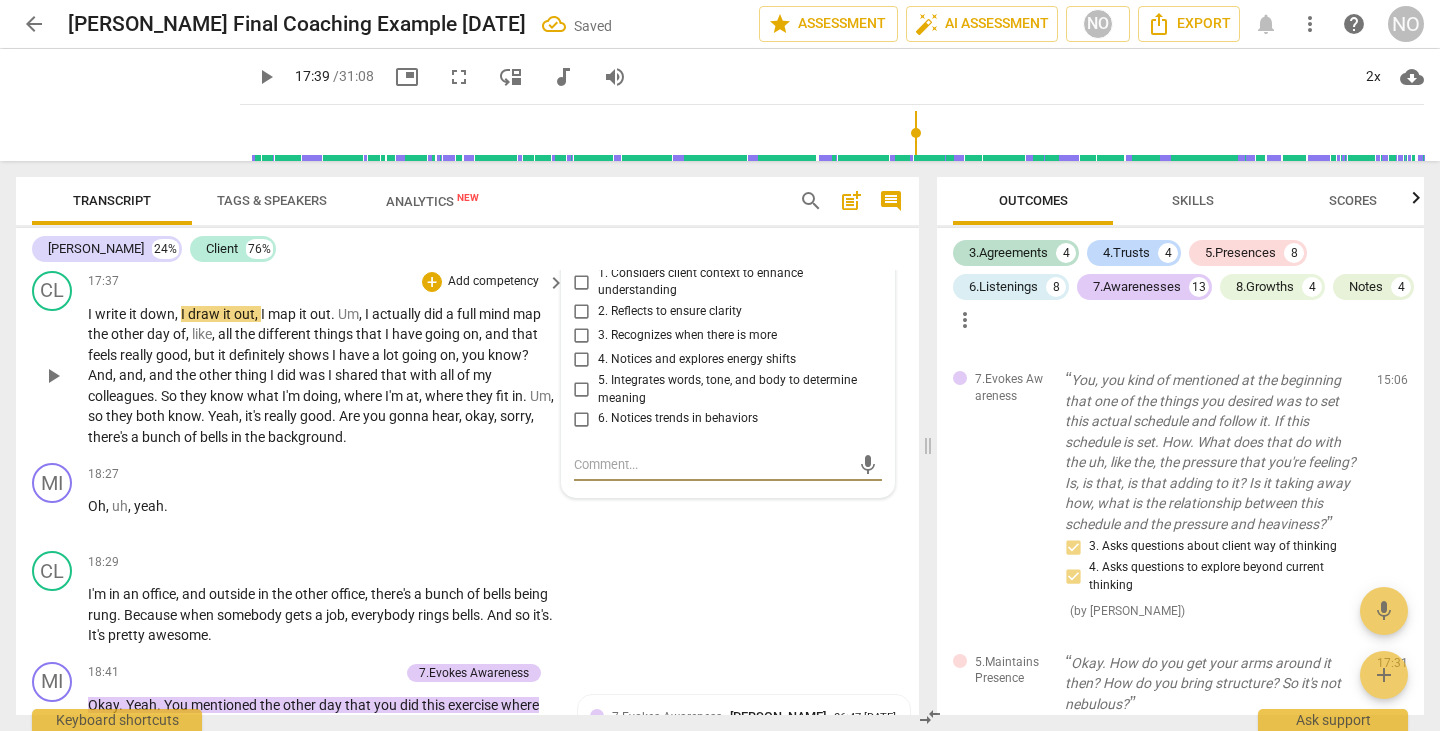 scroll, scrollTop: 4317, scrollLeft: 0, axis: vertical 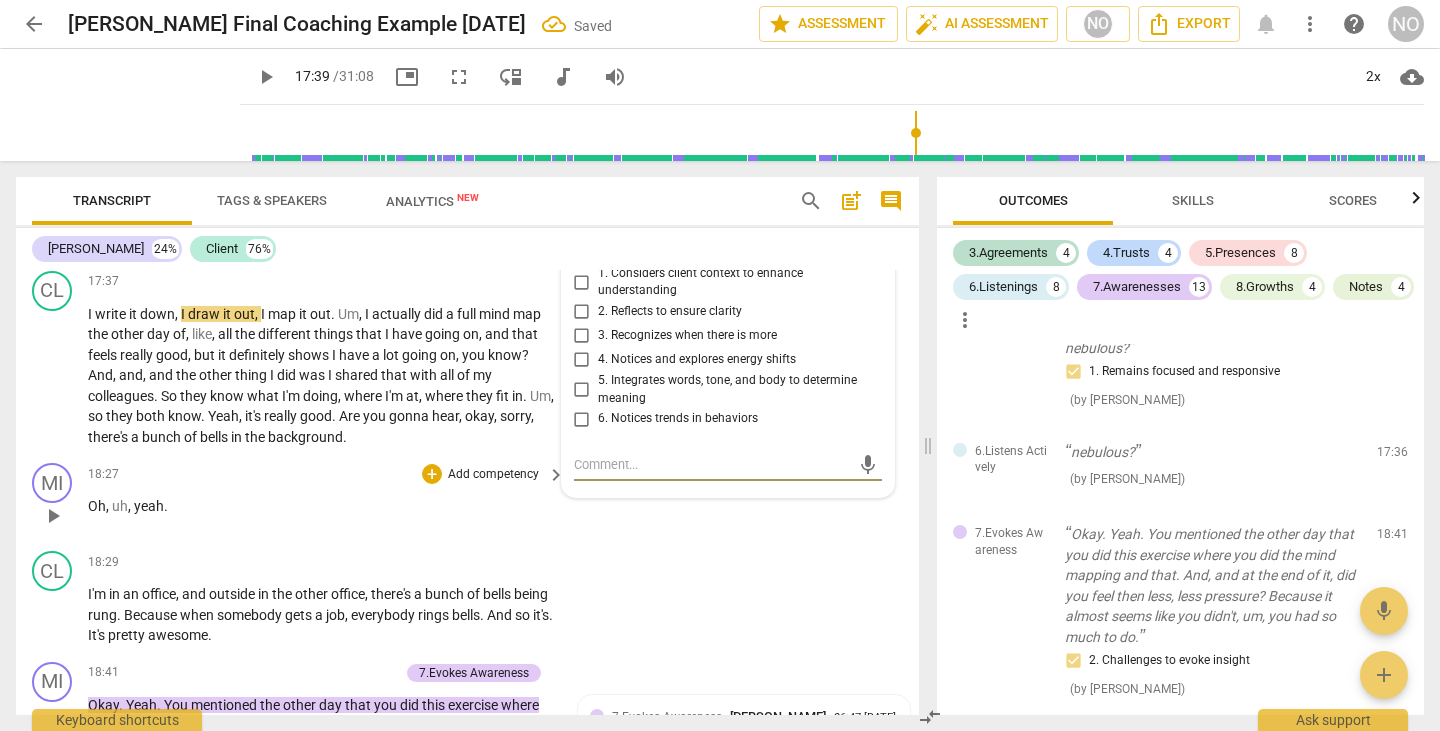 click on "5. Integrates words, tone, and body to determine meaning" at bounding box center [582, 390] 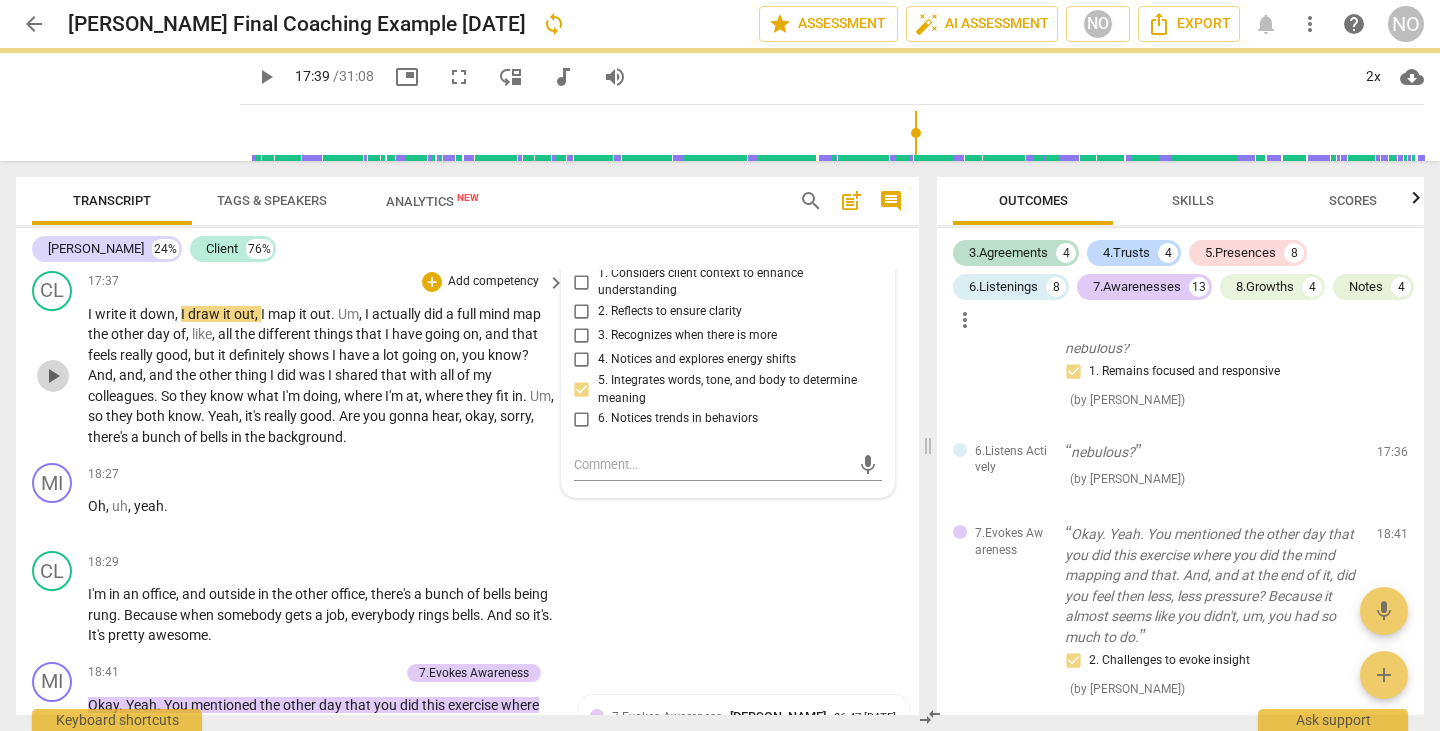 click on "play_arrow" at bounding box center (53, 376) 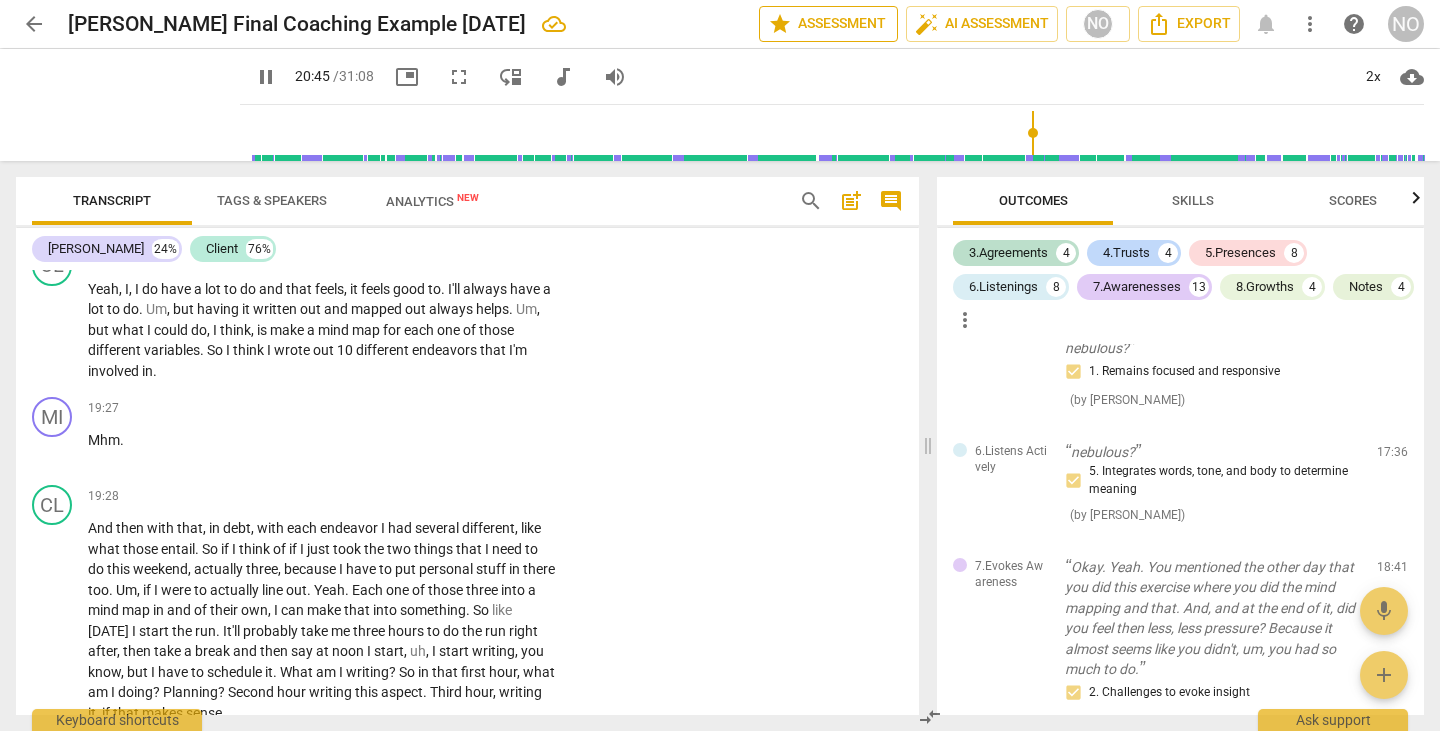 scroll, scrollTop: 8155, scrollLeft: 0, axis: vertical 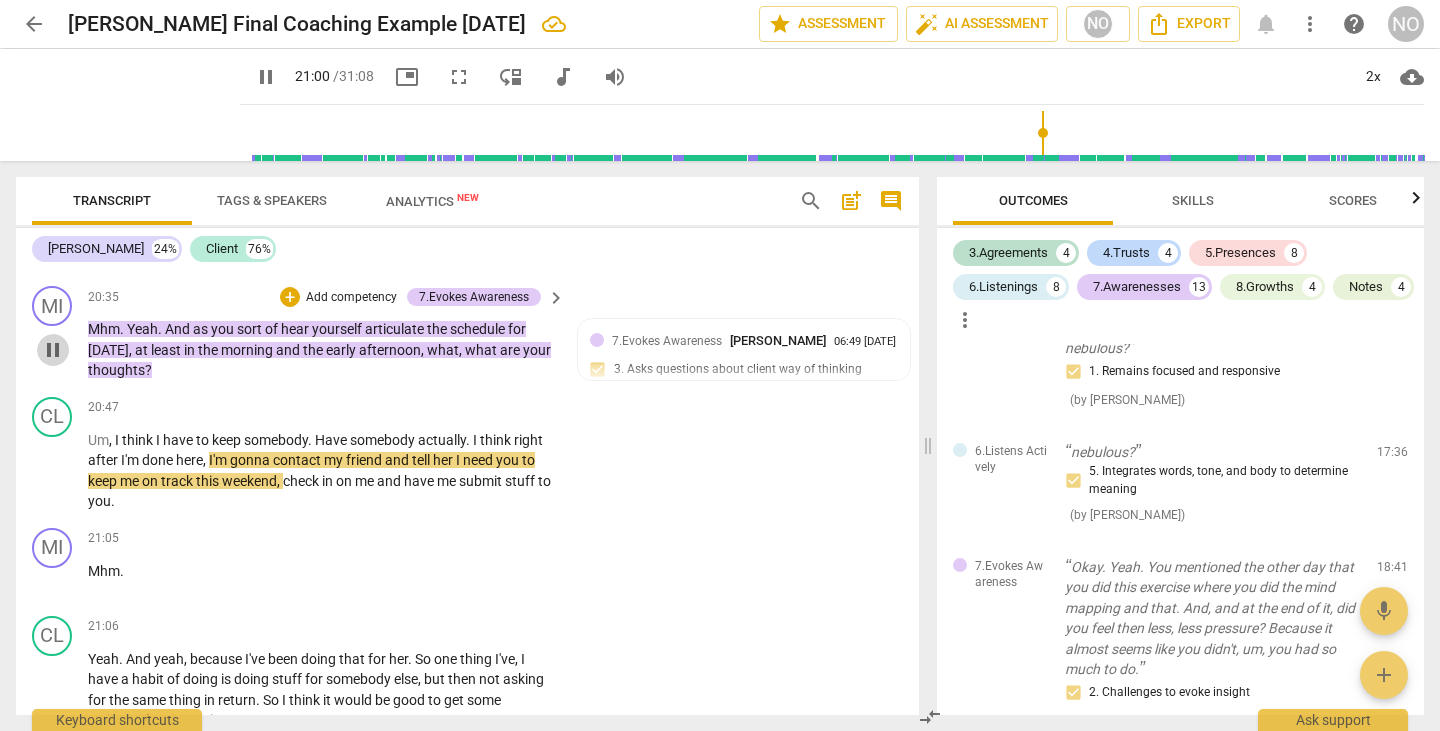 click on "pause" at bounding box center [53, 350] 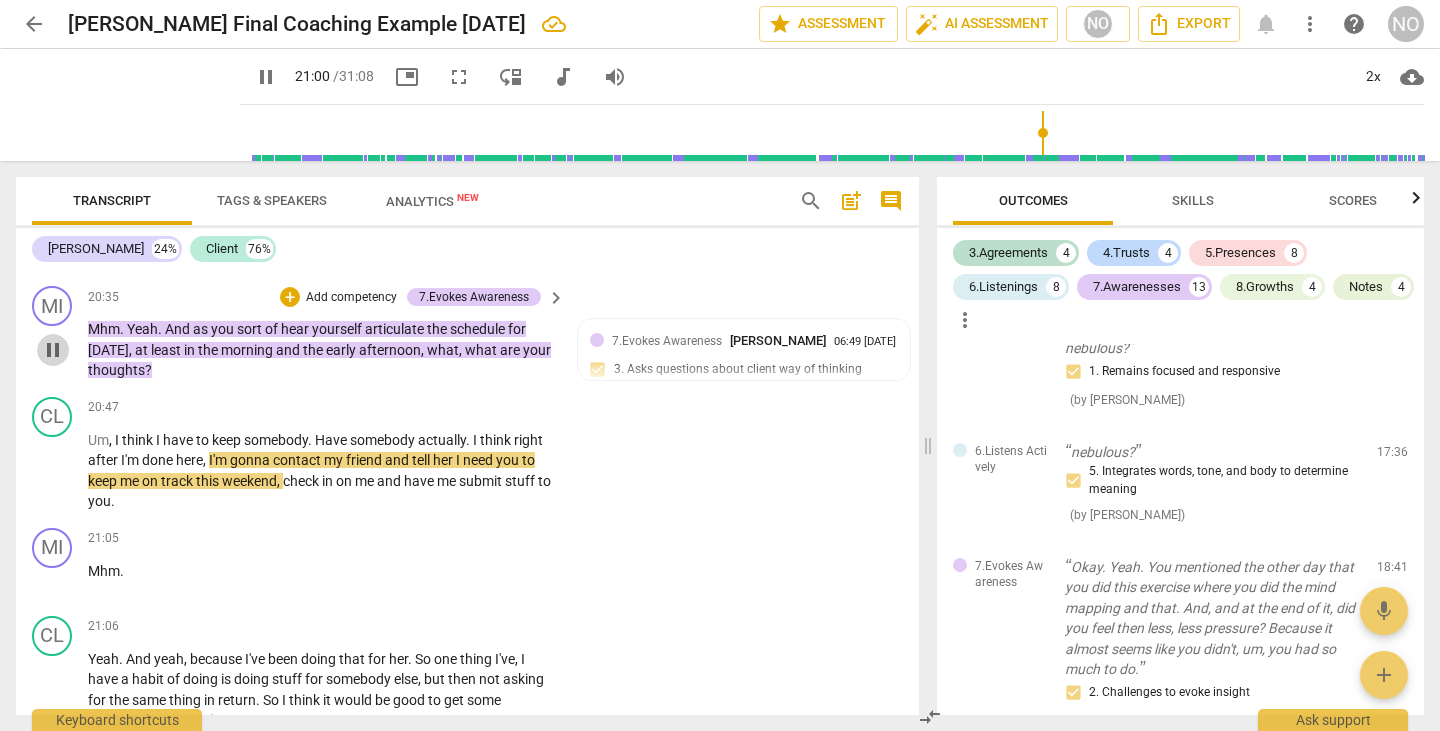 type on "1261" 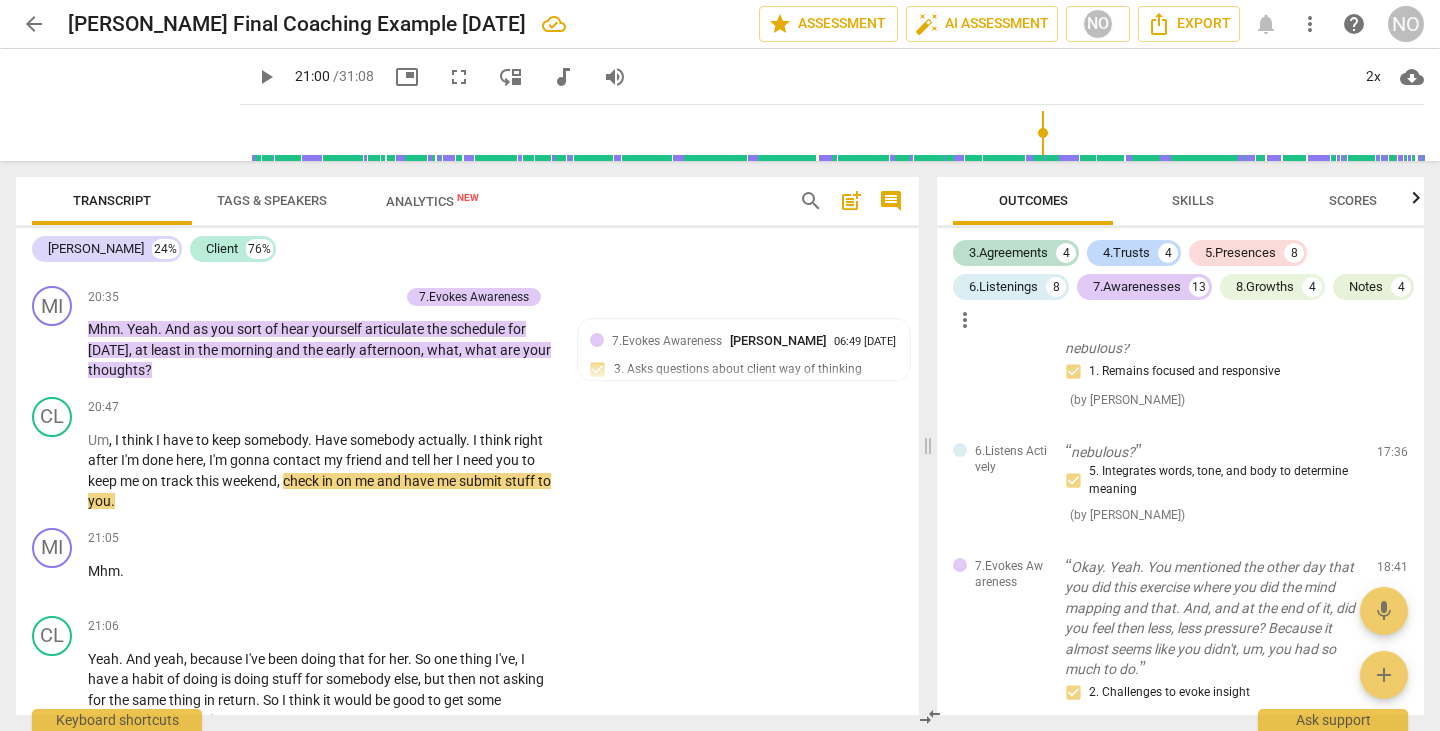 click on "CL play_arrow pause 19:28 + Add competency keyboard_arrow_right And   then   with   that ,   in   debt ,   with   each   endeavor   I   had   several   different ,   like   what   those   entail .   So   if   I   think   of   if   I   just   took   the   two   things   that   I   need   to   do   this   weekend ,   actually   three ,   because   I   have   to   put   personal   stuff   in   there   too .   Um ,   if   I   were   to   actually   line   out .   Yeah .   Each   one   of   those   three   into   a   mind   map   in   and   of   their   own ,   I   can   make   that   into   something .   So   like   tomorrow   I   start   the   run .   It'll   probably   take   me   three   hours   to   do   the   run   right   after ,   then   take   a   break   and   then   say   at   noon   I   start ,   uh ,   I   start   writing ,   you   know ,   but   I   have   to   schedule   it .   What   am   I   writing ?   So   in   that   first   hour ,   what   am   I   doing ?   Planning ?   Second   hour     this" at bounding box center [467, 151] 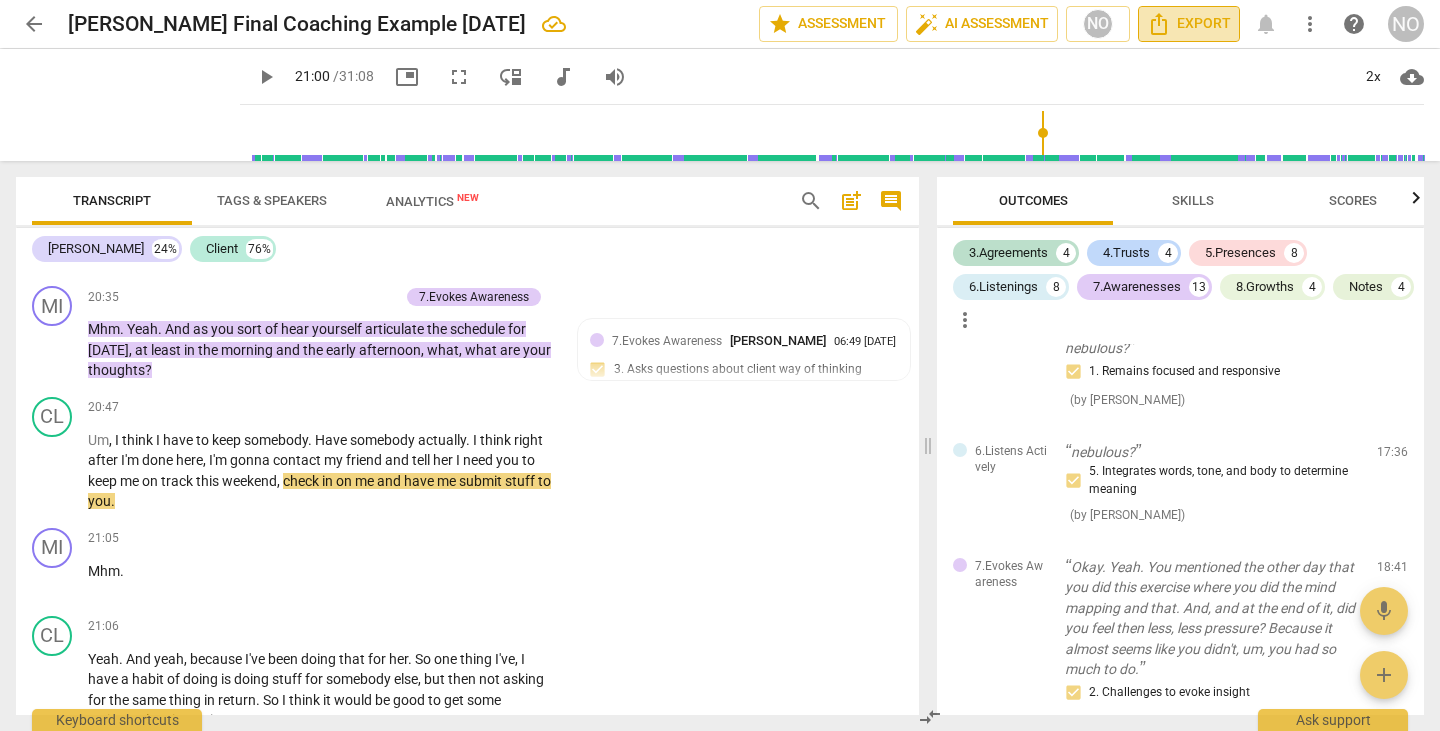 click on "Export" at bounding box center [1189, 24] 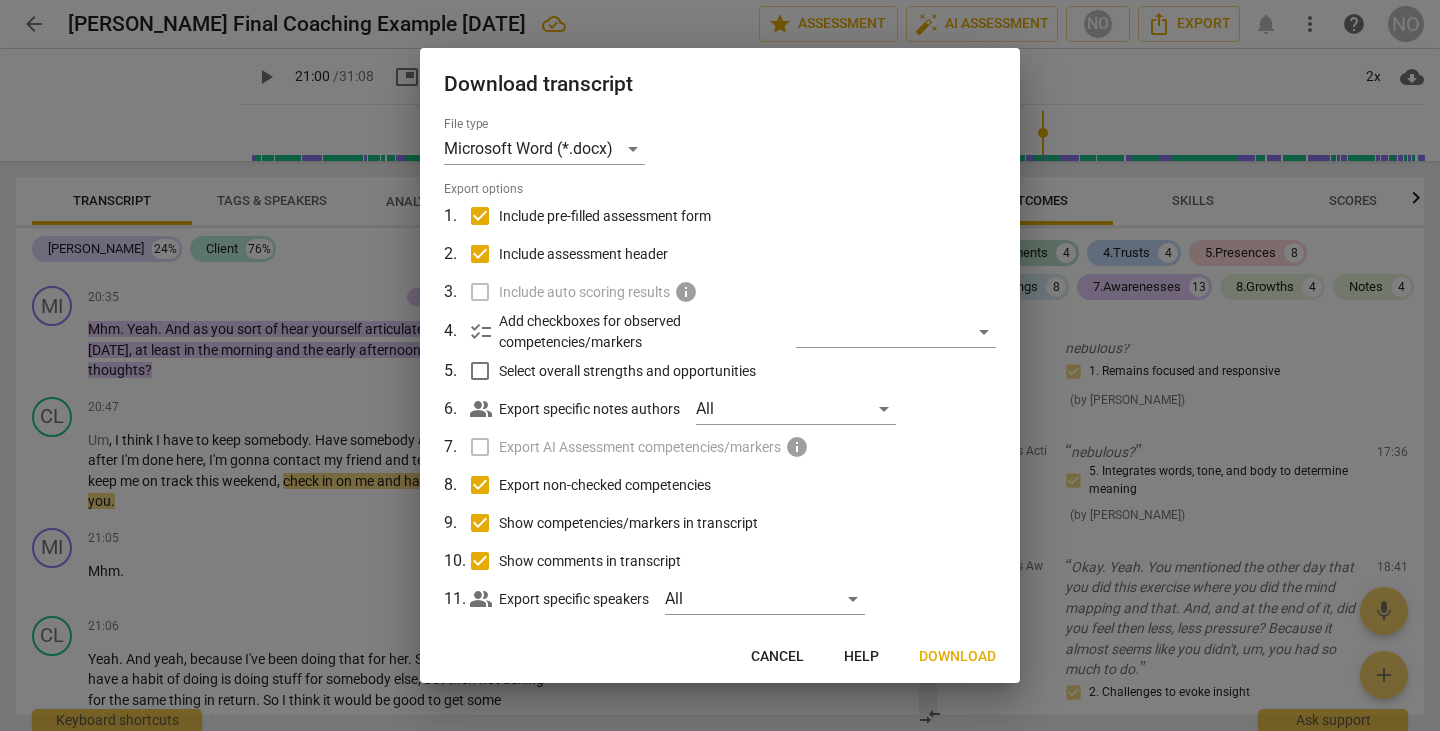 click on "Export AI Assessment competencies/markers info" at bounding box center [718, 447] 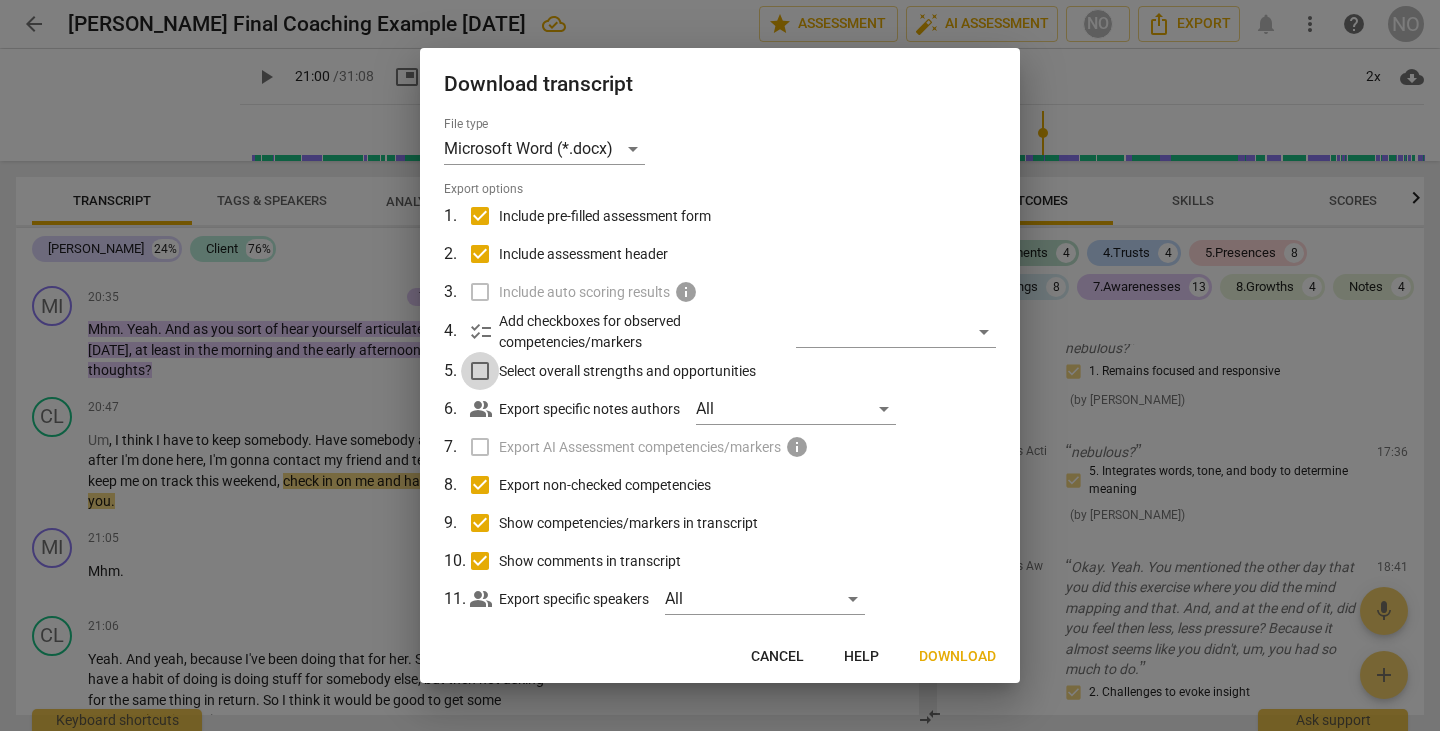 click on "Select overall strengths and opportunities" at bounding box center [480, 371] 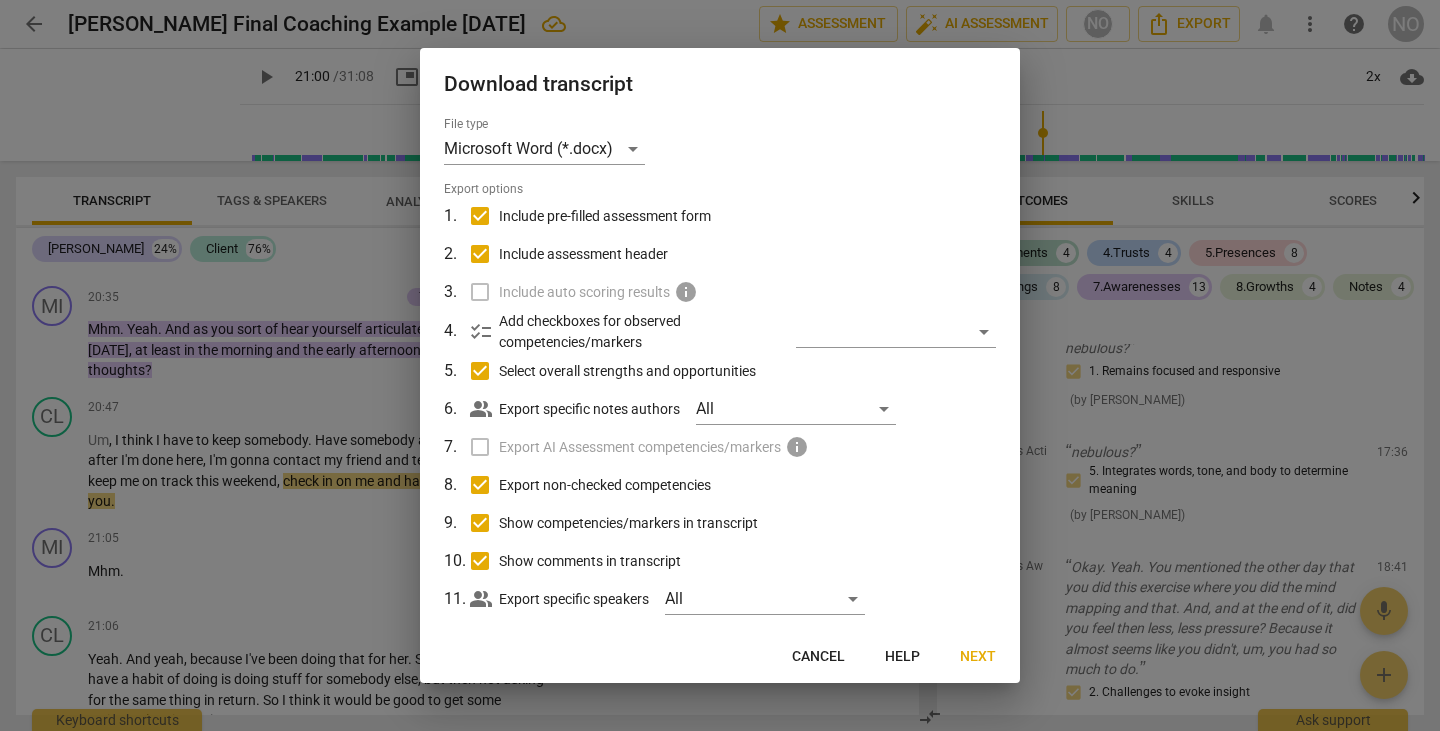 click on "Select overall strengths and opportunities" at bounding box center [480, 371] 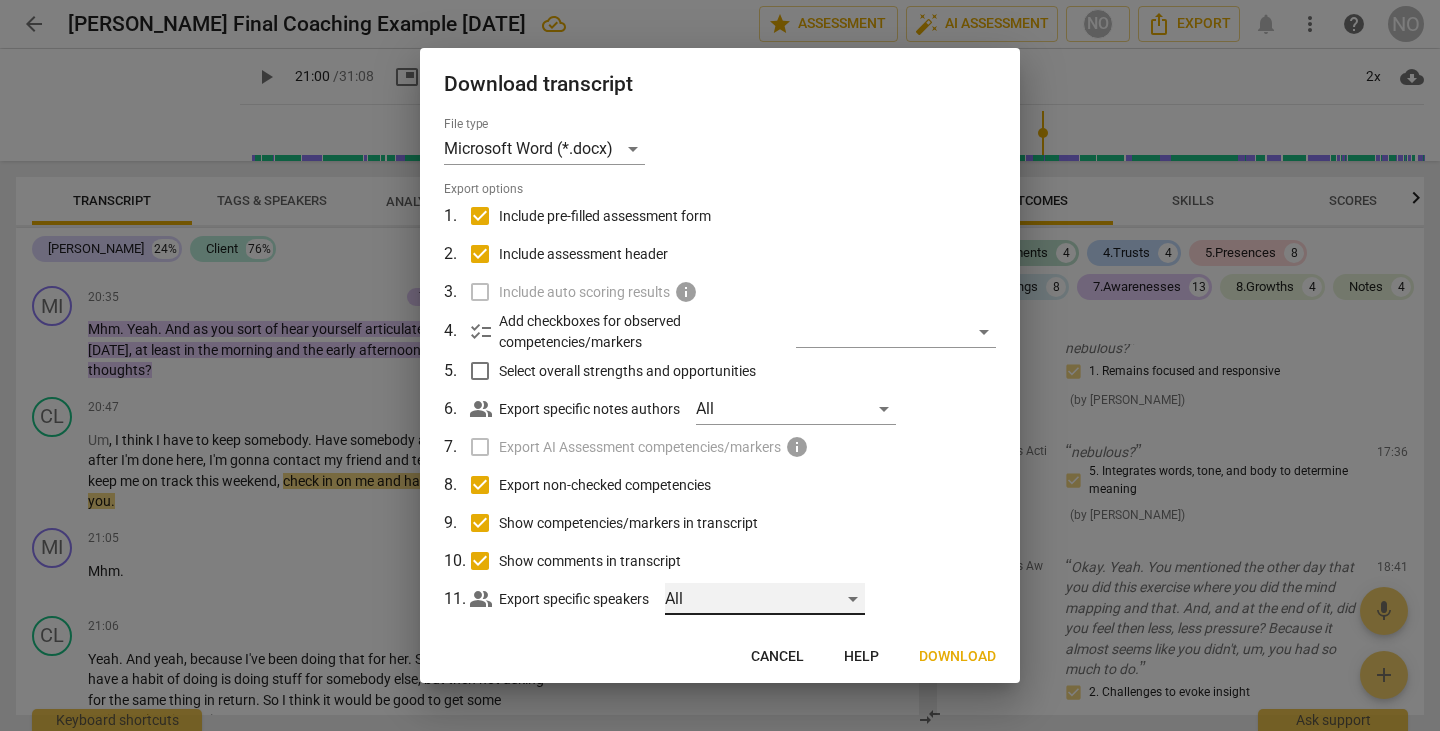 click on "All" at bounding box center [765, 599] 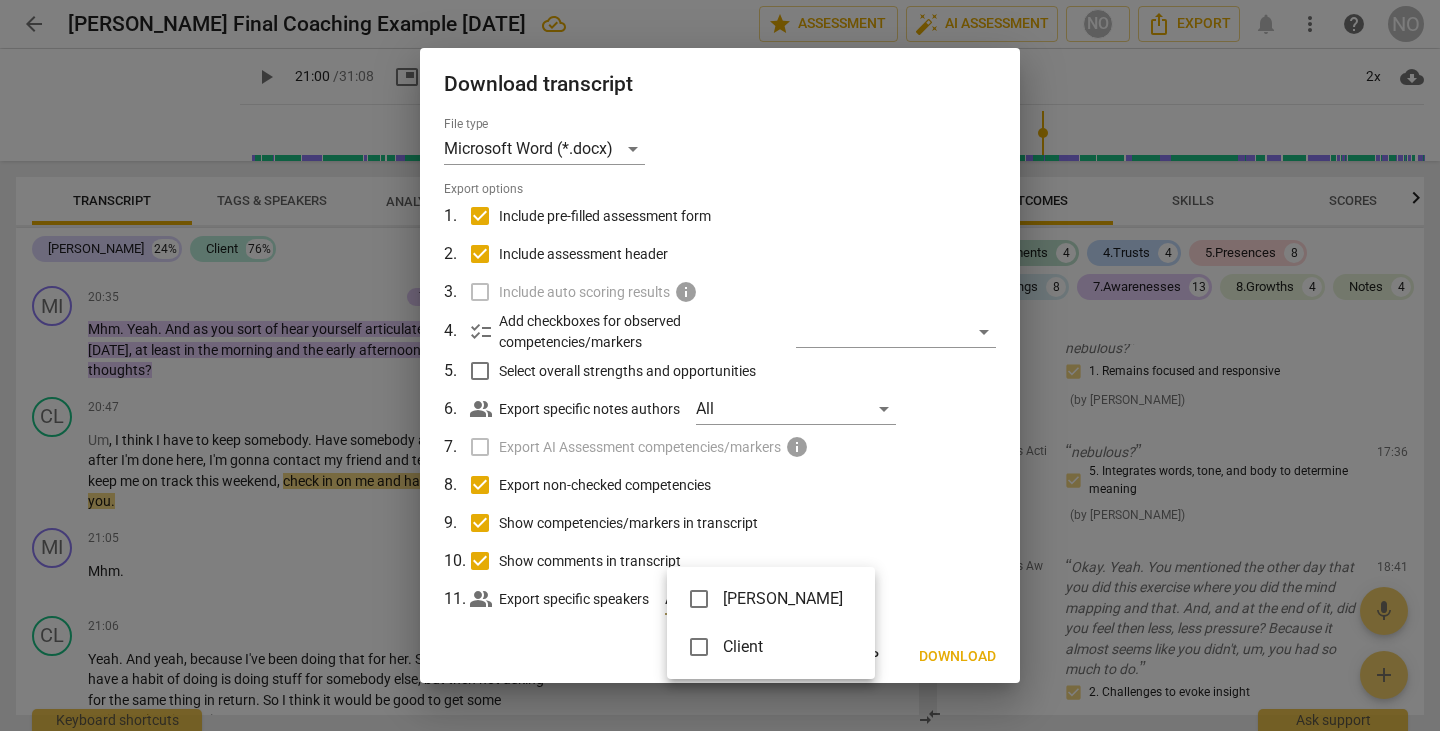 click at bounding box center (720, 365) 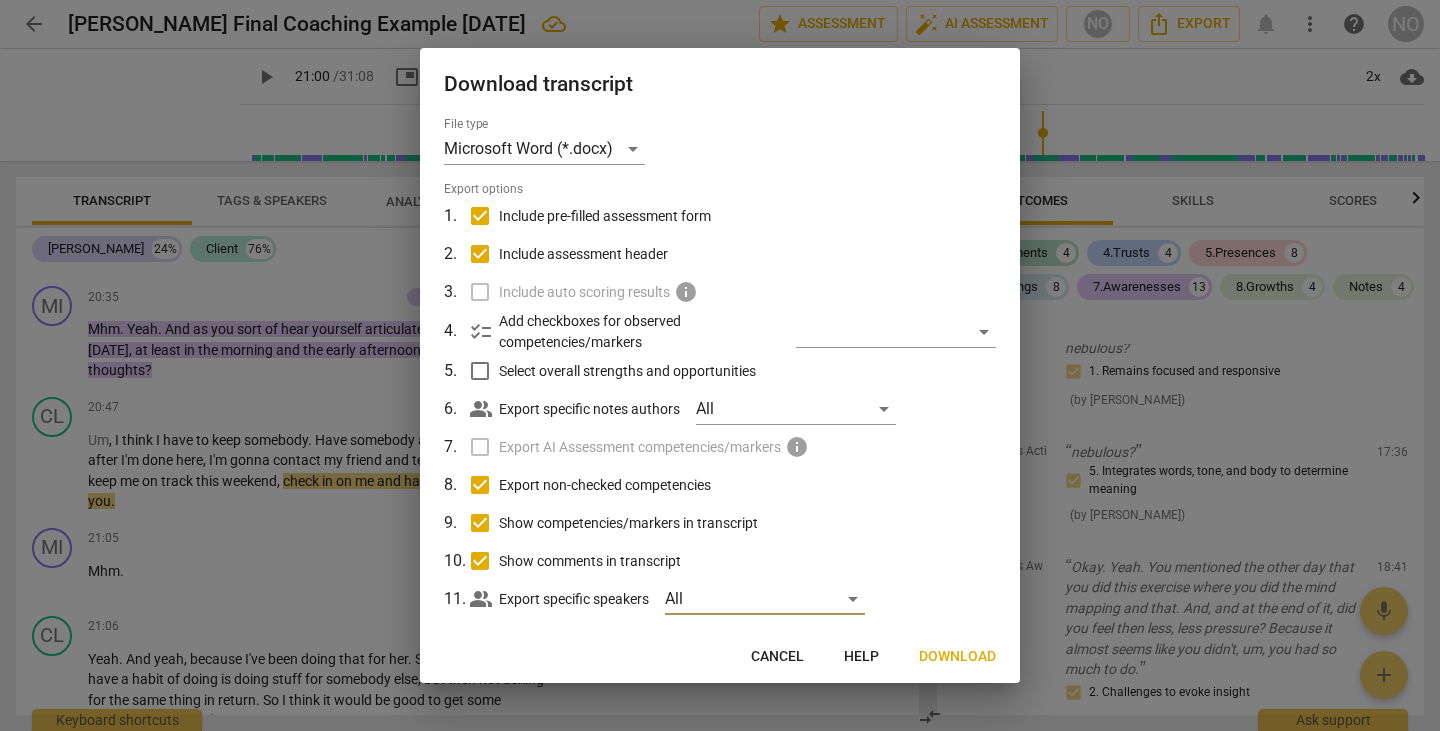 click on "Download" at bounding box center (957, 657) 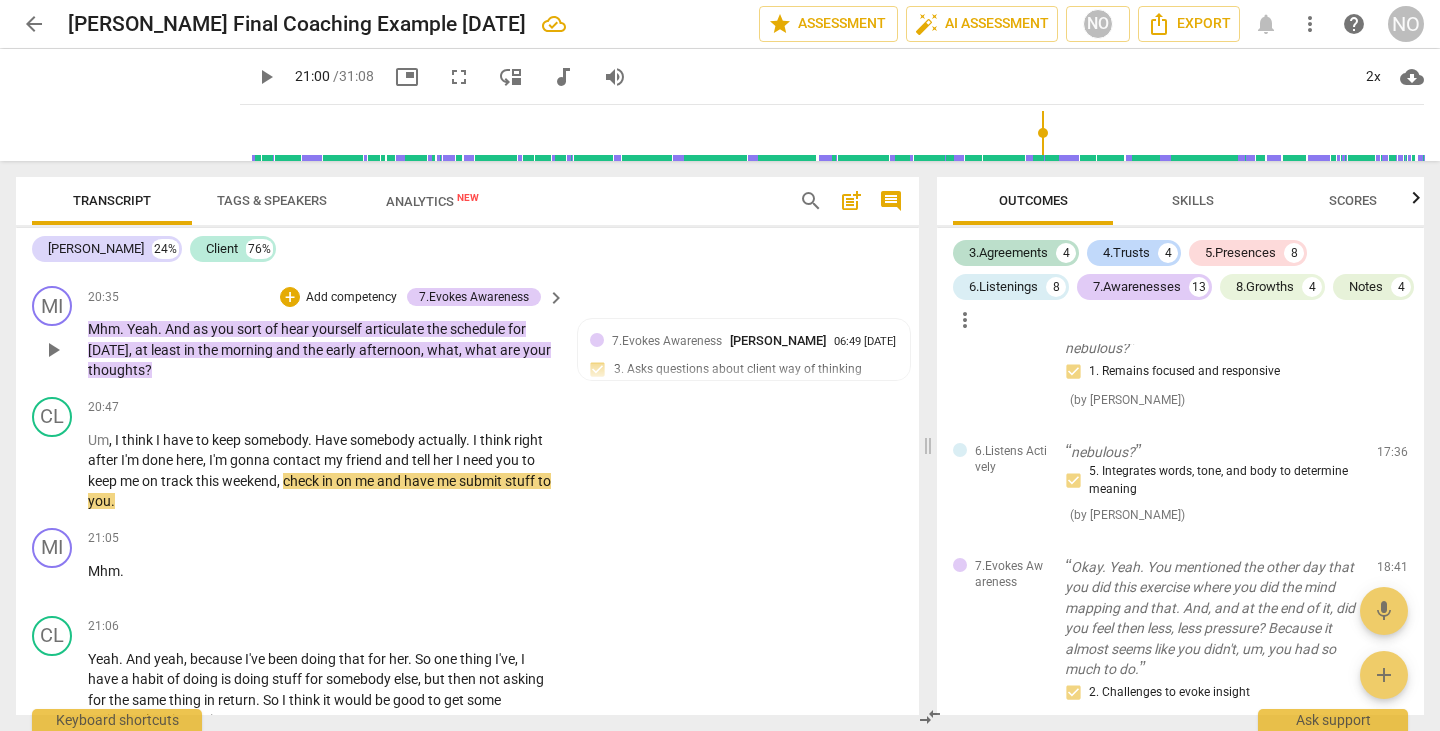 type on "1261" 